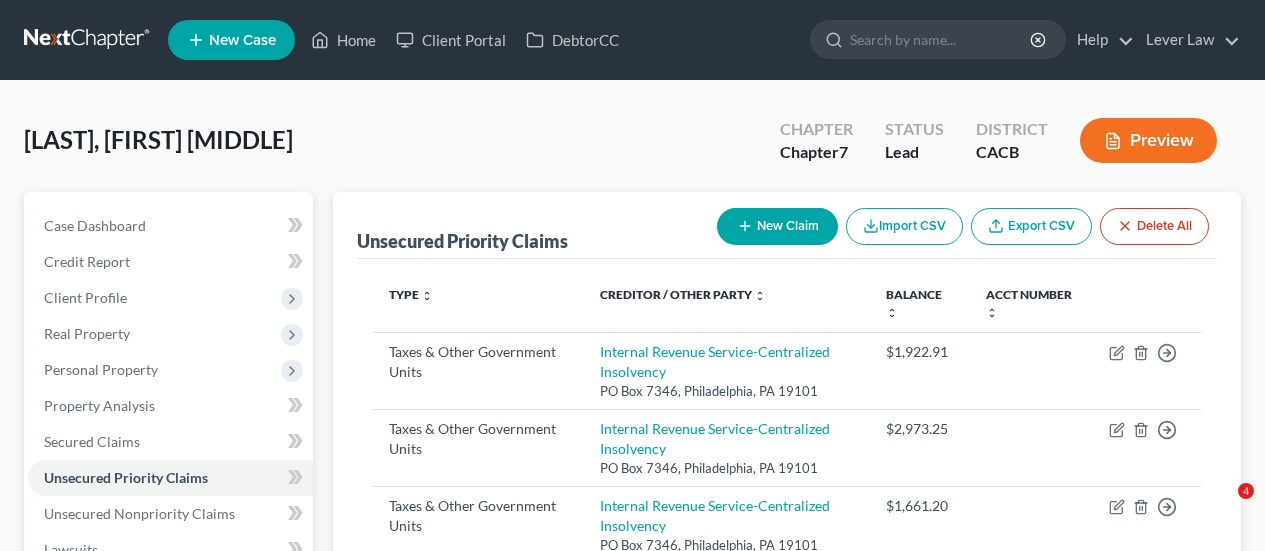 scroll, scrollTop: 200, scrollLeft: 0, axis: vertical 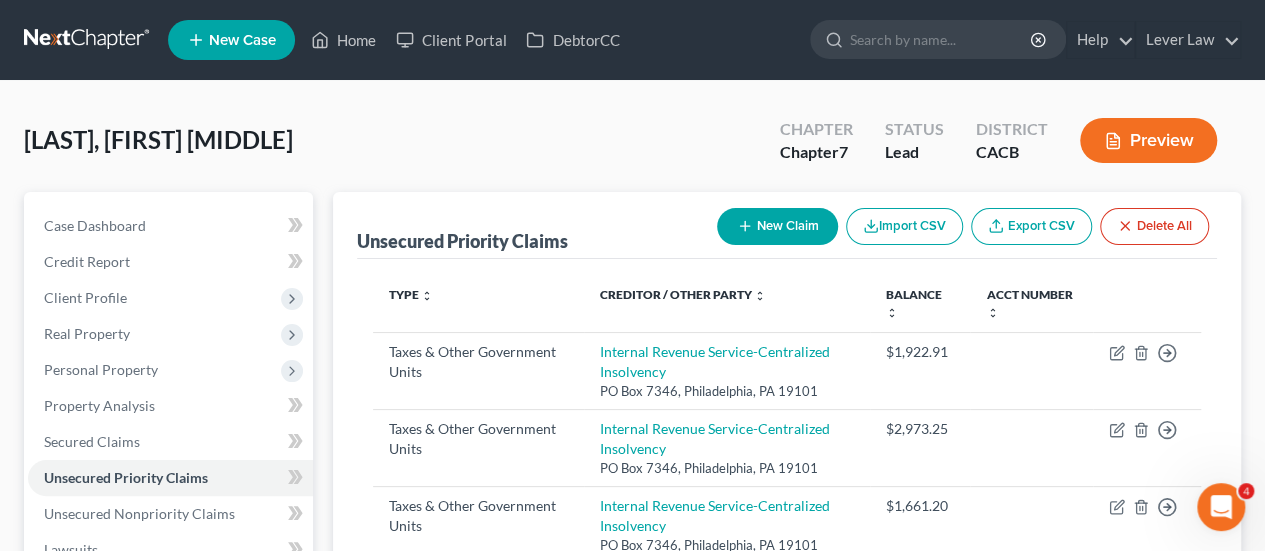 click at bounding box center [88, 40] 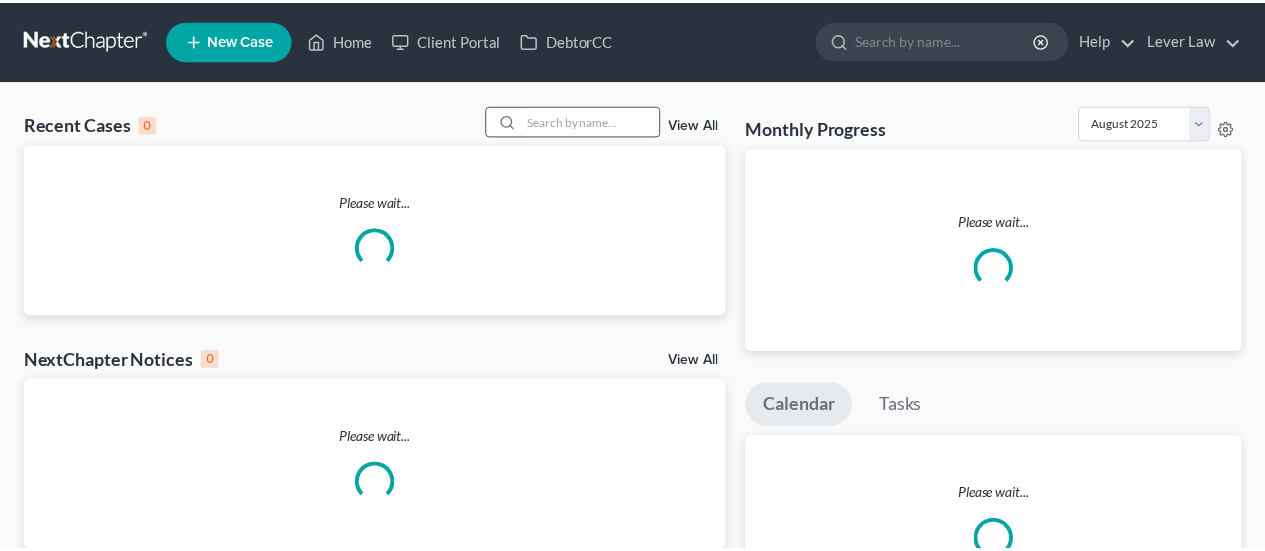 scroll, scrollTop: 0, scrollLeft: 0, axis: both 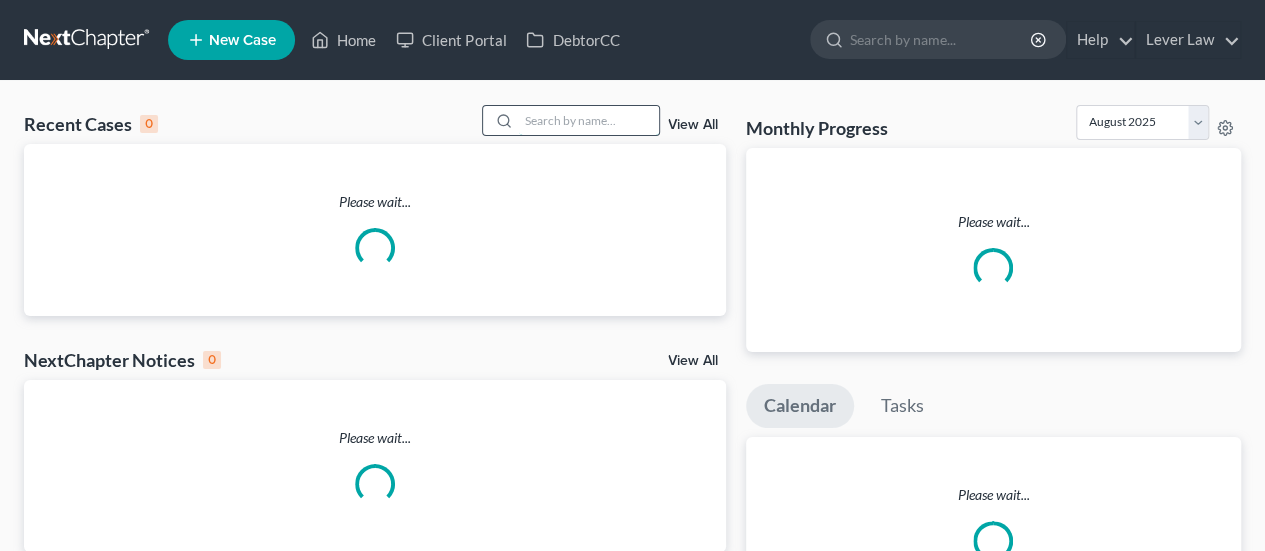 click at bounding box center [589, 120] 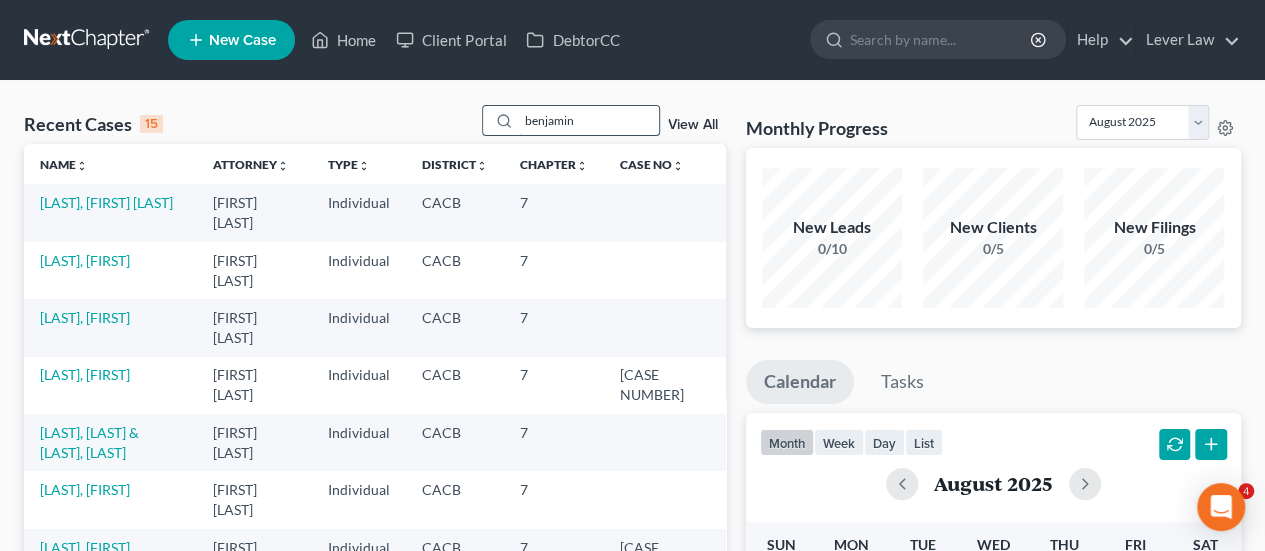 type on "benjamin" 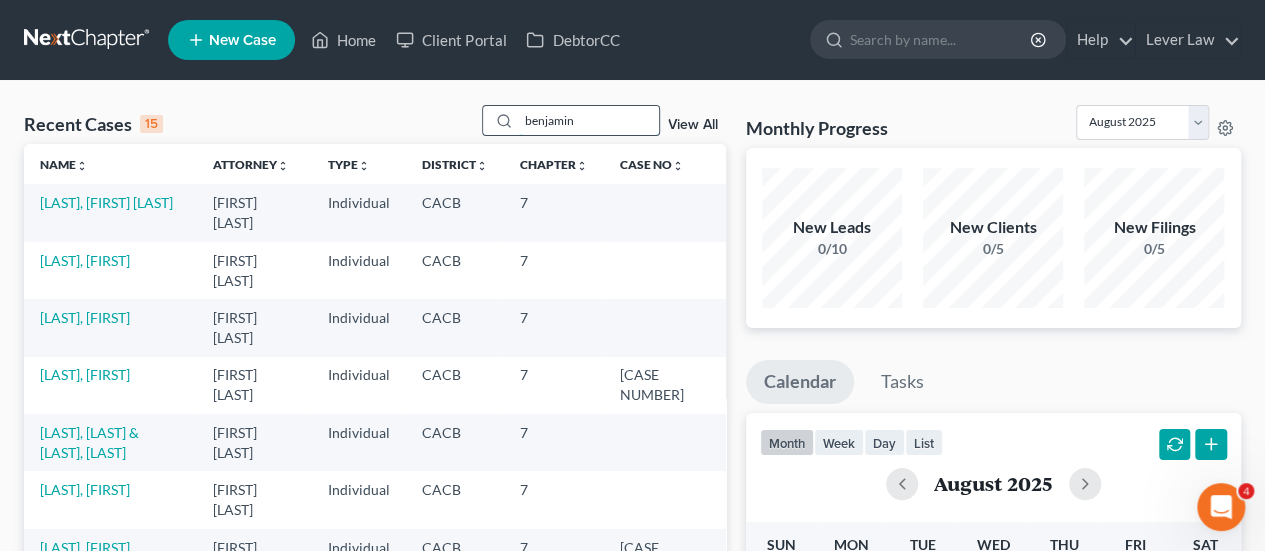 scroll, scrollTop: 0, scrollLeft: 0, axis: both 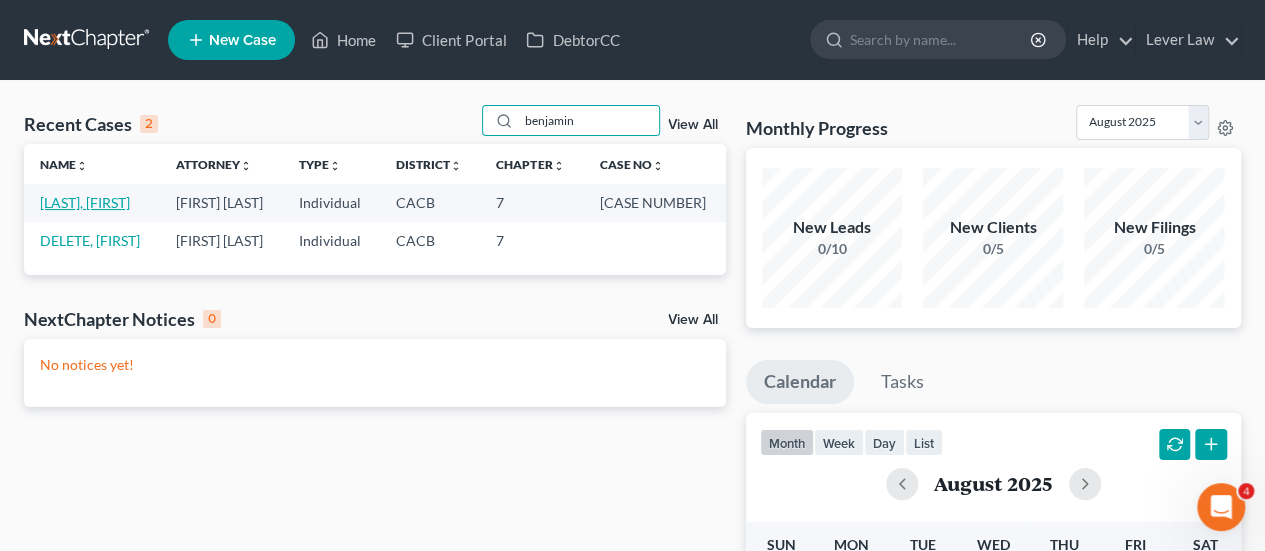 click on "[LAST NAME], [FIRST NAME]" at bounding box center [85, 202] 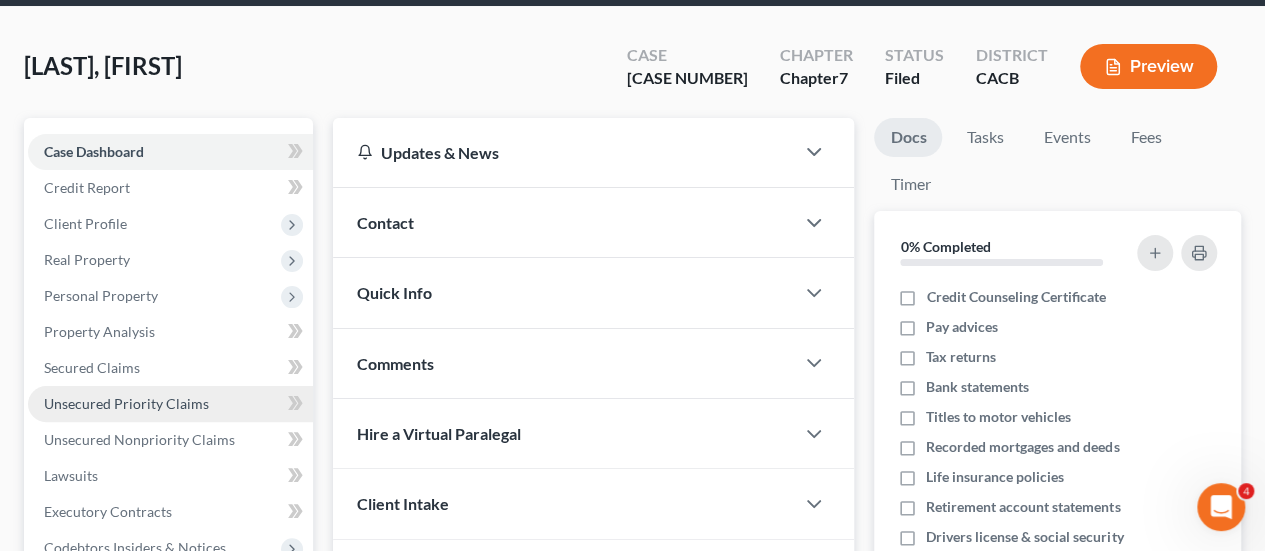 scroll, scrollTop: 100, scrollLeft: 0, axis: vertical 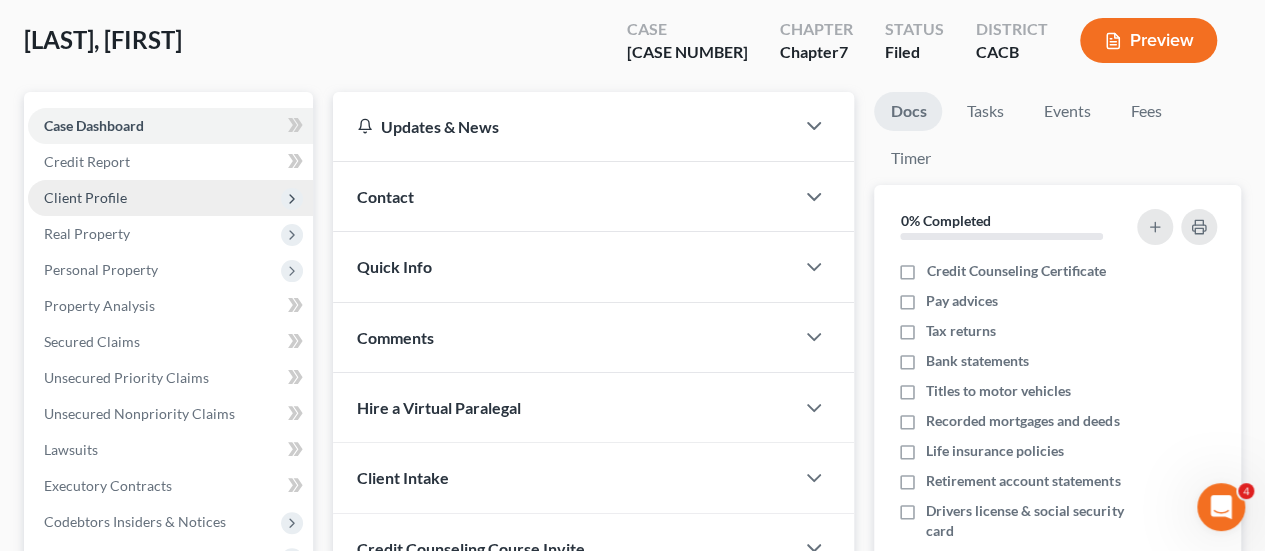 click on "Client Profile" at bounding box center (170, 198) 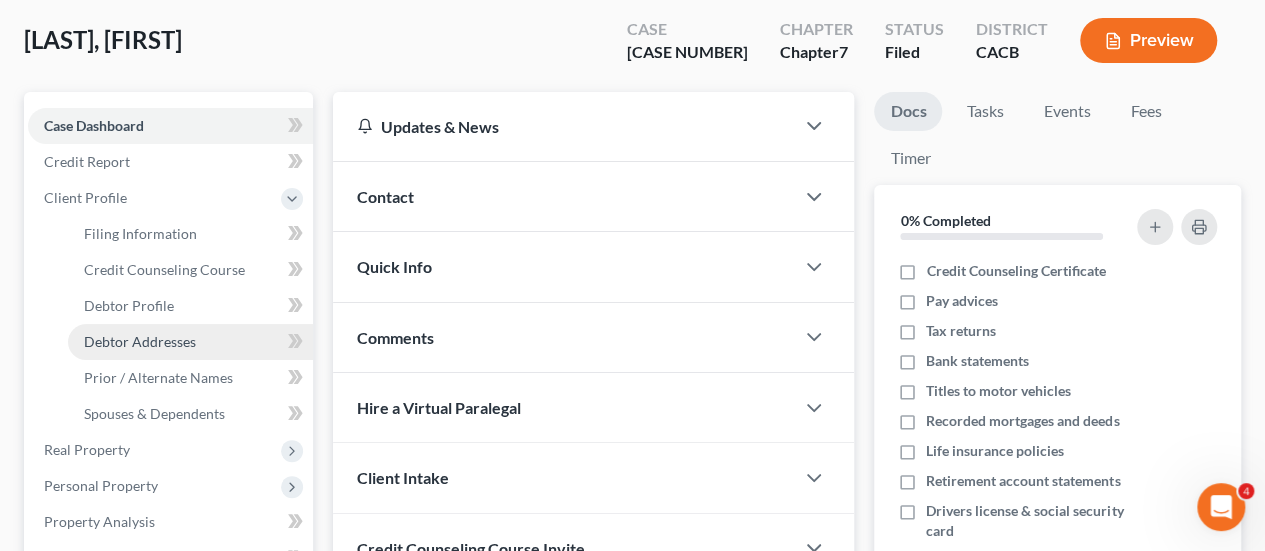 click on "Debtor Addresses" at bounding box center [140, 341] 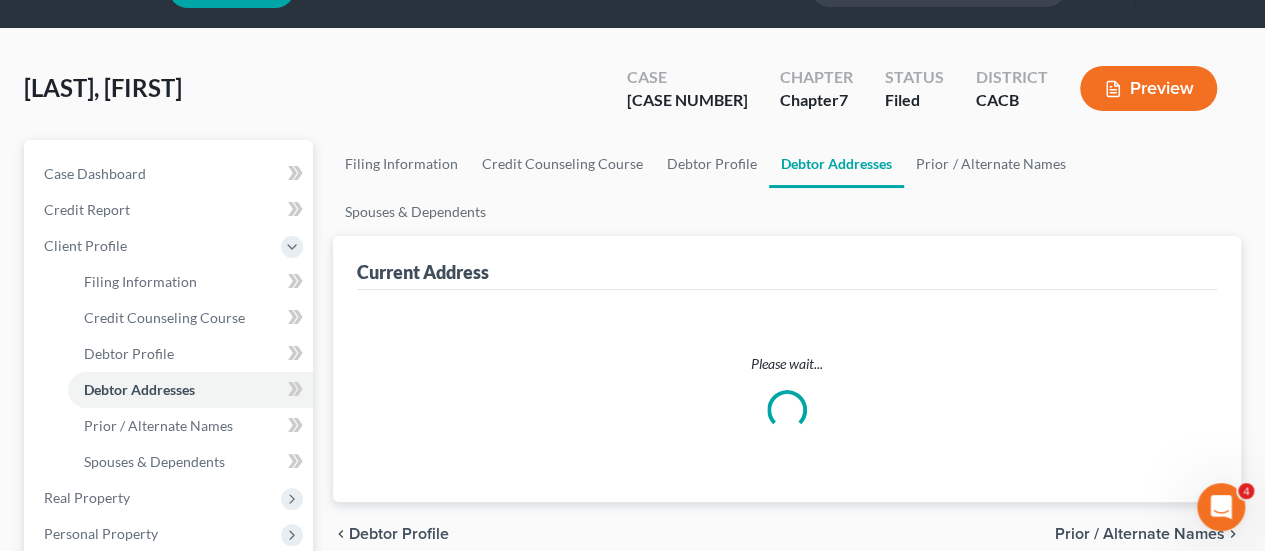 scroll, scrollTop: 0, scrollLeft: 0, axis: both 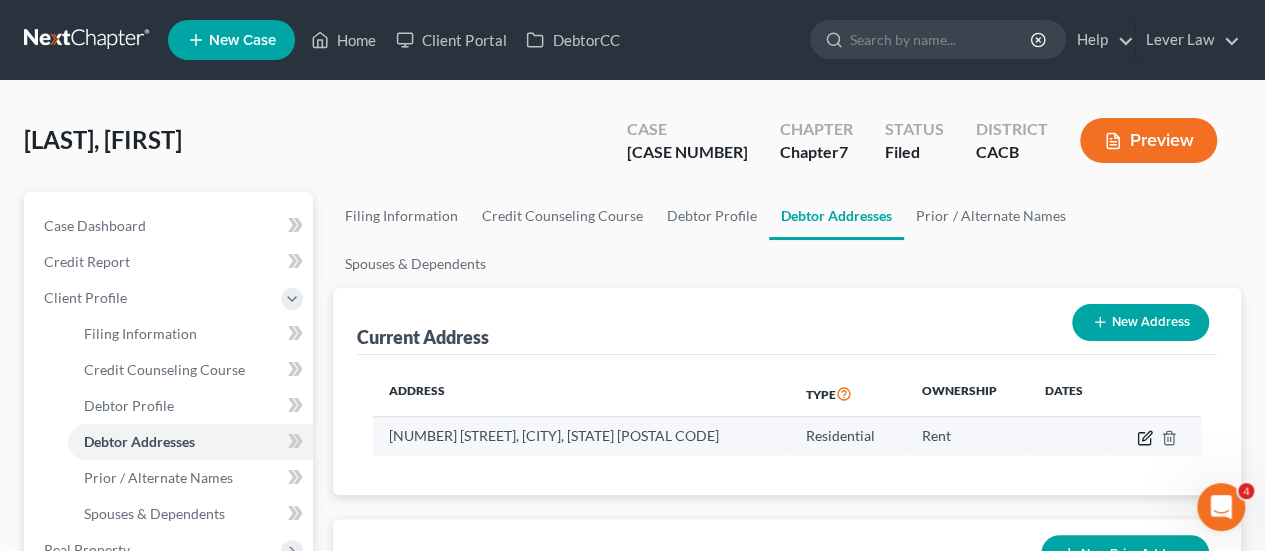 click 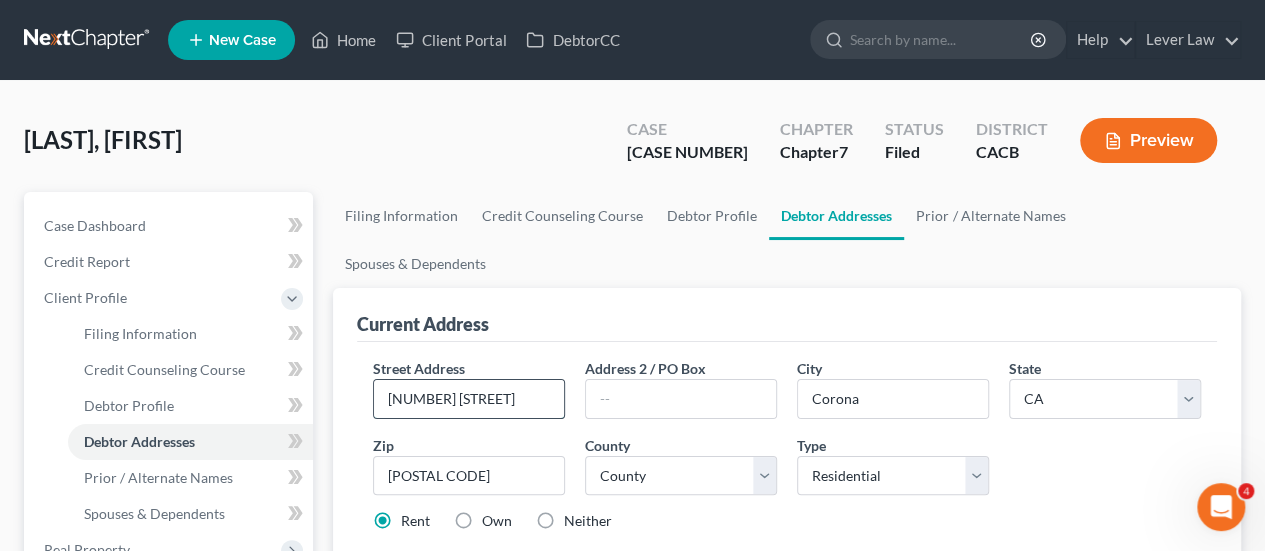click on "1832 Baywood Dr" at bounding box center (469, 399) 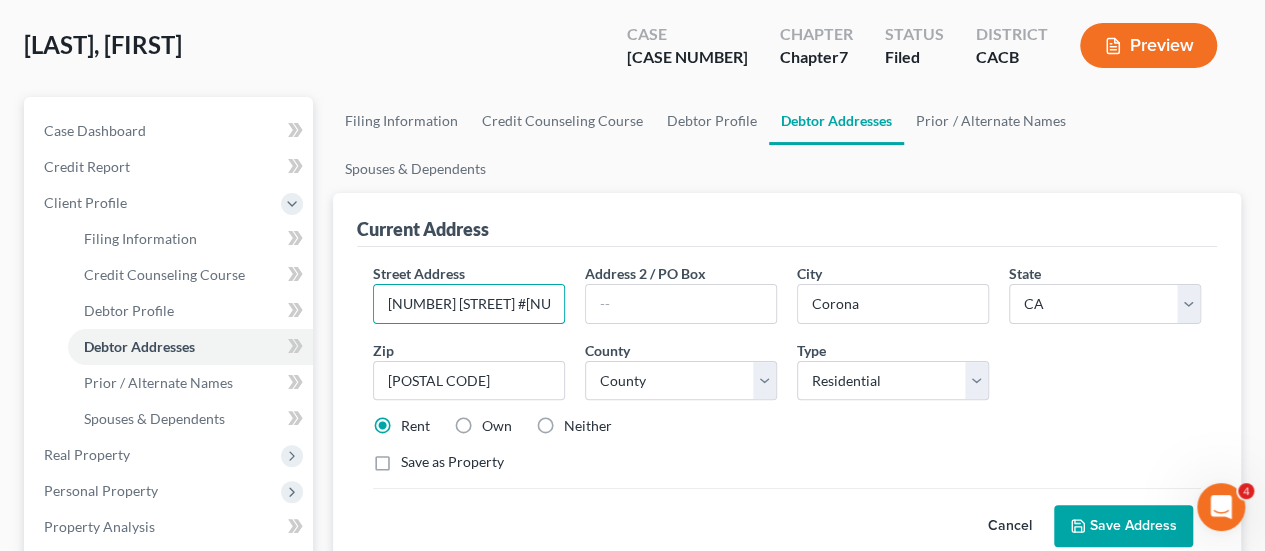scroll, scrollTop: 200, scrollLeft: 0, axis: vertical 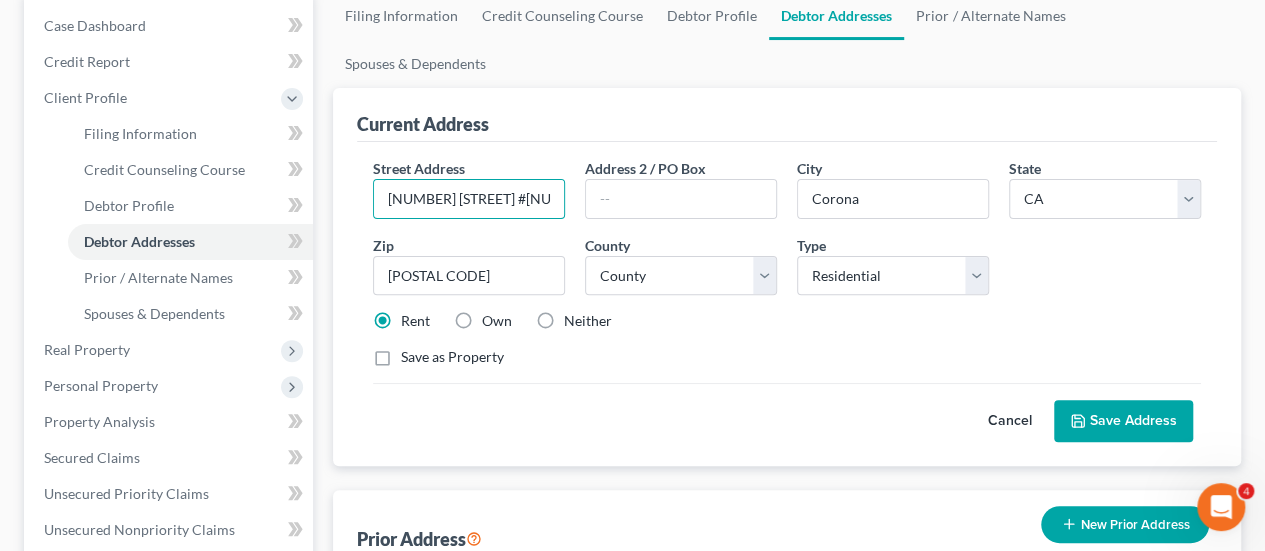 type on "1832 Baywood Dr #106" 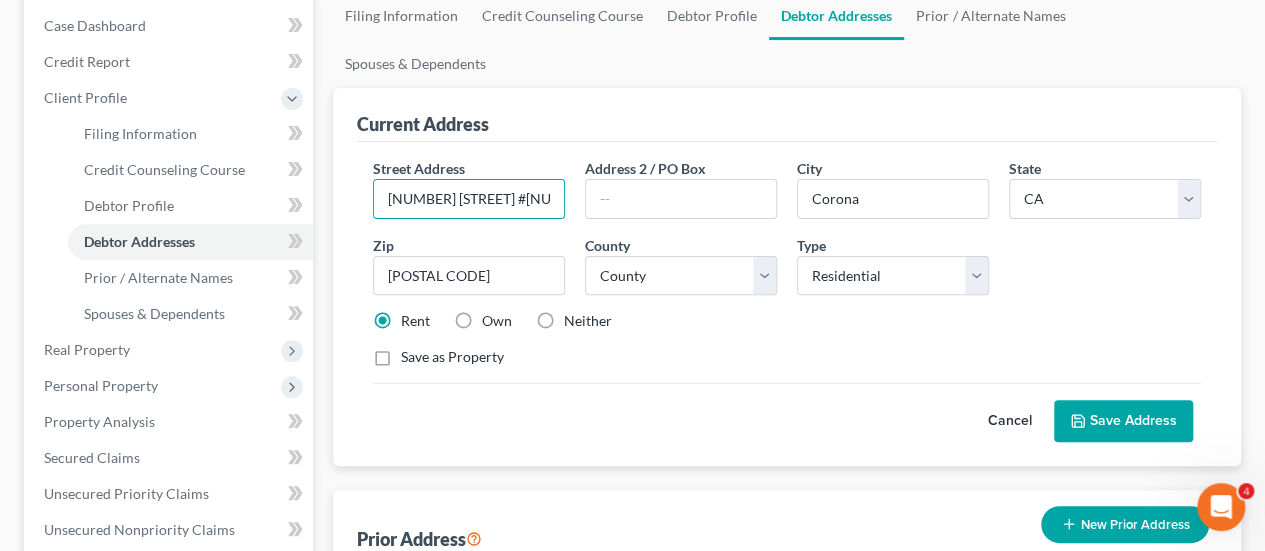 click on "Save Address" at bounding box center (1123, 421) 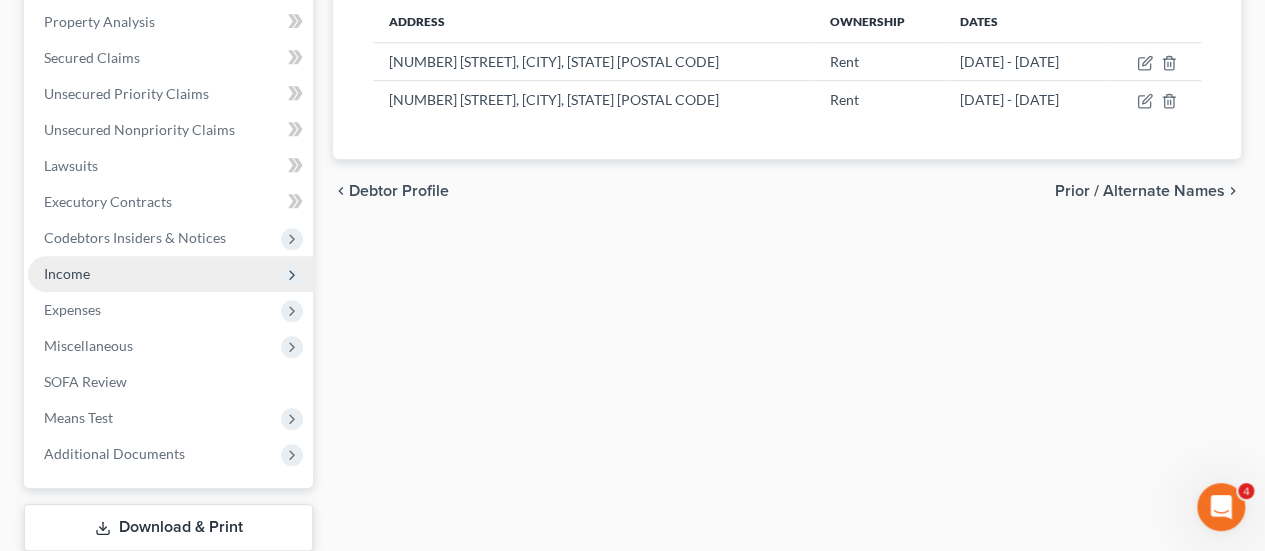 click on "Income" at bounding box center (67, 273) 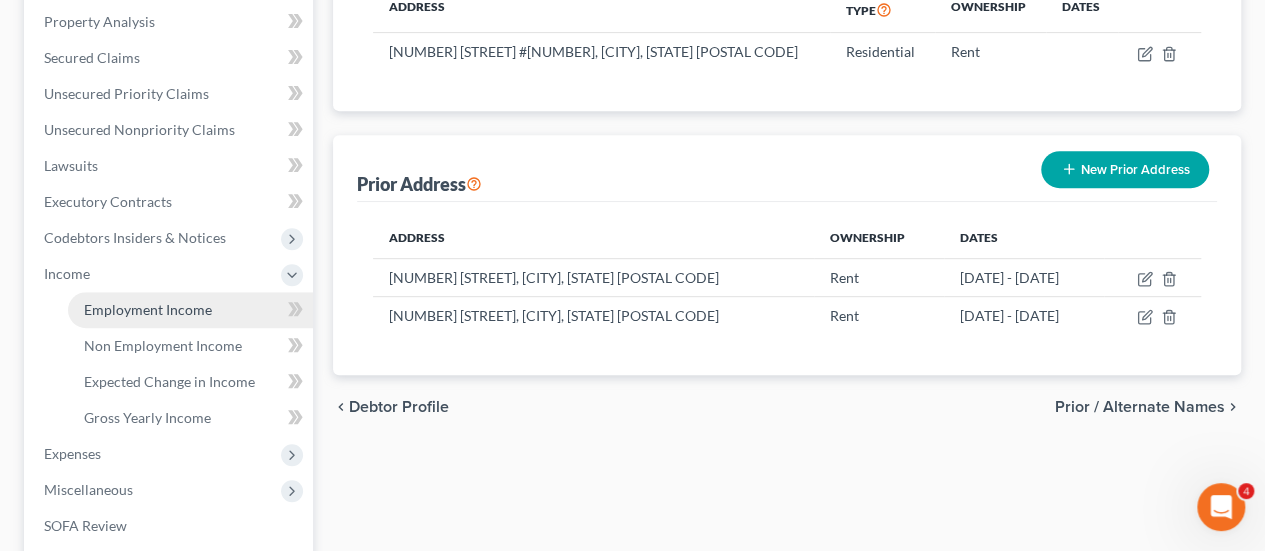 click on "Employment Income" at bounding box center (148, 309) 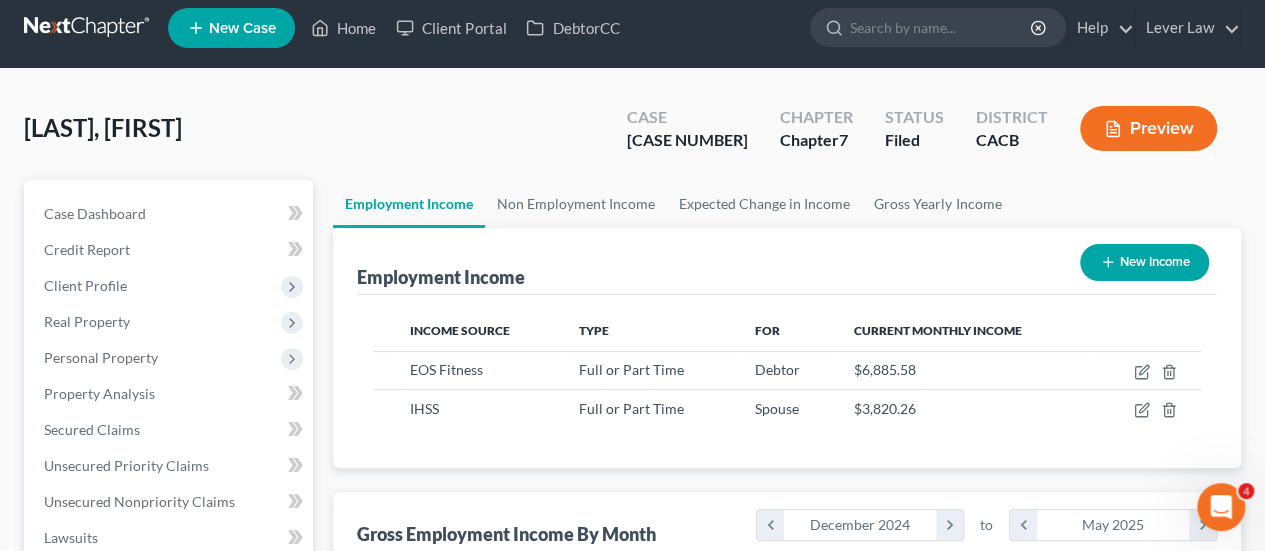 scroll, scrollTop: 0, scrollLeft: 0, axis: both 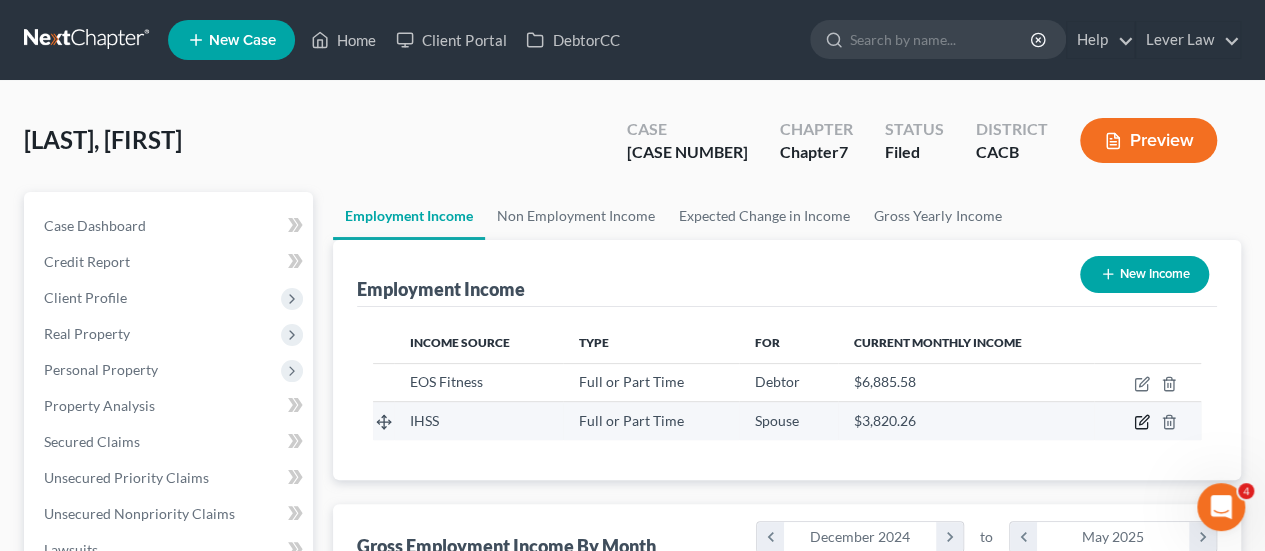 click 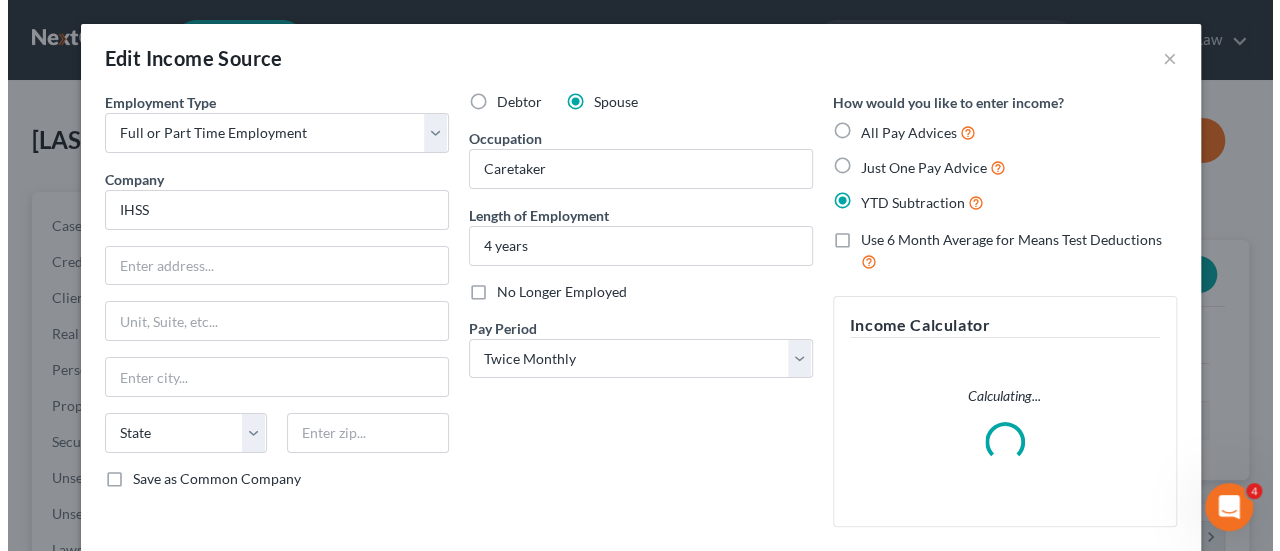 scroll, scrollTop: 999644, scrollLeft: 999487, axis: both 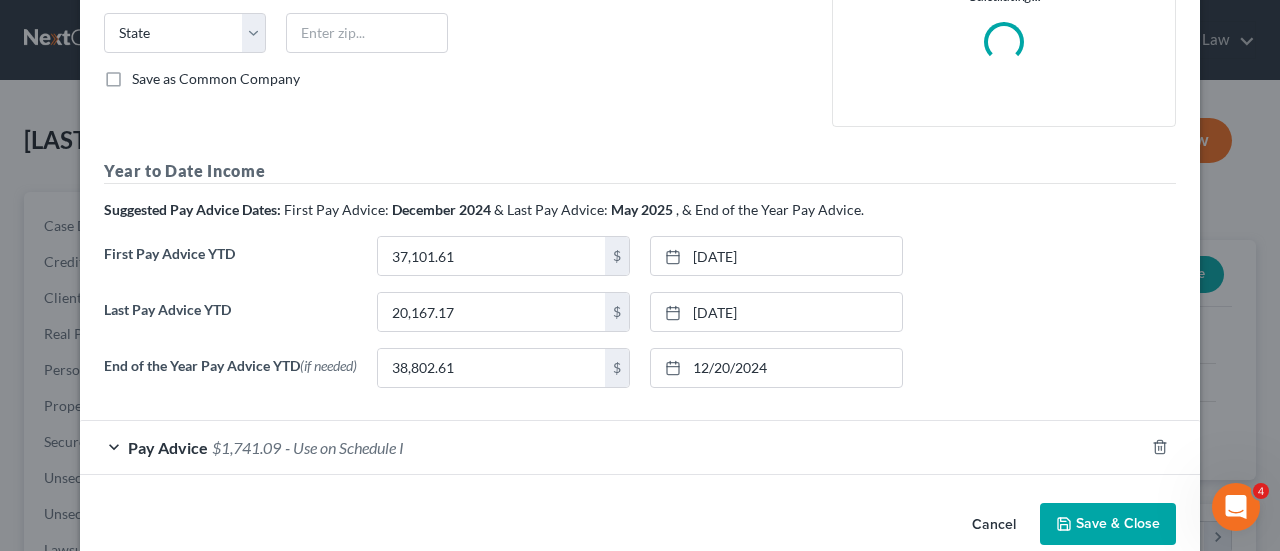 click on "Save & Close" at bounding box center [1108, 524] 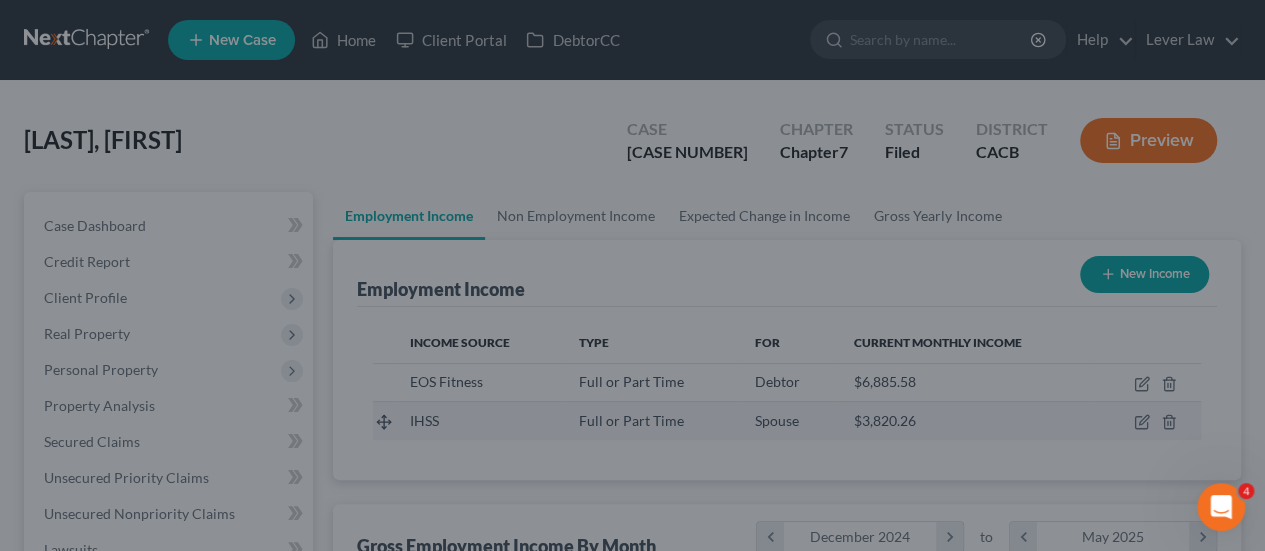 scroll, scrollTop: 356, scrollLeft: 506, axis: both 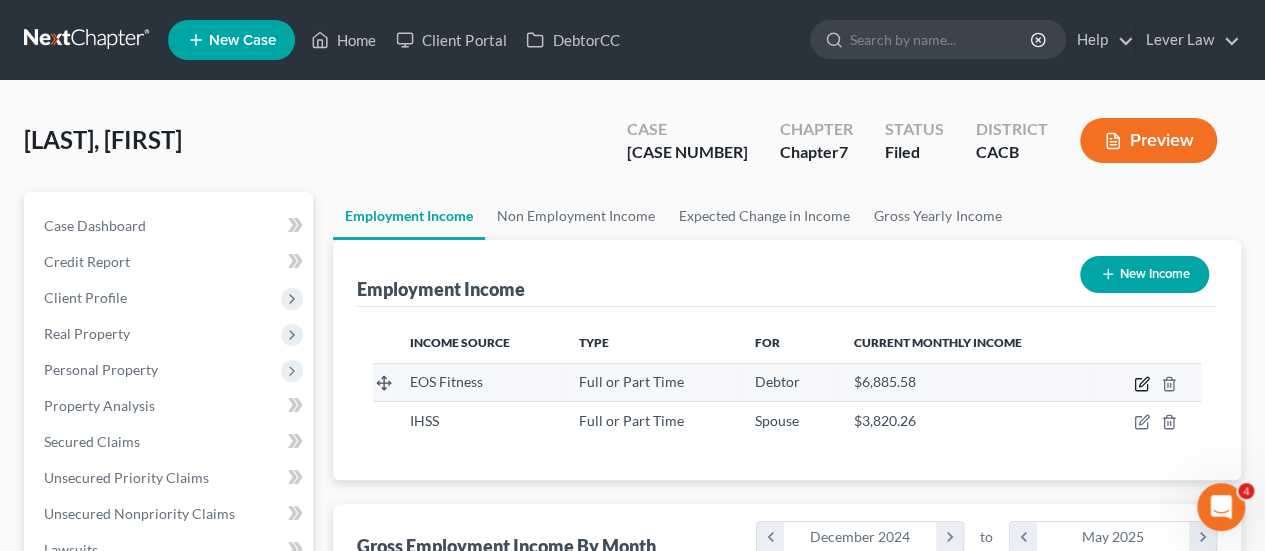 click 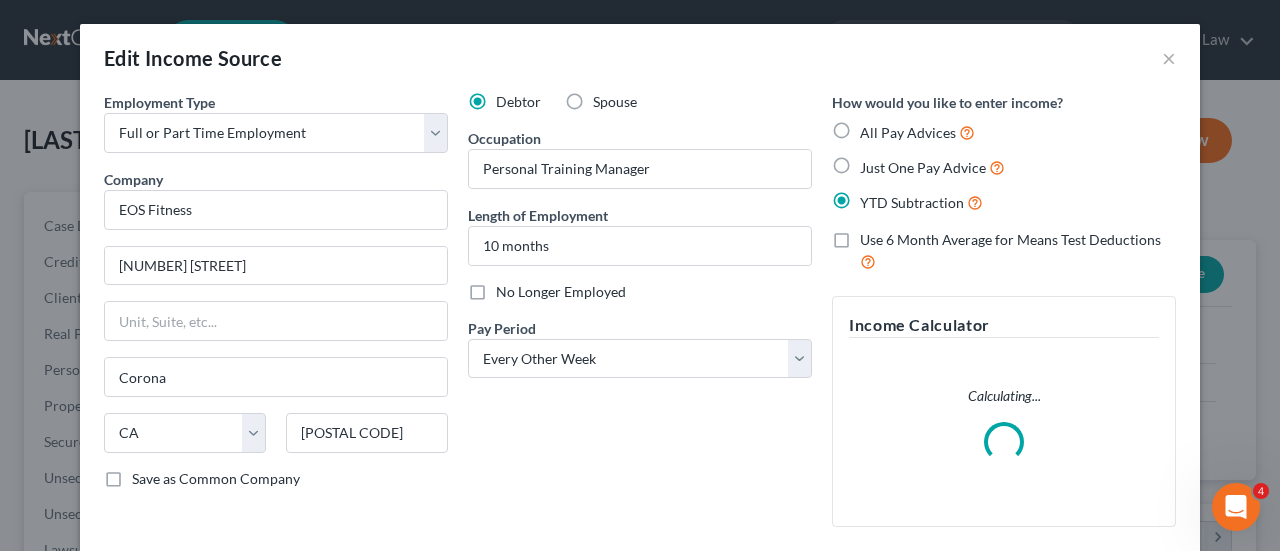 scroll, scrollTop: 999644, scrollLeft: 999487, axis: both 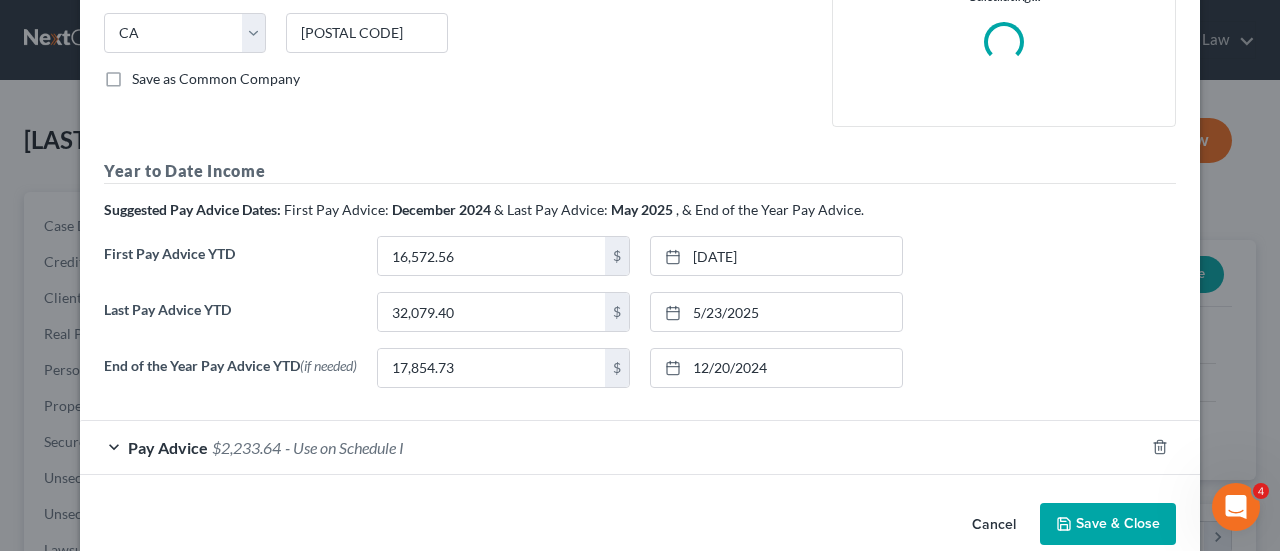 click 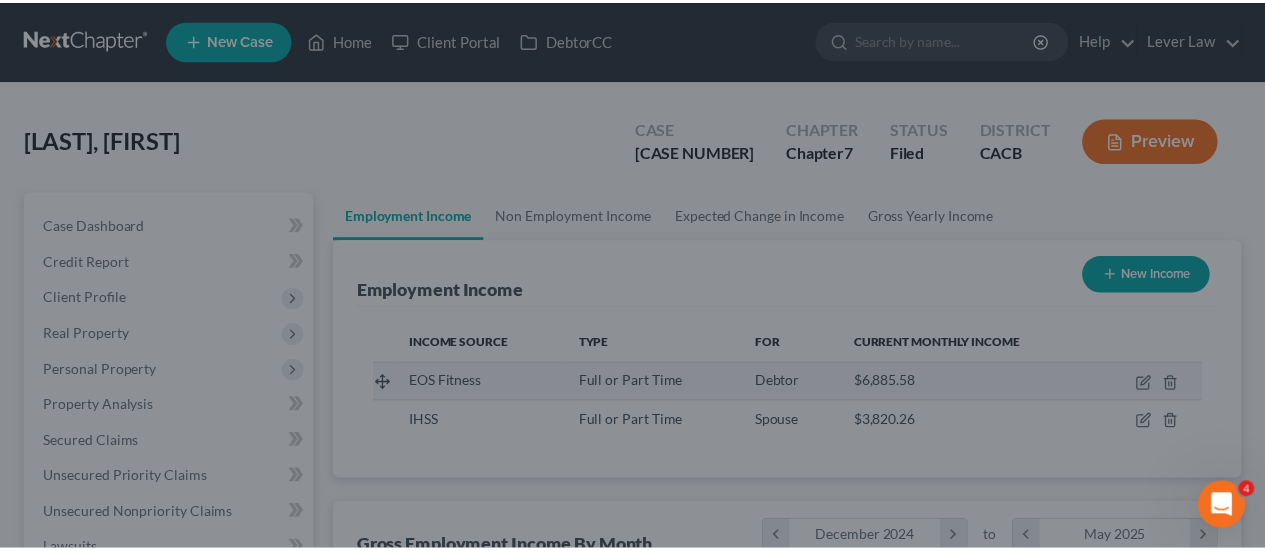 scroll, scrollTop: 356, scrollLeft: 506, axis: both 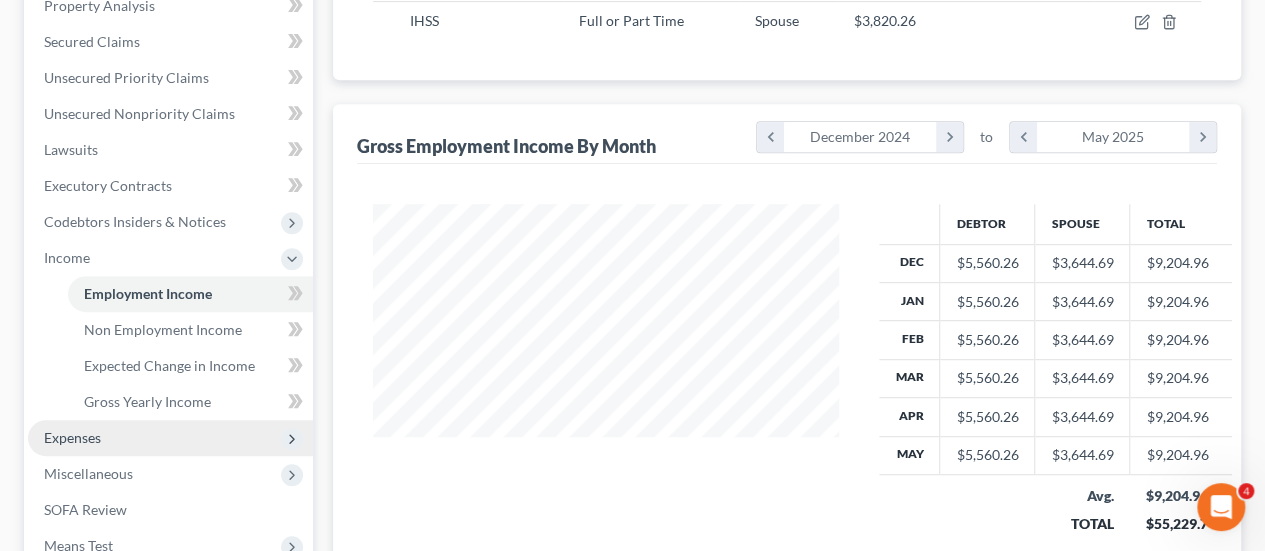 click on "Expenses" at bounding box center [170, 438] 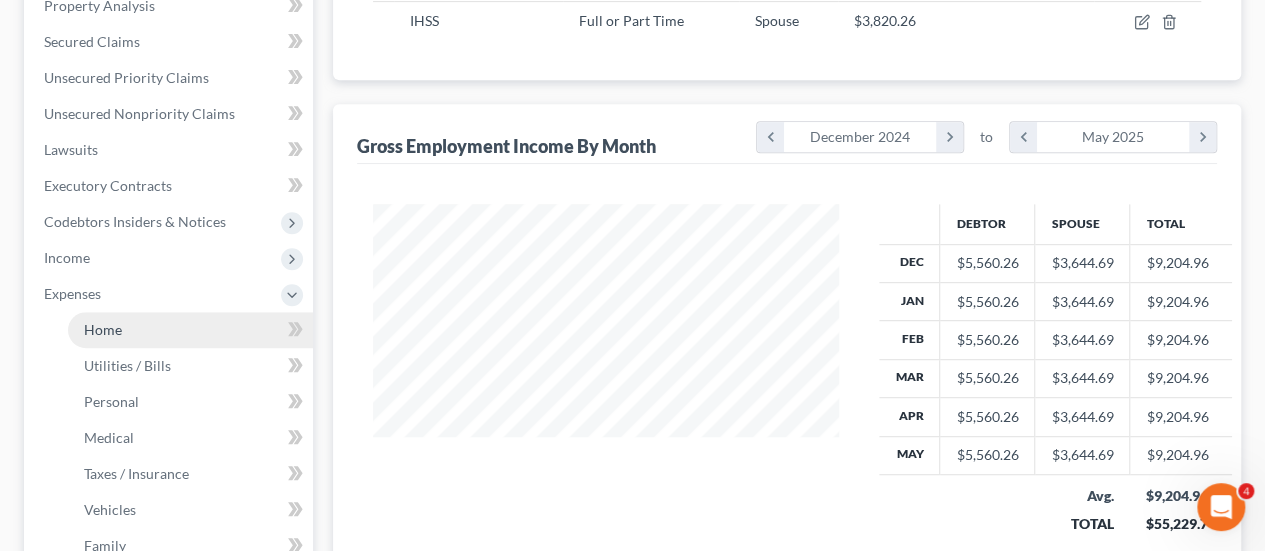 click on "Home" at bounding box center [190, 330] 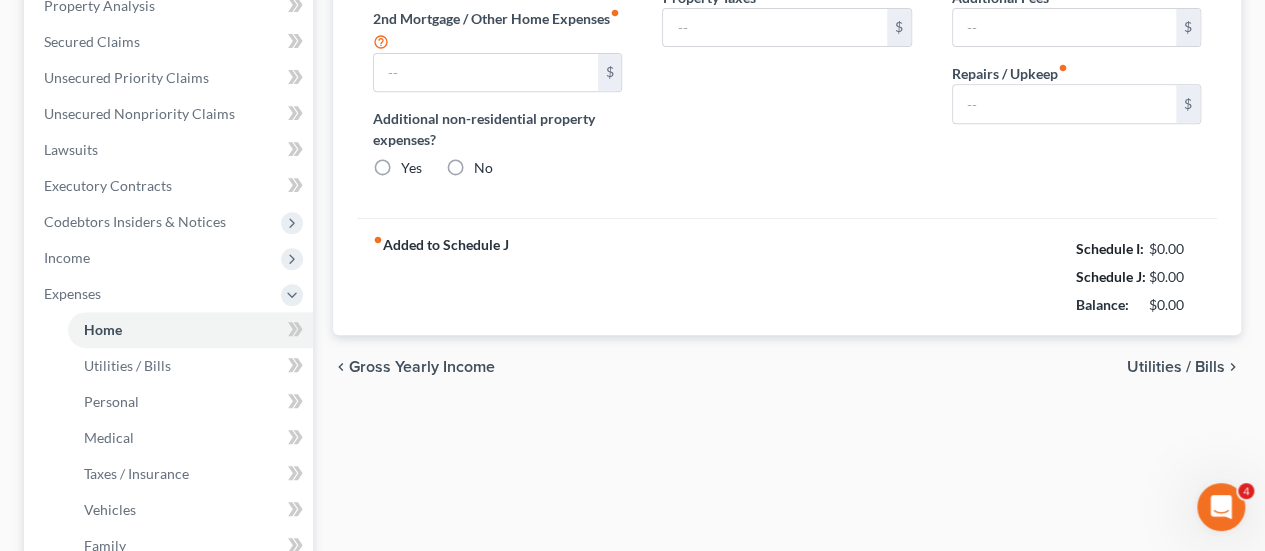 scroll, scrollTop: 178, scrollLeft: 0, axis: vertical 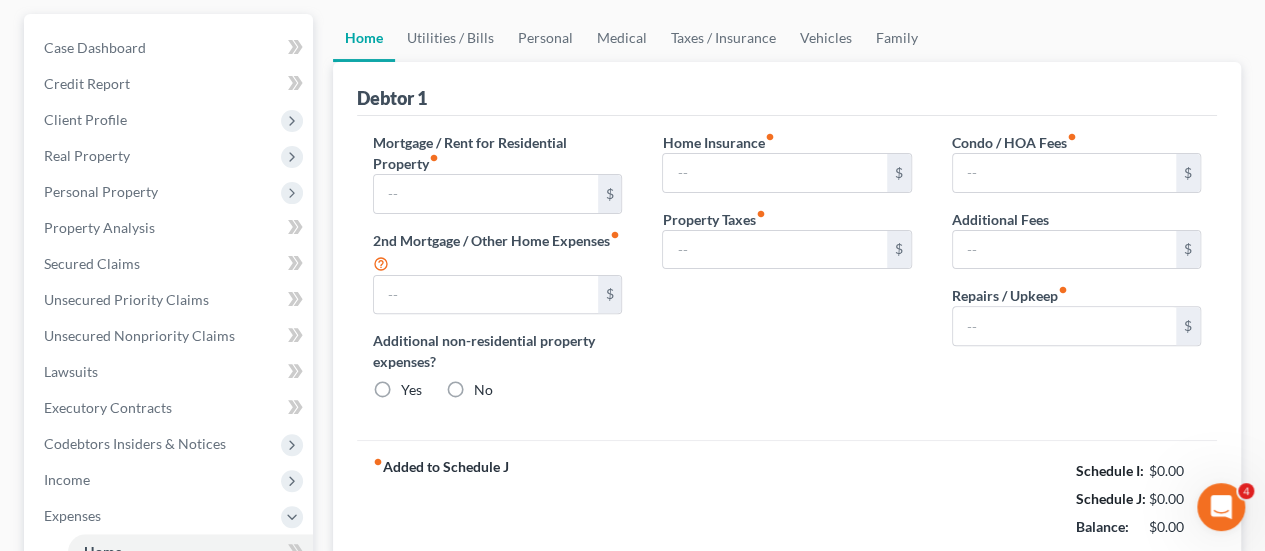 type on "3,000.00" 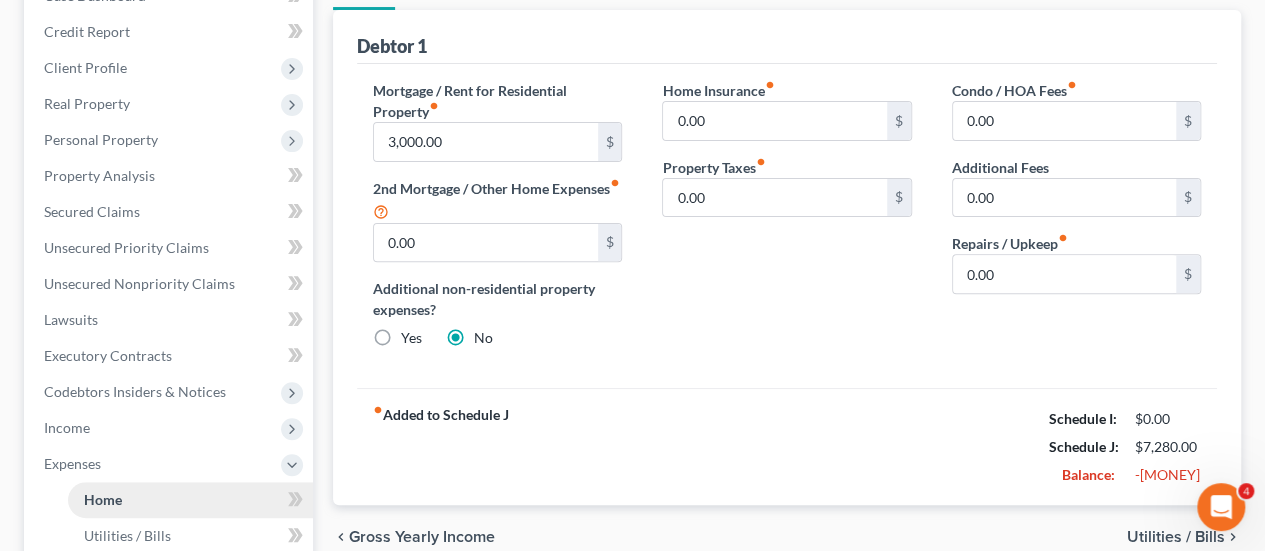 scroll, scrollTop: 300, scrollLeft: 0, axis: vertical 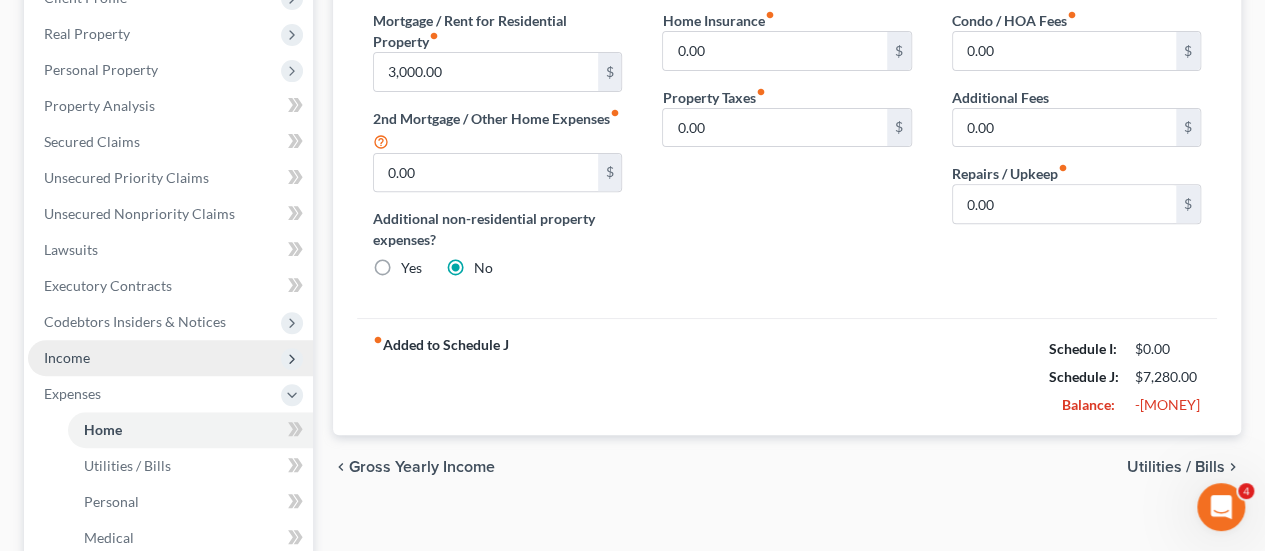 click on "Income" at bounding box center [170, 358] 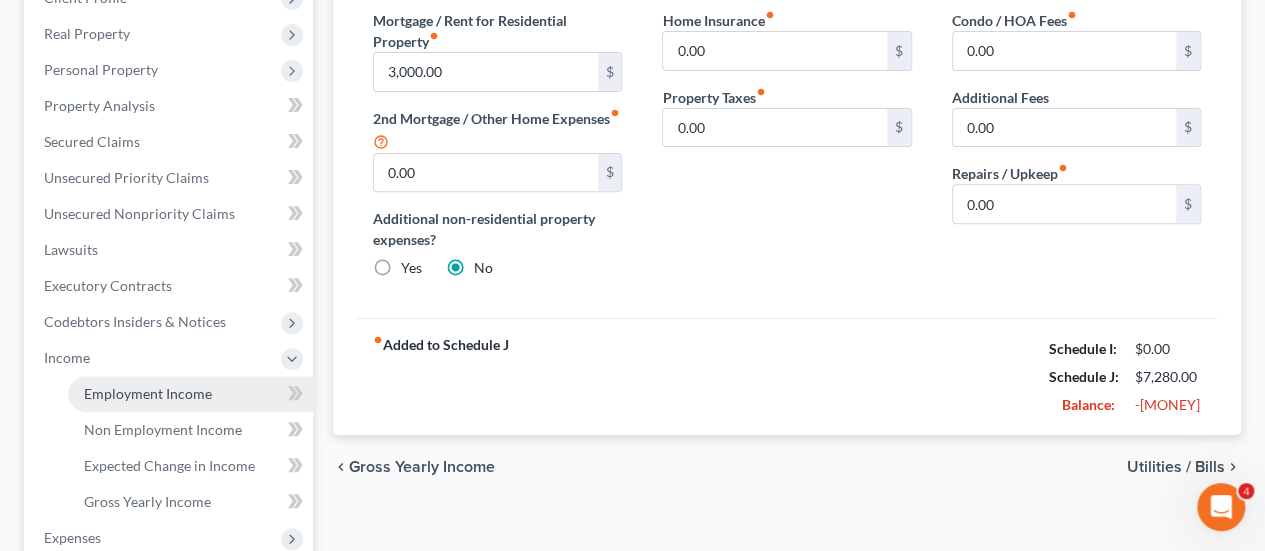 click on "Employment Income" at bounding box center (148, 393) 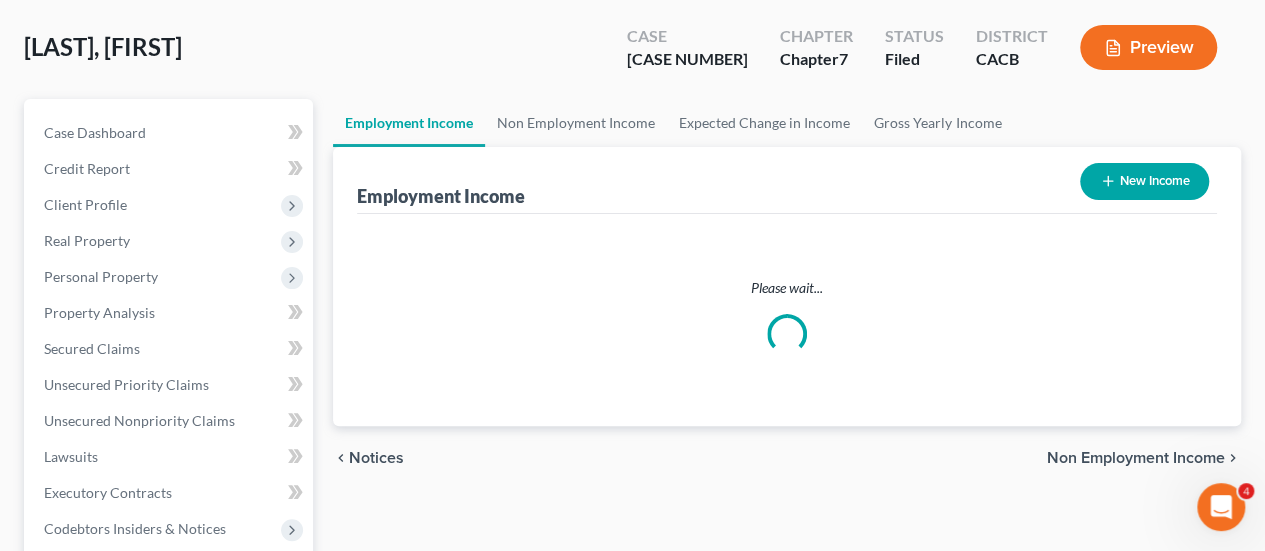 scroll, scrollTop: 0, scrollLeft: 0, axis: both 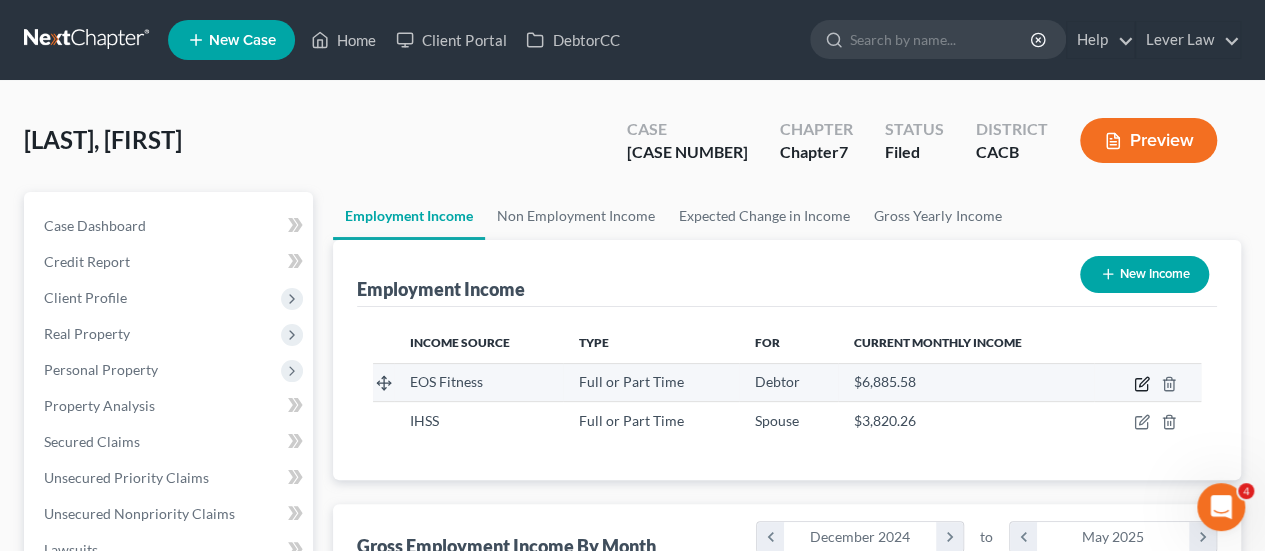 click 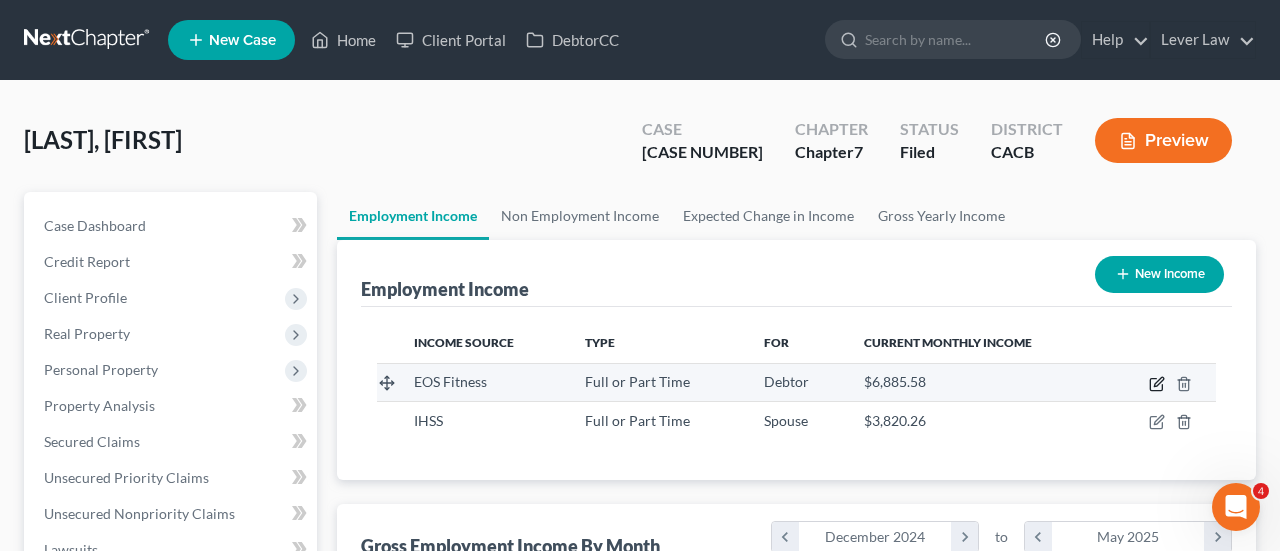 select on "0" 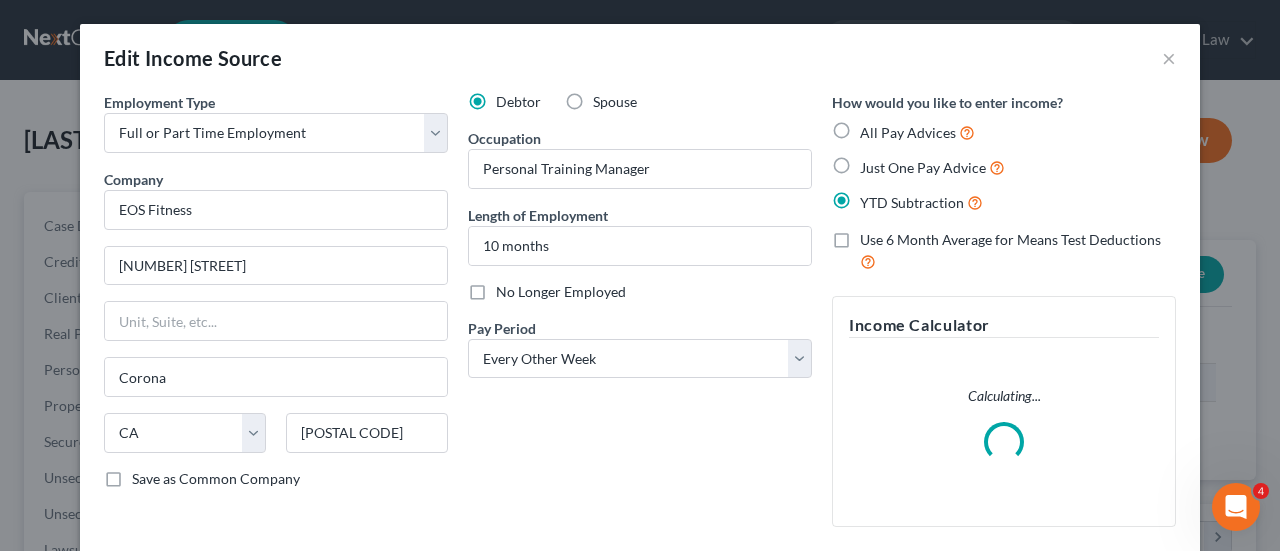 scroll 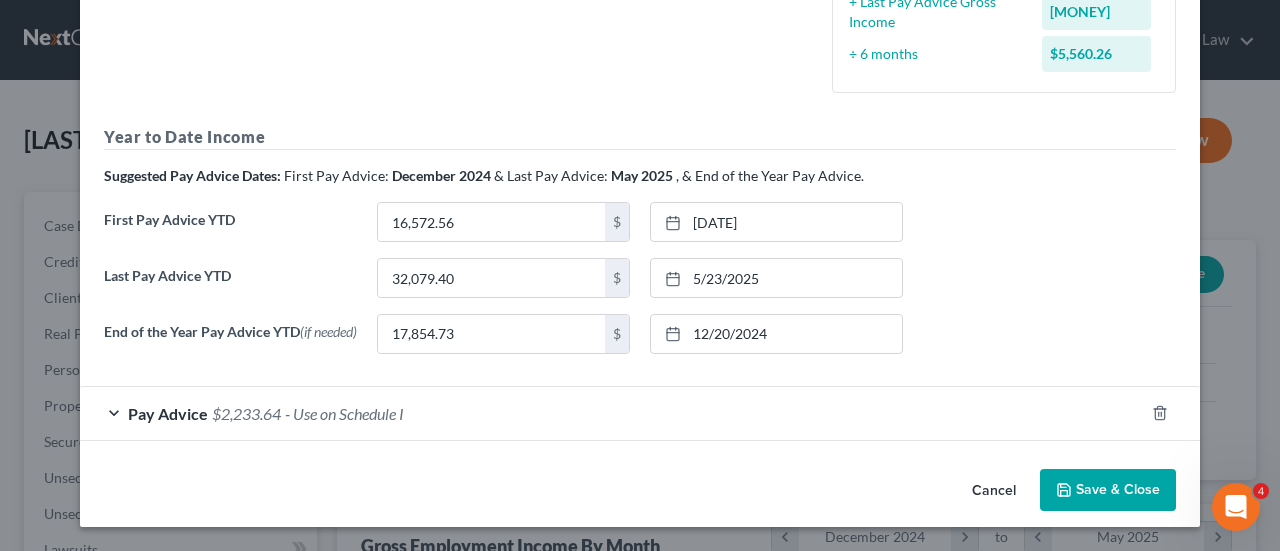 click 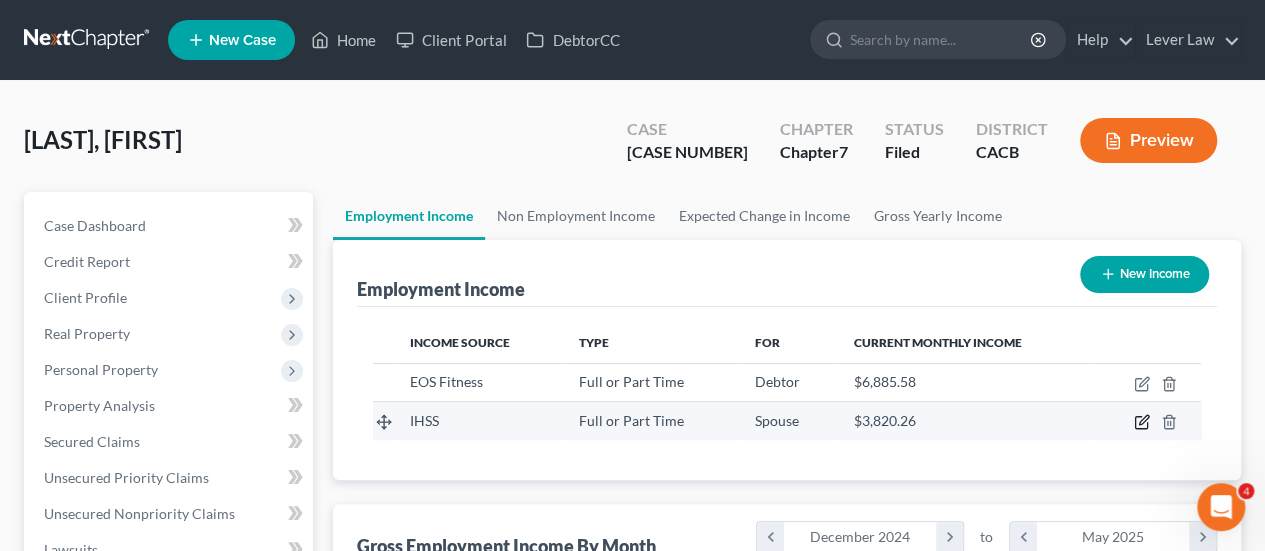 click 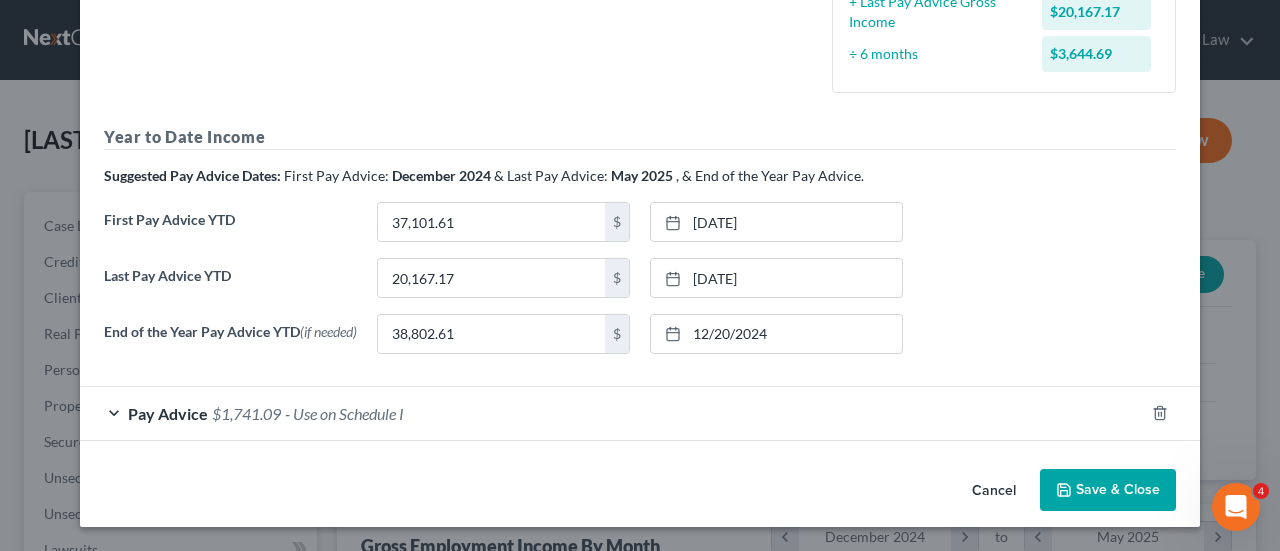 click on "Save & Close" at bounding box center [1108, 490] 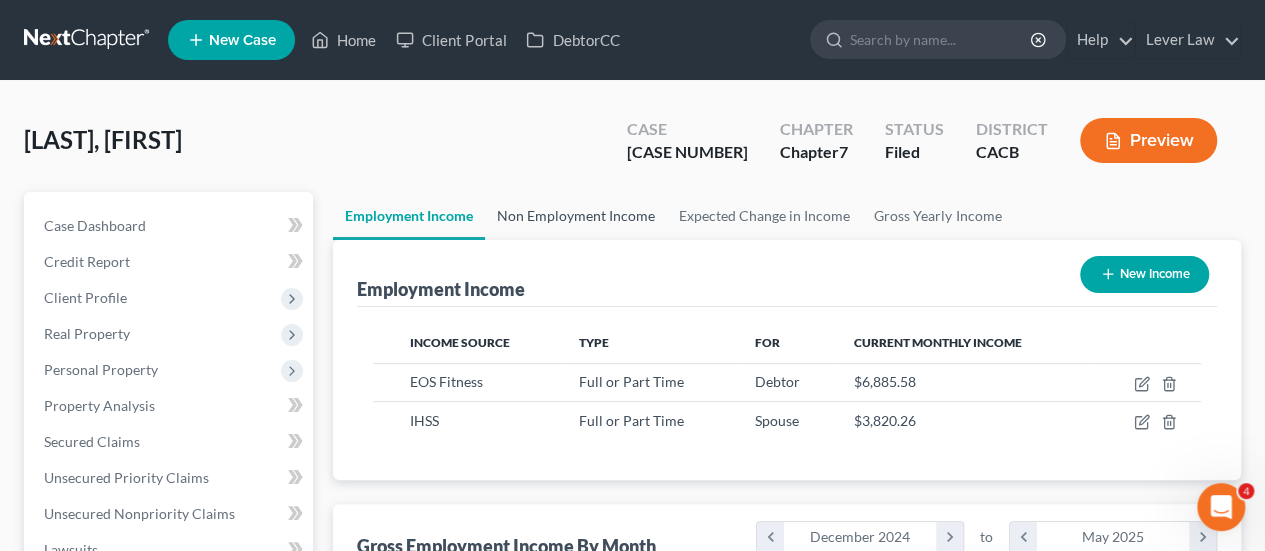 click on "Non Employment Income" at bounding box center (576, 216) 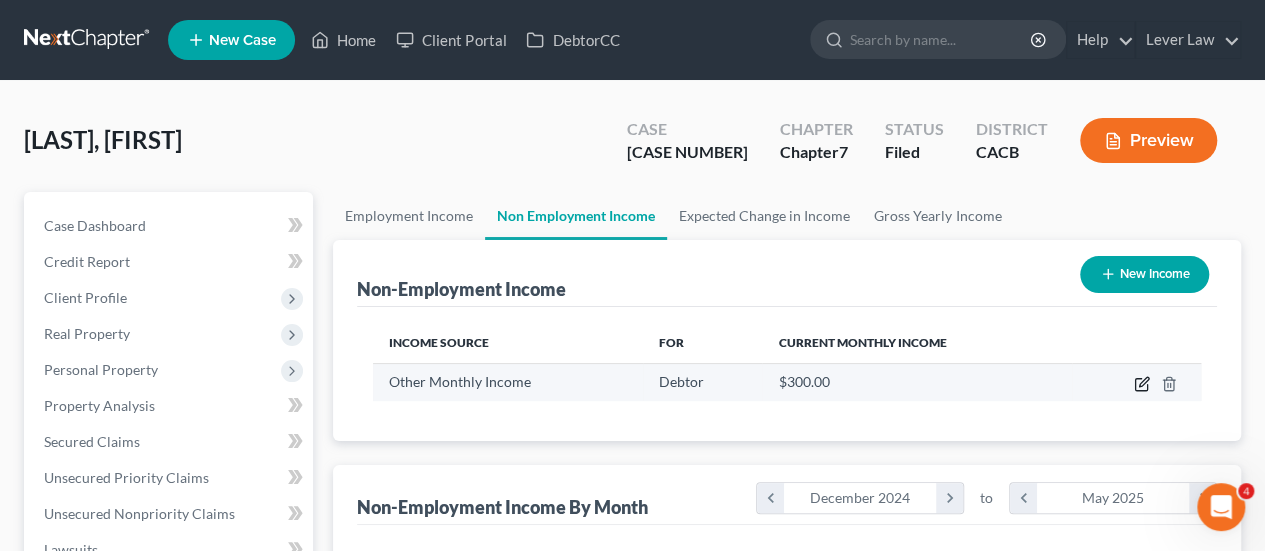 click 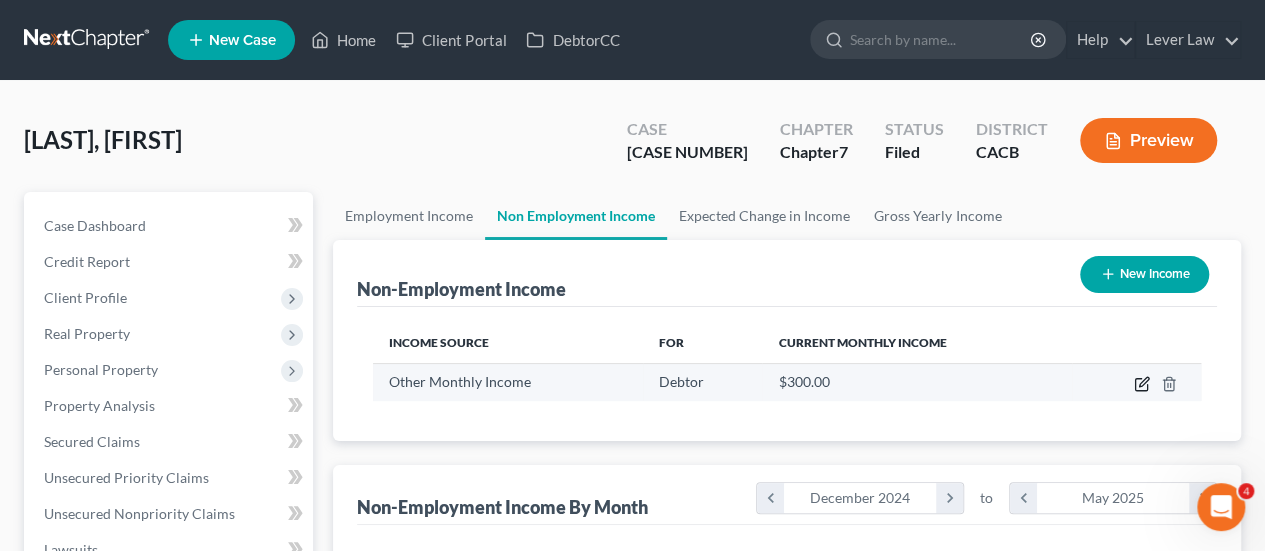 select on "0" 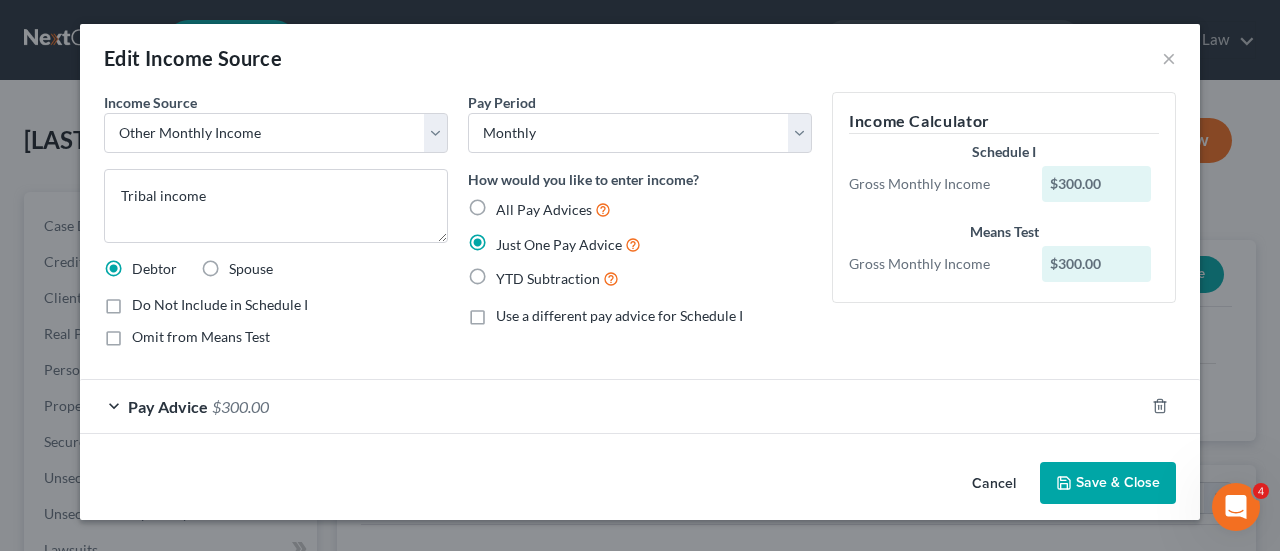 click on "Save & Close" at bounding box center (1108, 483) 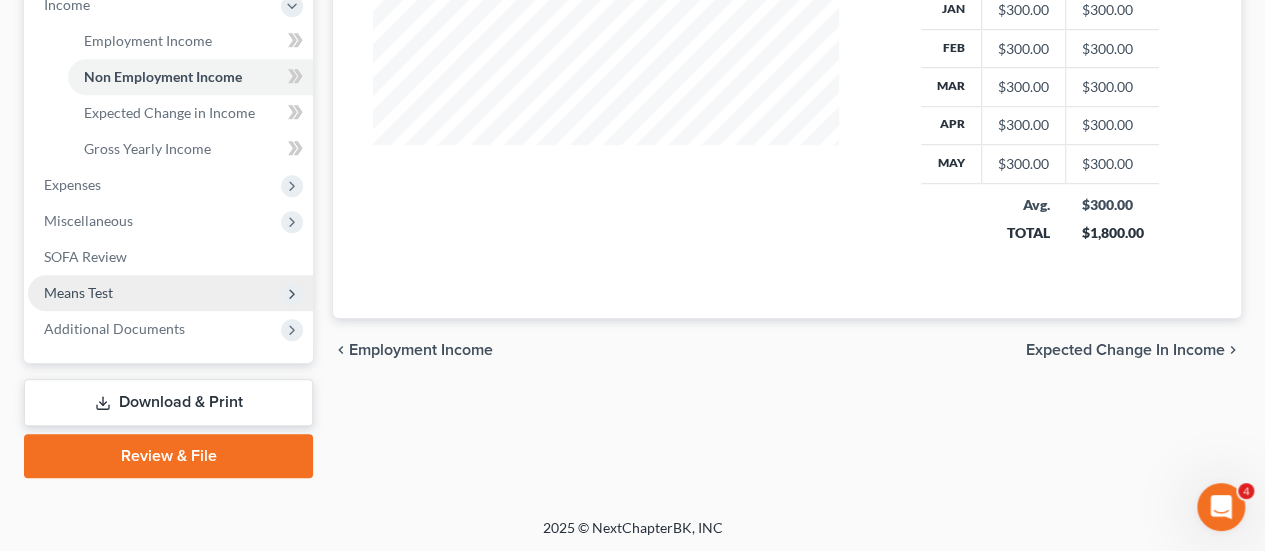 click on "Means Test" at bounding box center [170, 293] 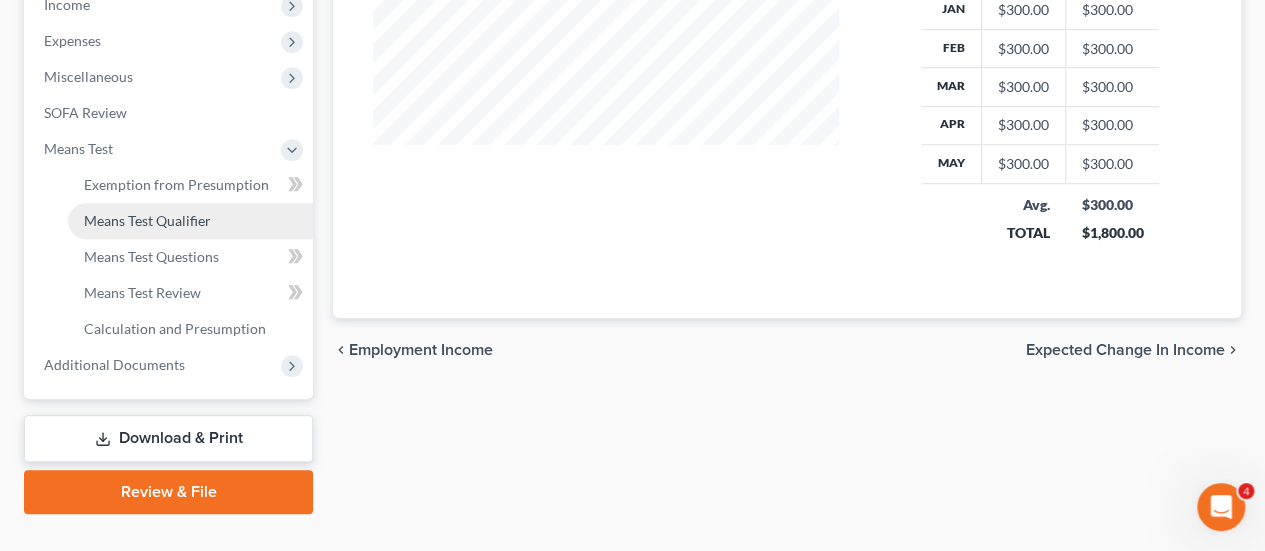 click on "Means Test Qualifier" at bounding box center [147, 220] 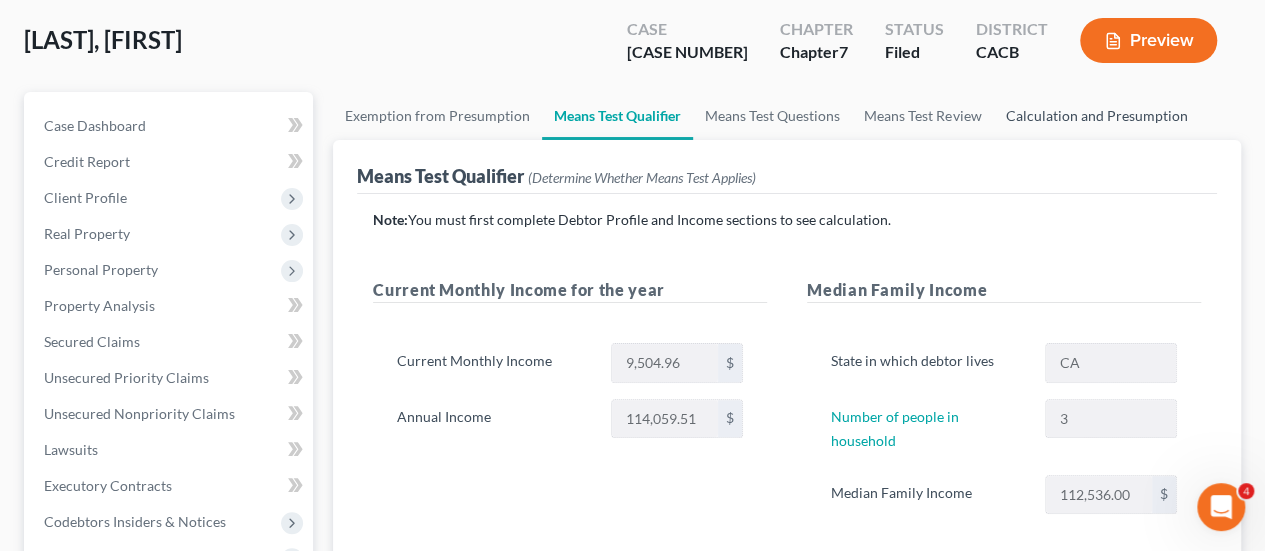 click on "Calculation and Presumption" at bounding box center (1096, 116) 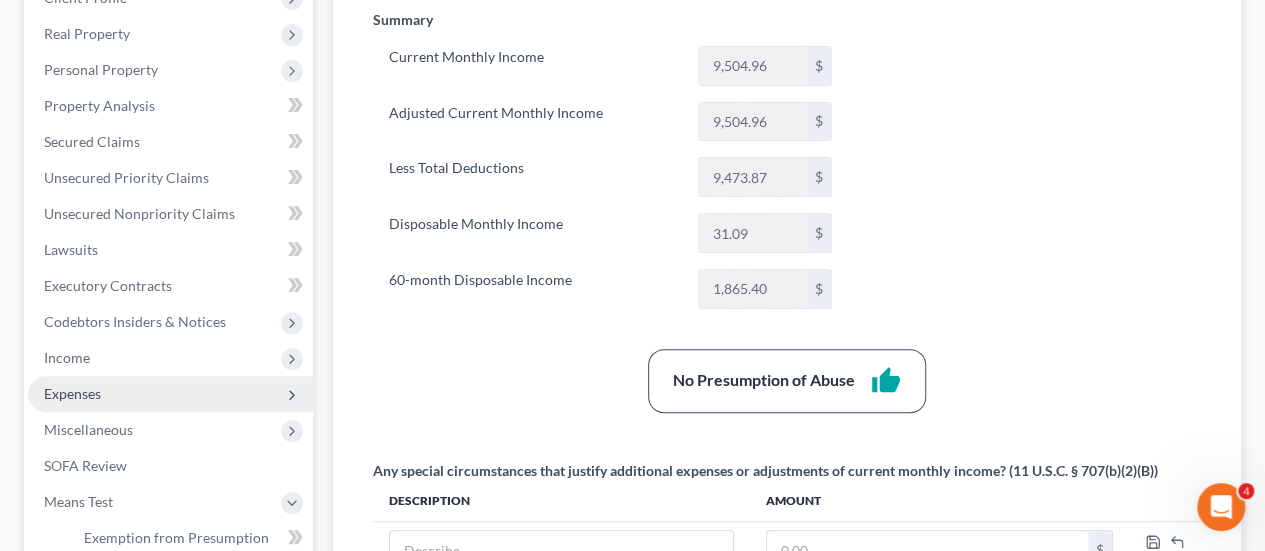 click on "Expenses" at bounding box center (72, 393) 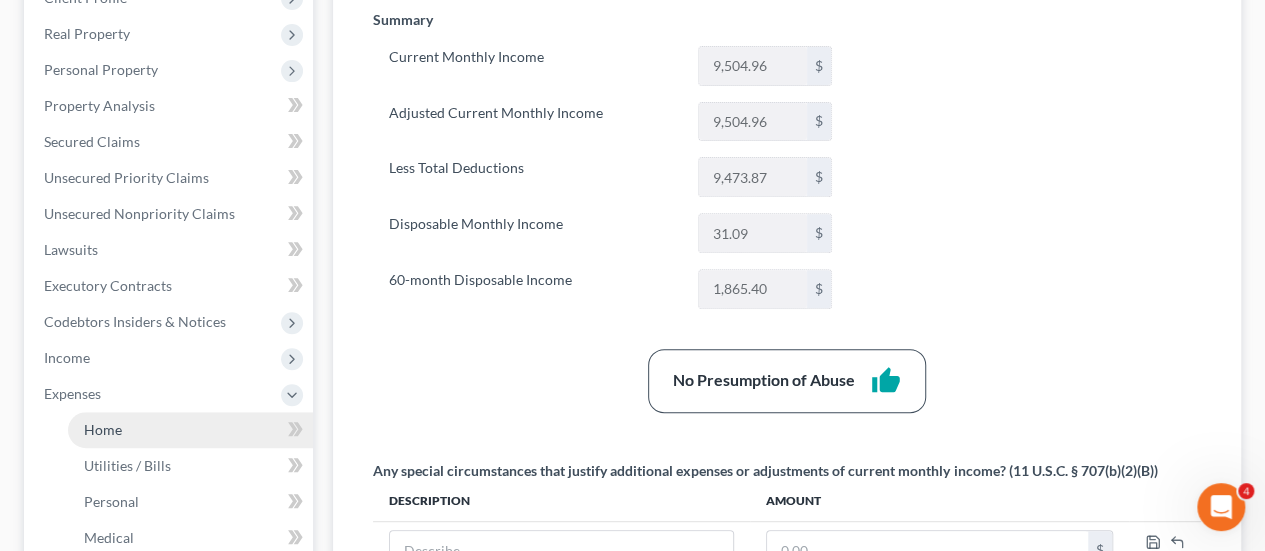 click on "Home" at bounding box center (103, 429) 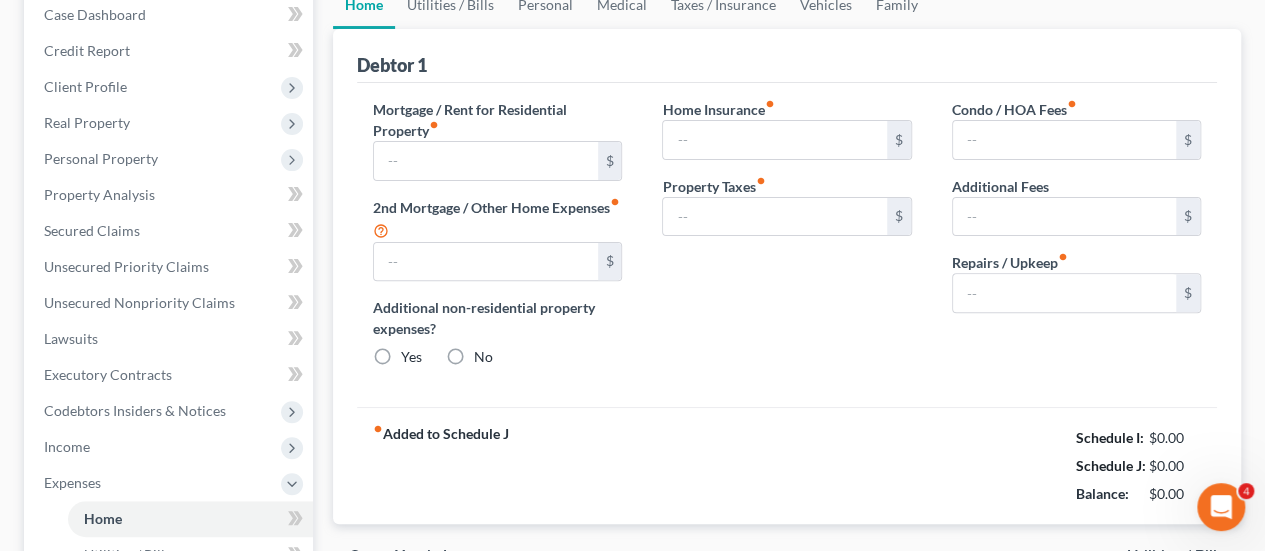 type on "3,000.00" 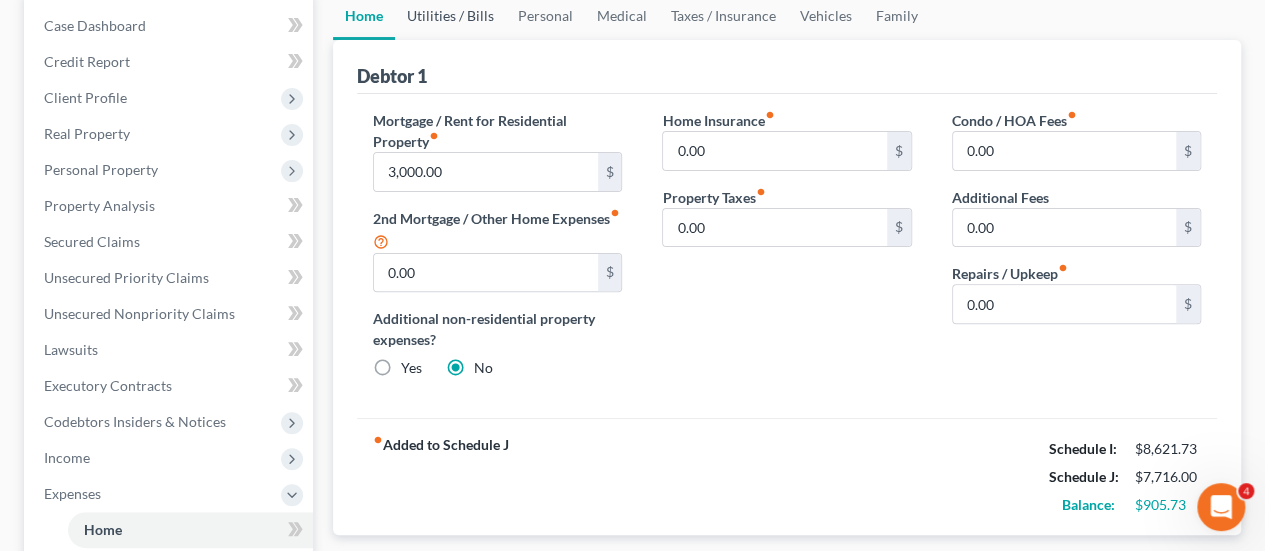 click on "Utilities / Bills" at bounding box center (450, 16) 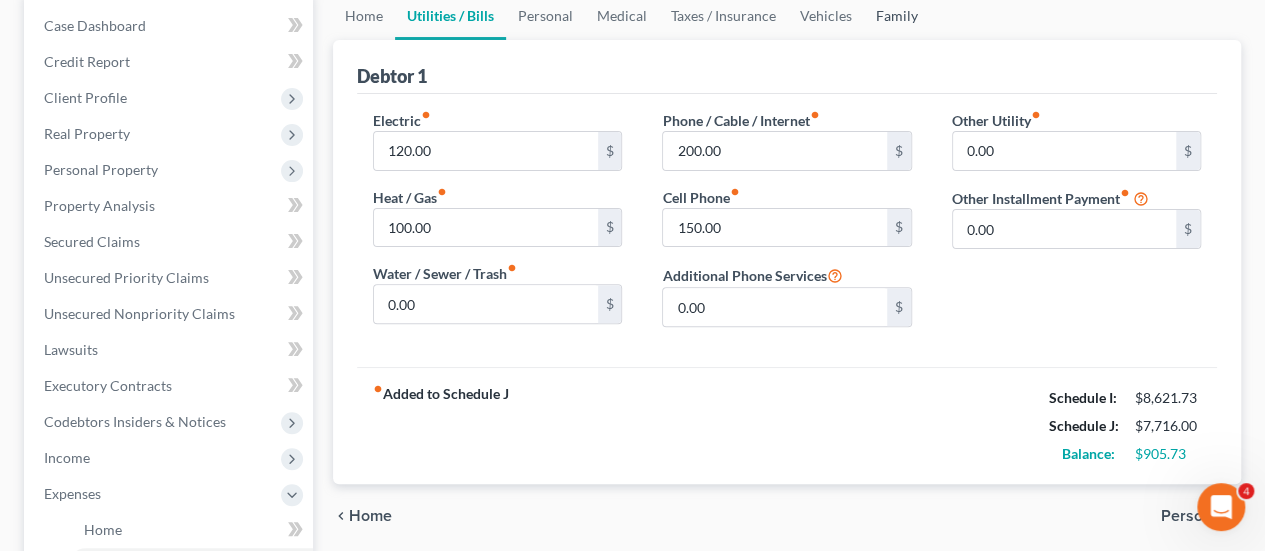 click on "Family" at bounding box center [897, 16] 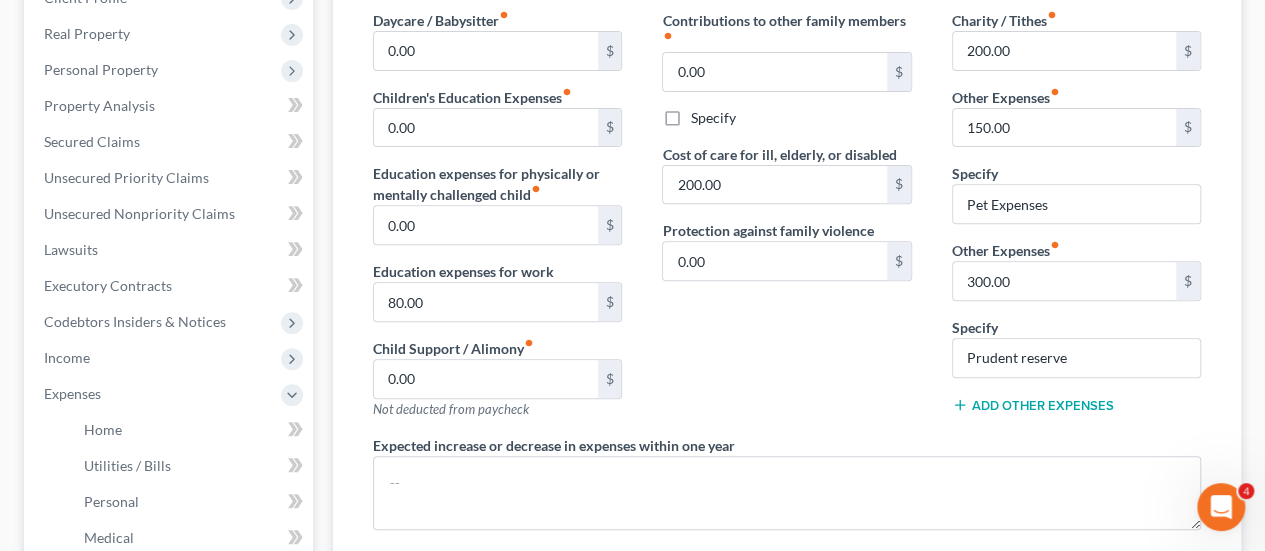 click on "Add Other Expenses" at bounding box center (1033, 405) 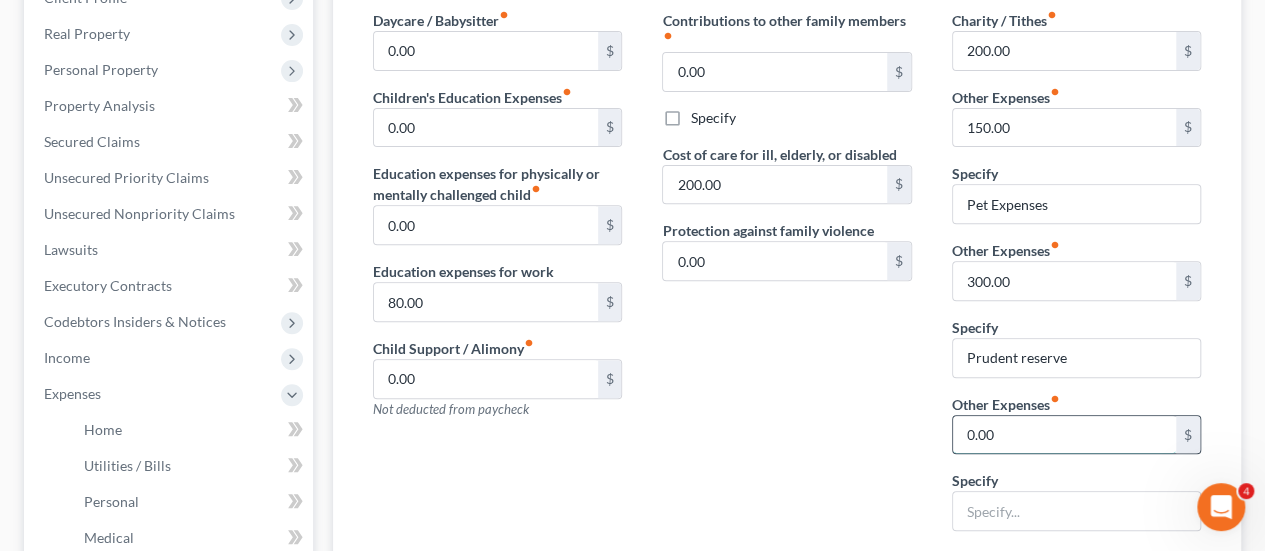 click on "0.00" at bounding box center (1064, 435) 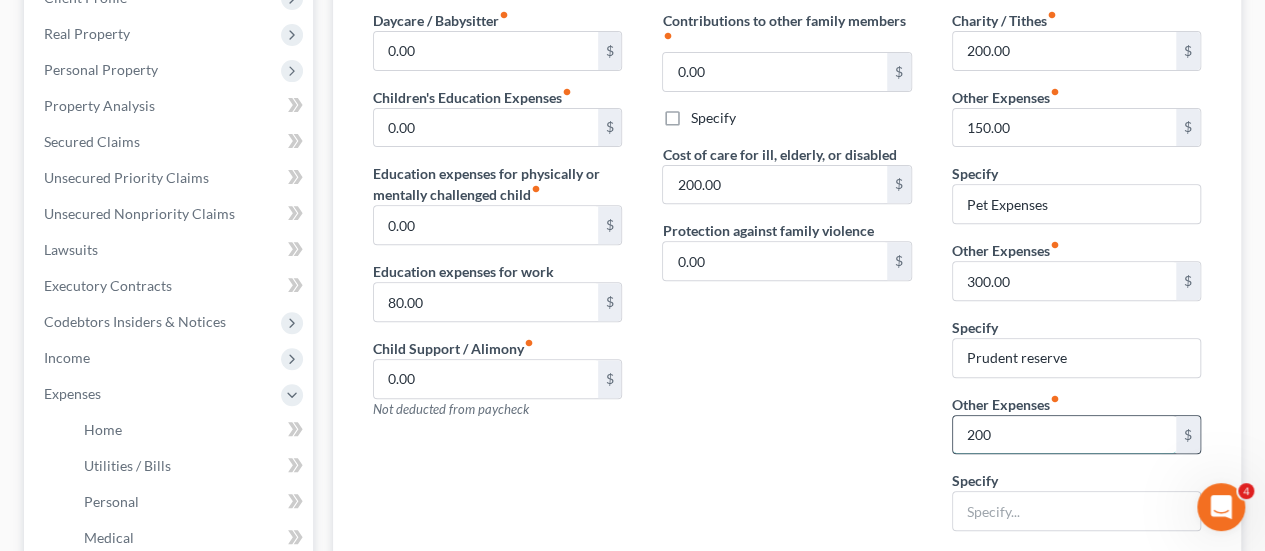 type on "200" 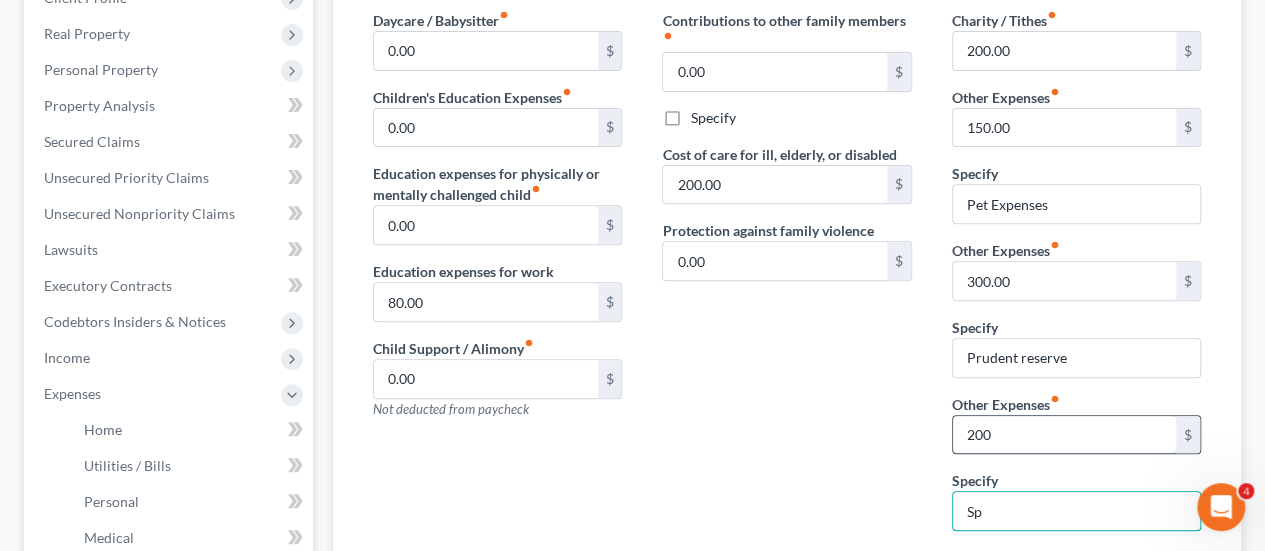 type on "S" 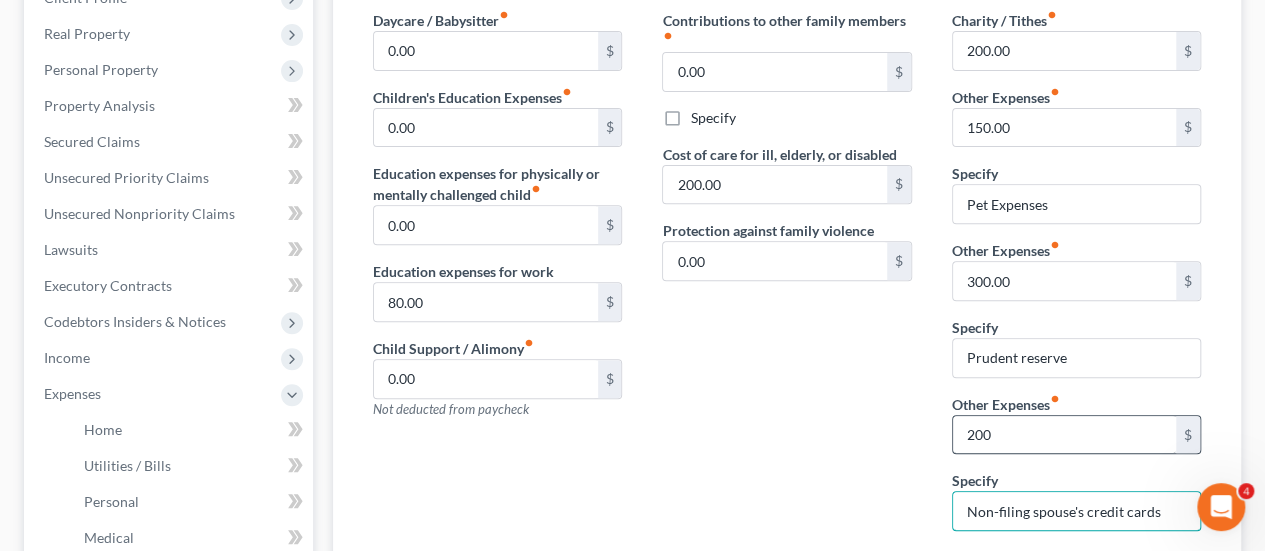 type on "Non-filing spouse's credit cards" 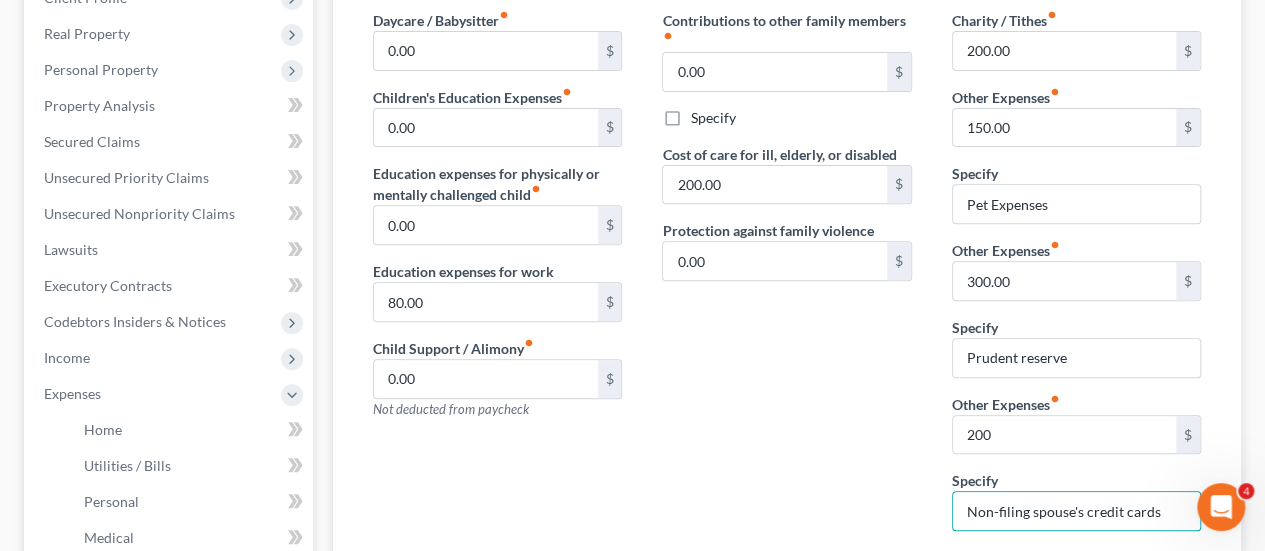 click on "Contributions to other family members  fiber_manual_record 0.00 $ Specify Cost of care for ill, elderly, or disabled 200.00 $ Protection against family violence 0.00 $" at bounding box center [786, 278] 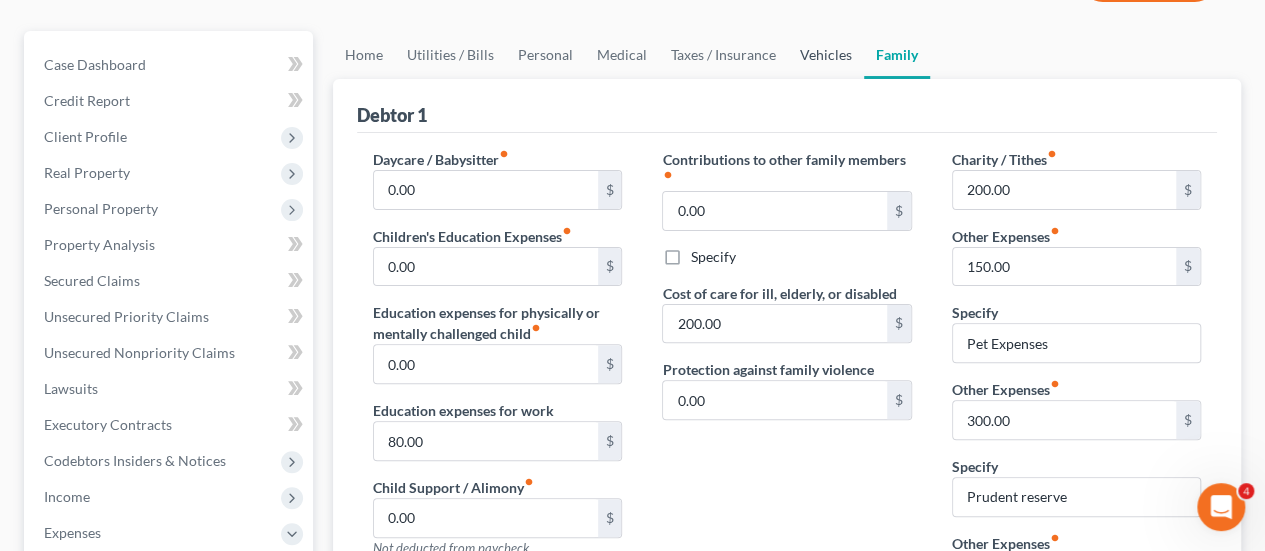 click on "Vehicles" at bounding box center (826, 55) 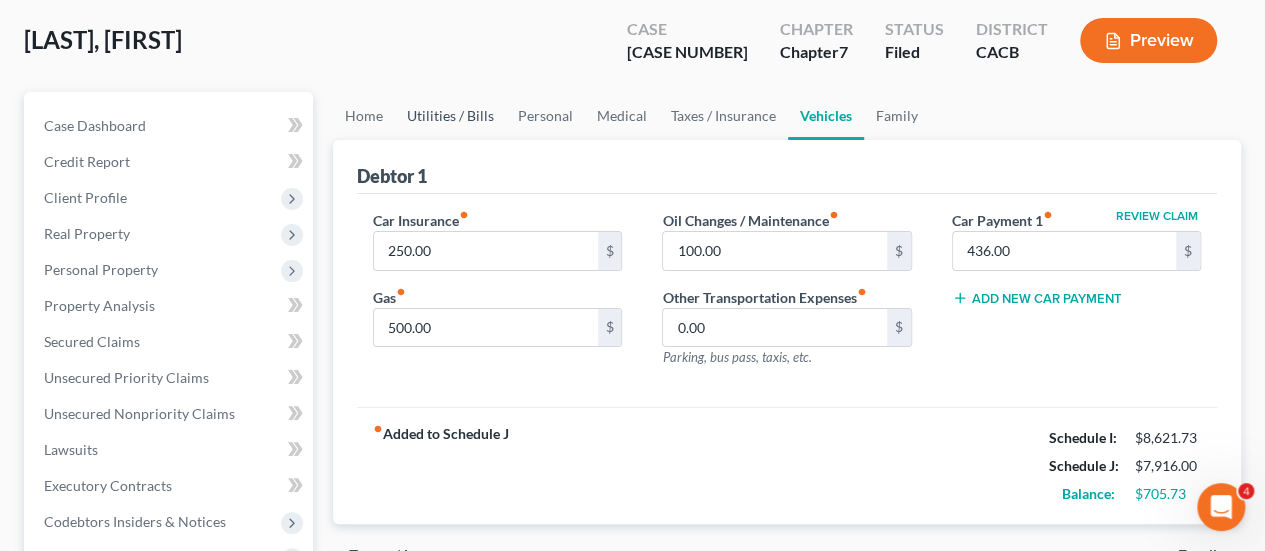 drag, startPoint x: 449, startPoint y: 93, endPoint x: 446, endPoint y: 110, distance: 17.262676 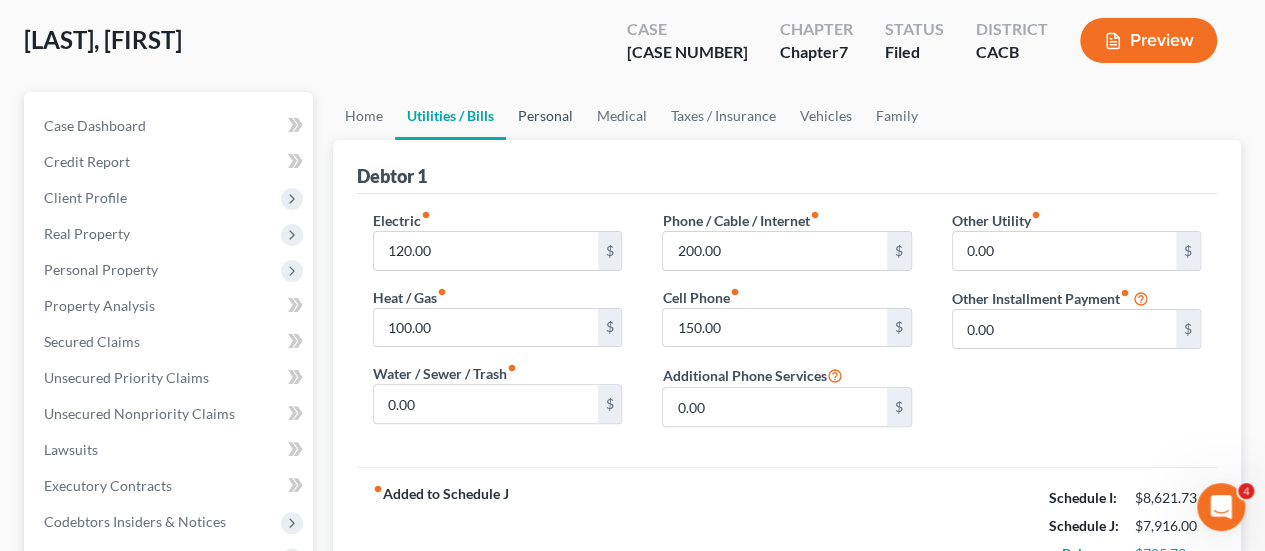 click on "Personal" at bounding box center (545, 116) 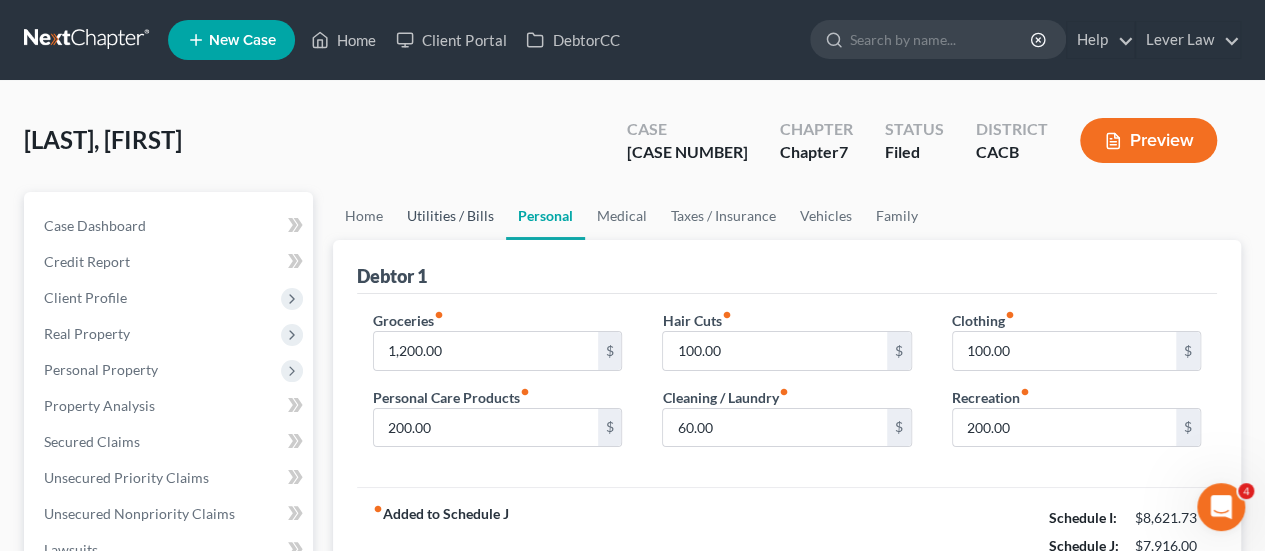 click on "Utilities / Bills" at bounding box center (450, 216) 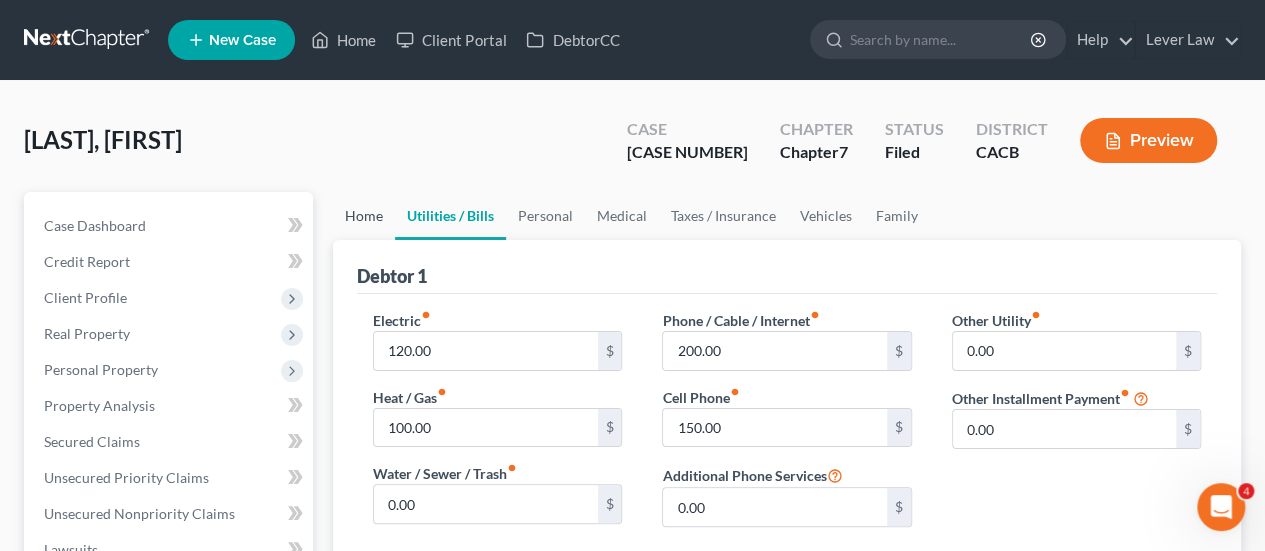 click on "Home" at bounding box center [364, 216] 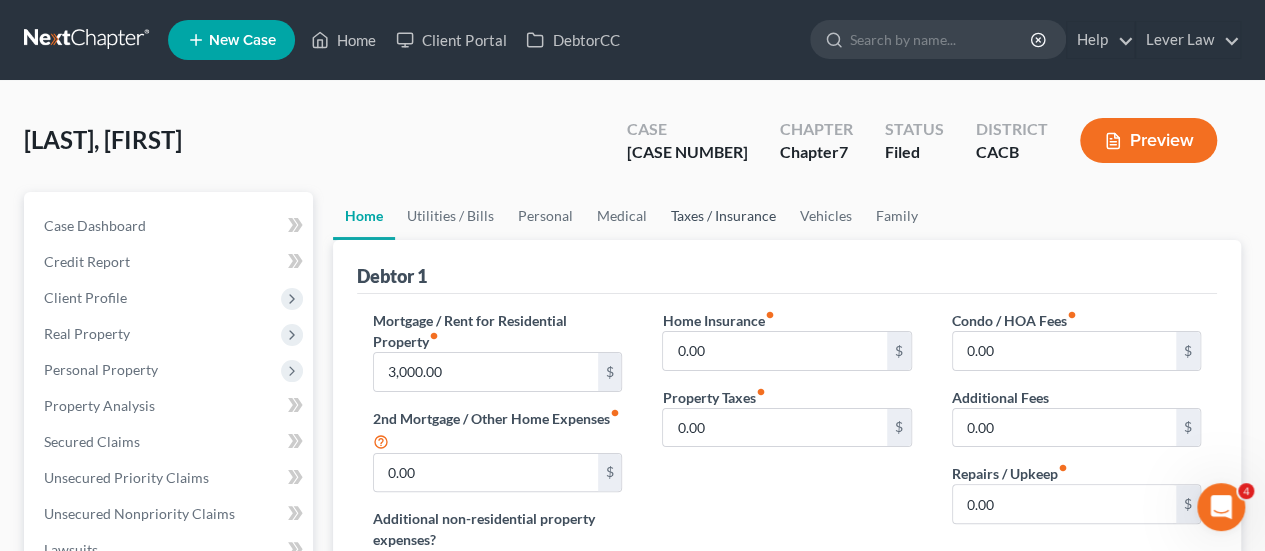 click on "Taxes / Insurance" at bounding box center [723, 216] 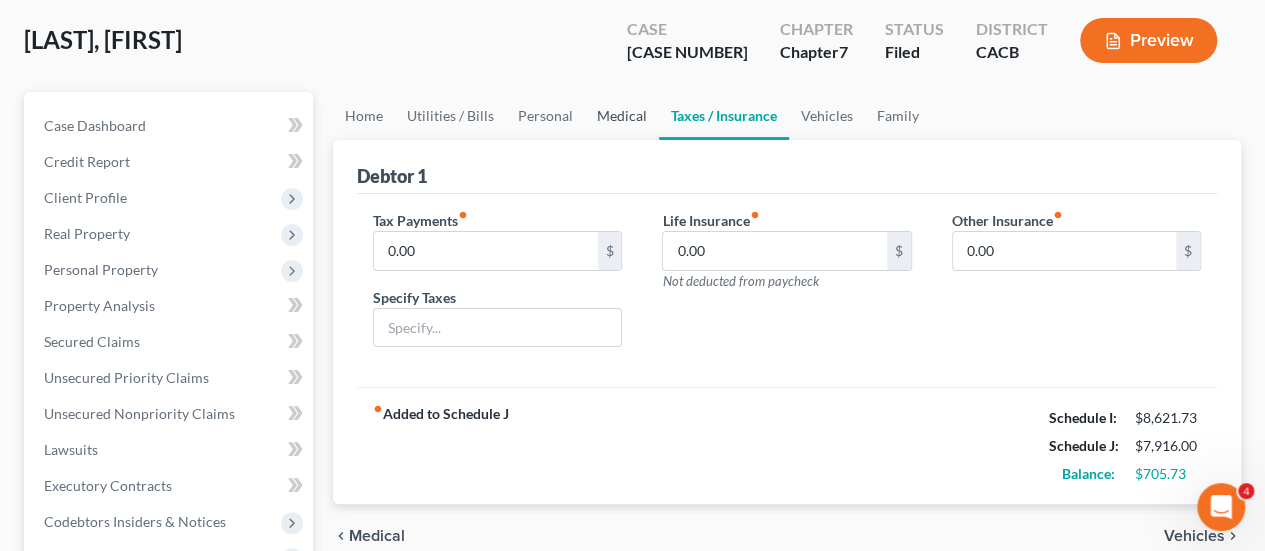 click on "Medical" at bounding box center (622, 116) 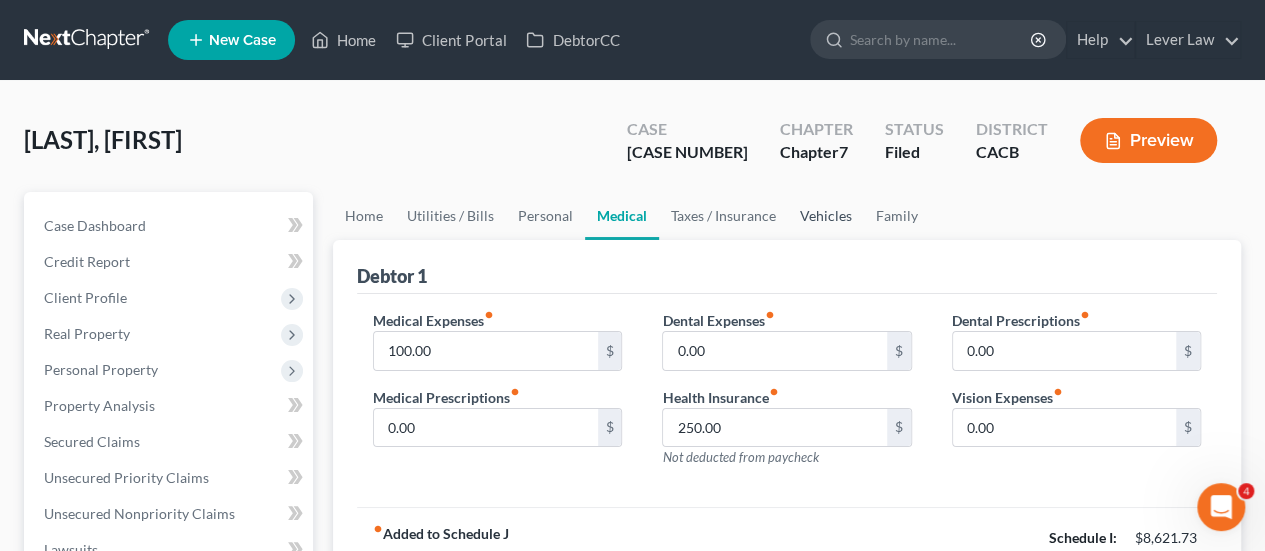 click on "Vehicles" at bounding box center (826, 216) 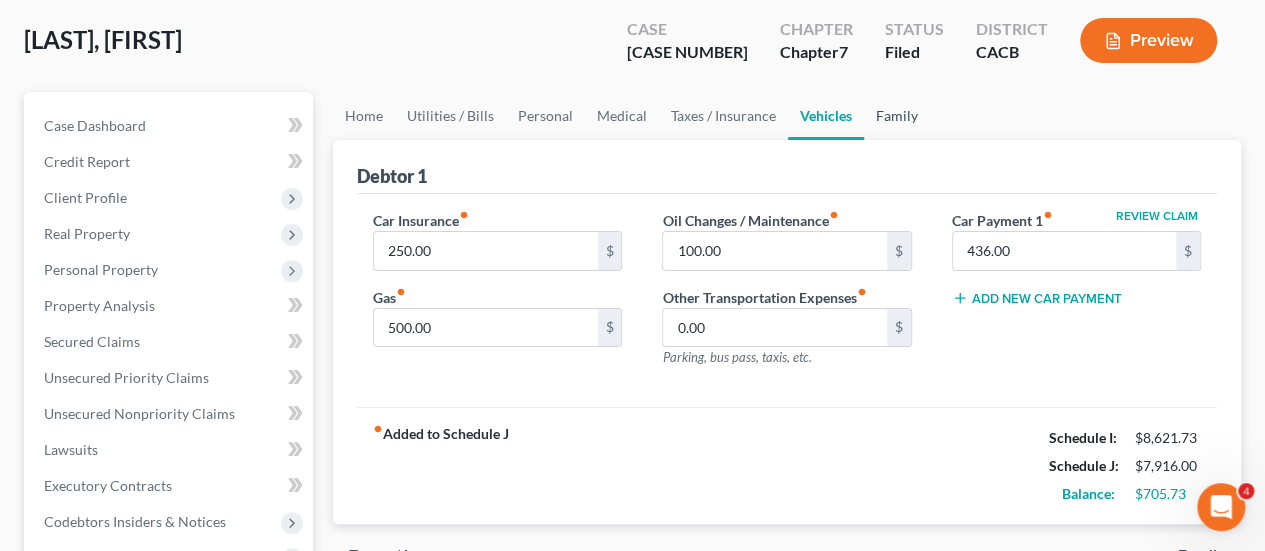 click on "Family" at bounding box center (897, 116) 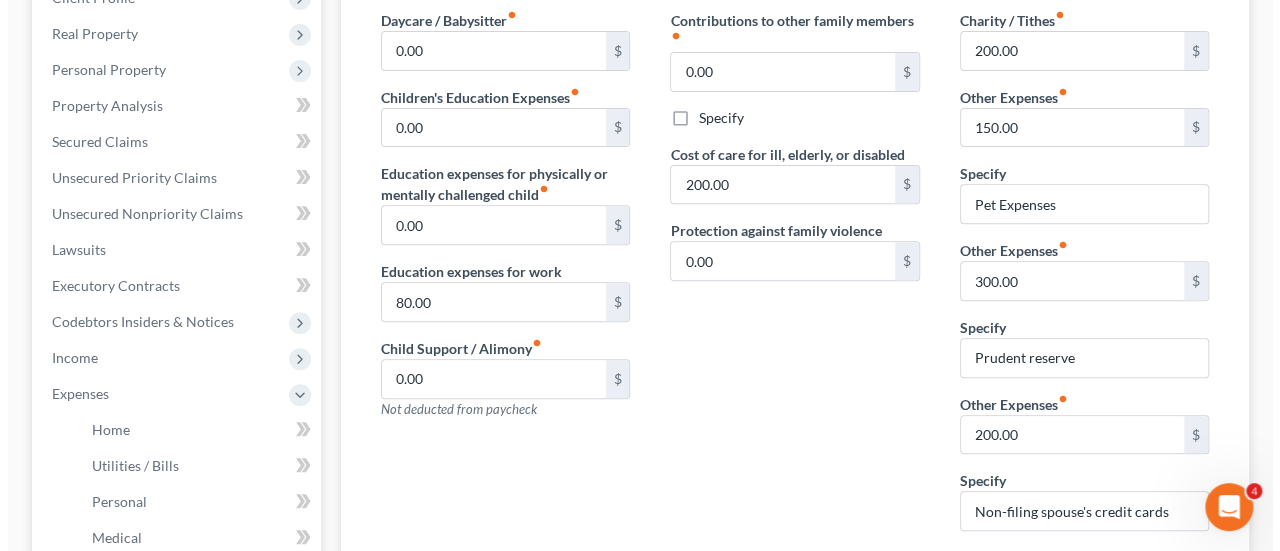 scroll, scrollTop: 761, scrollLeft: 0, axis: vertical 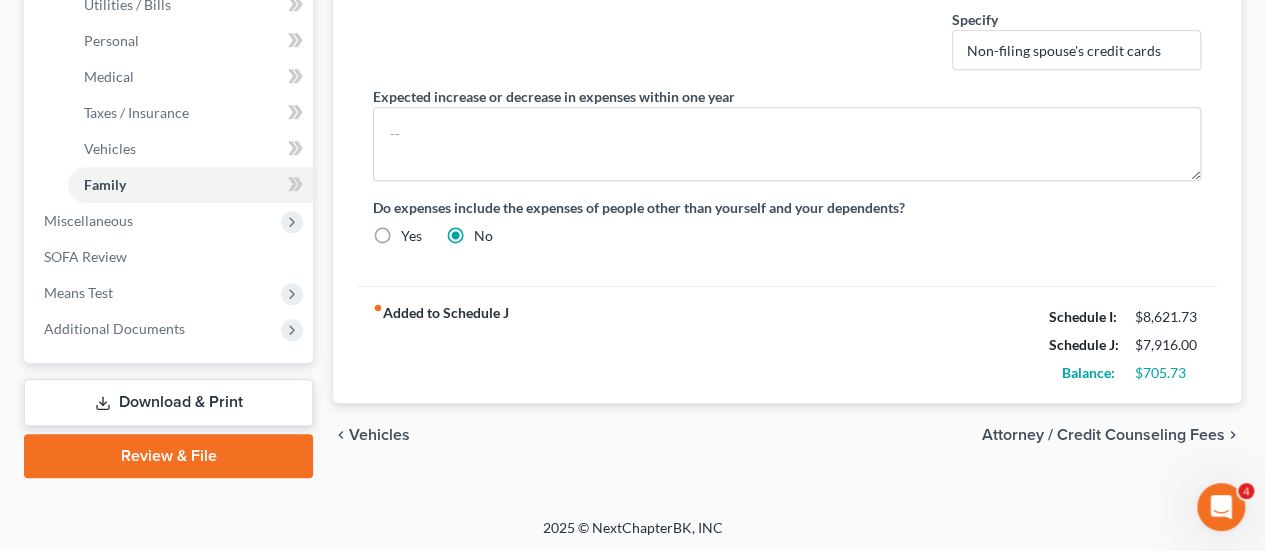 click on "Download & Print" at bounding box center [168, 402] 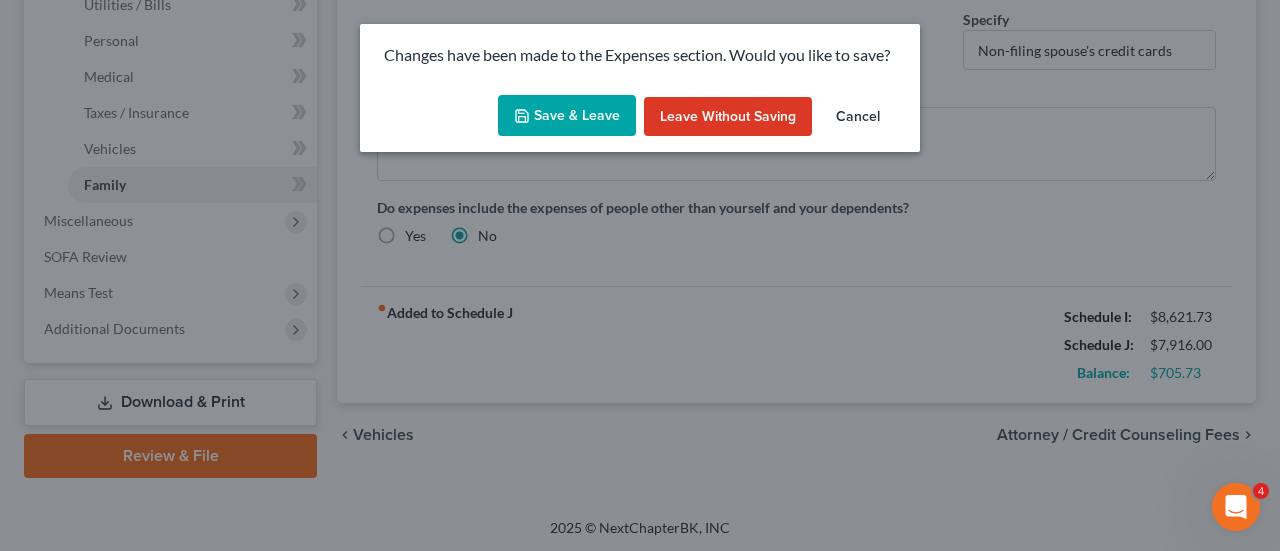 click on "Save & Leave" at bounding box center (567, 116) 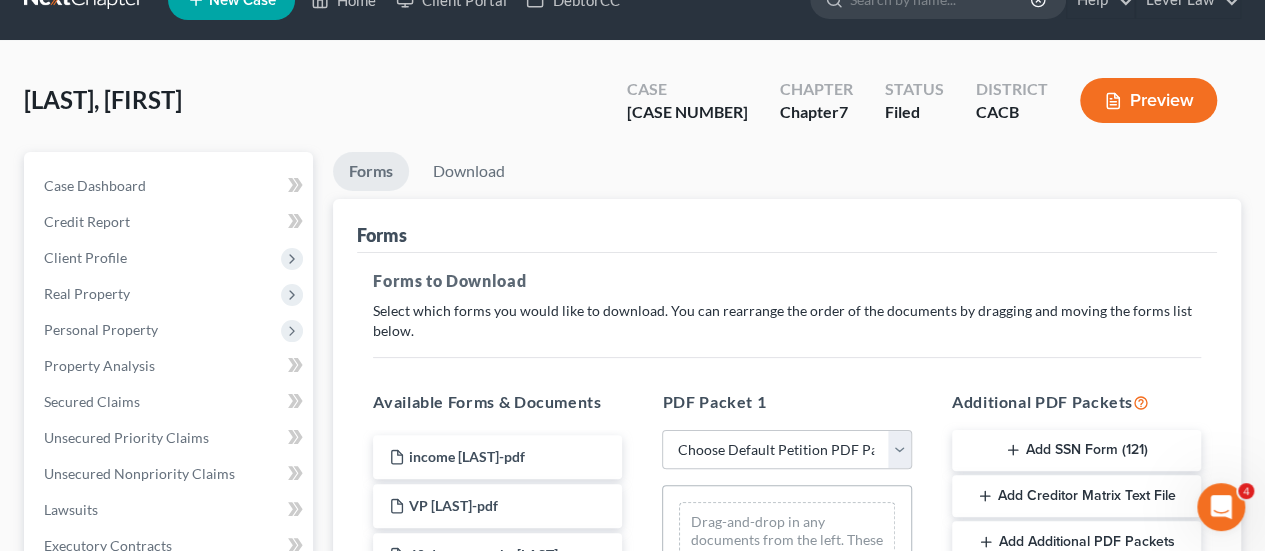 scroll, scrollTop: 0, scrollLeft: 0, axis: both 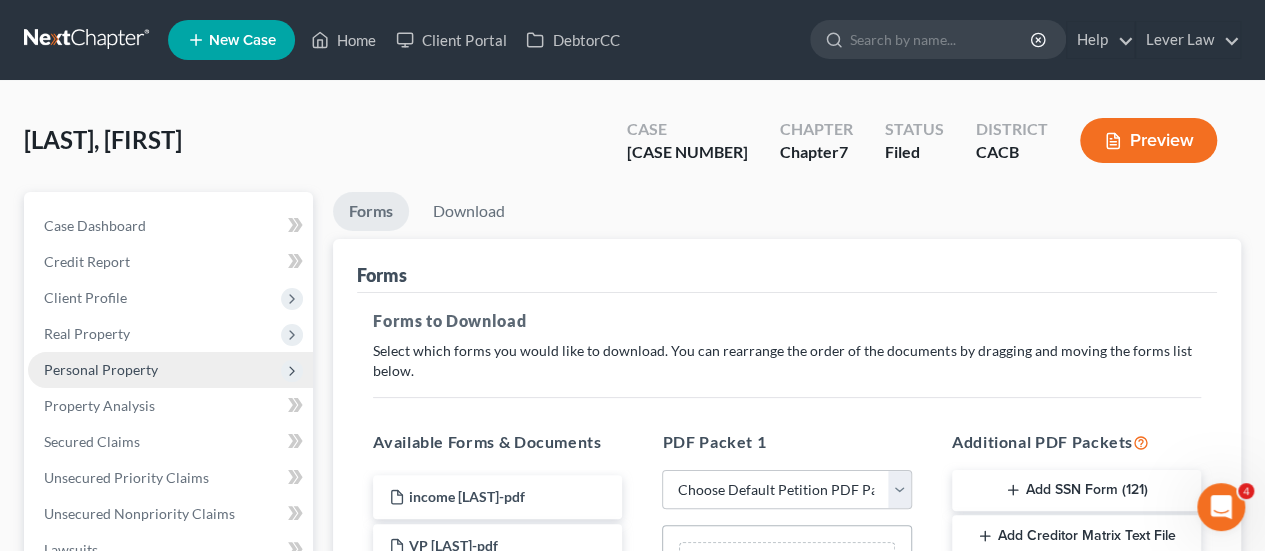 click on "Personal Property" at bounding box center [101, 369] 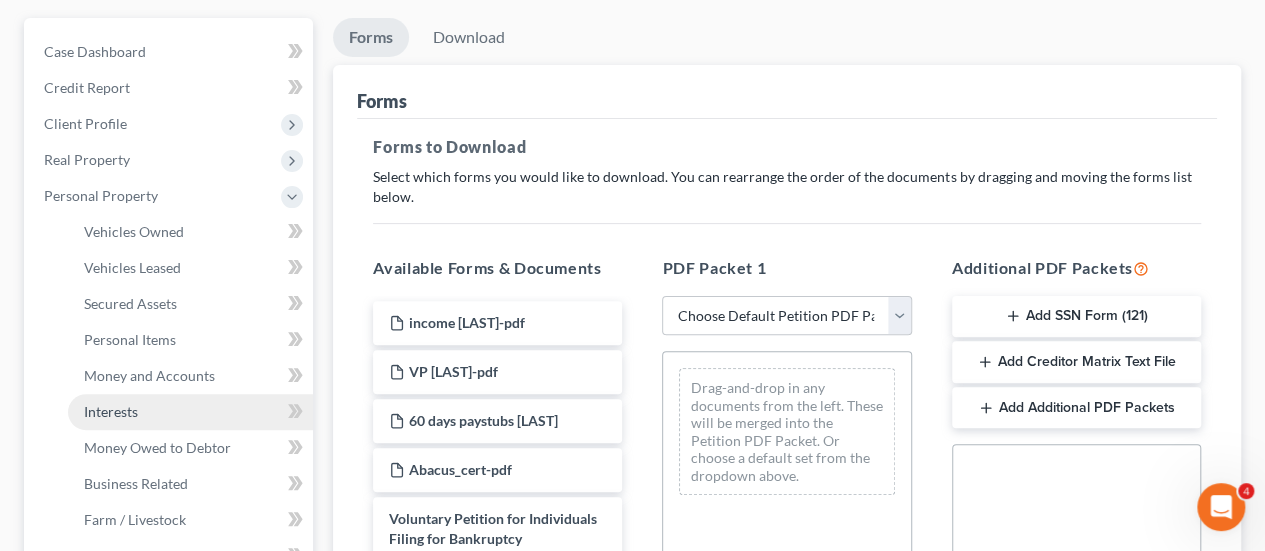 scroll, scrollTop: 200, scrollLeft: 0, axis: vertical 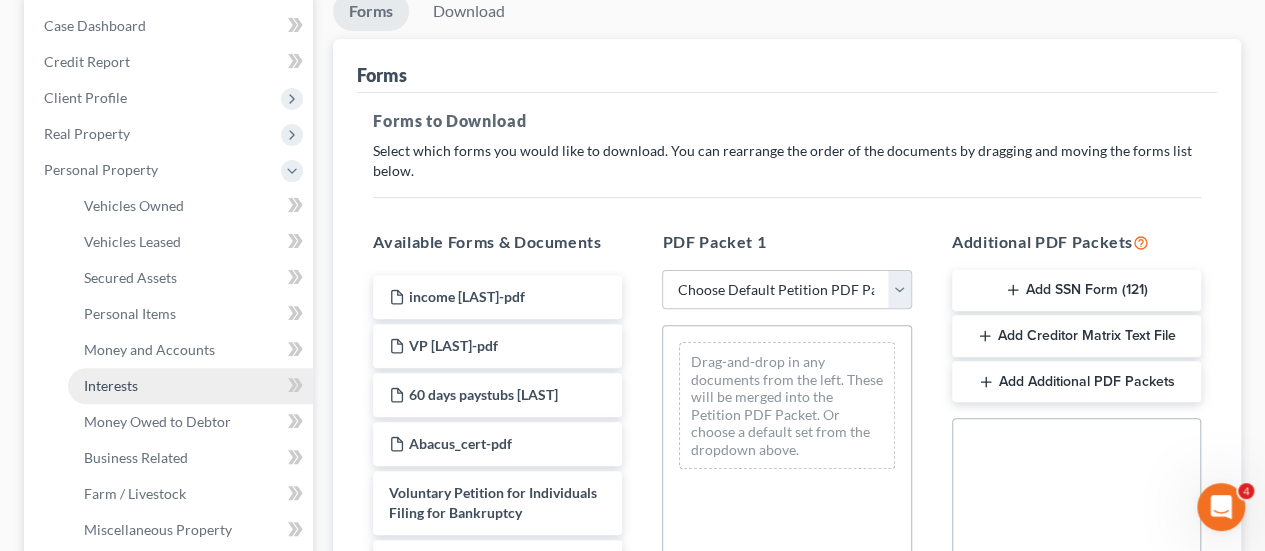 click on "Interests" at bounding box center (190, 386) 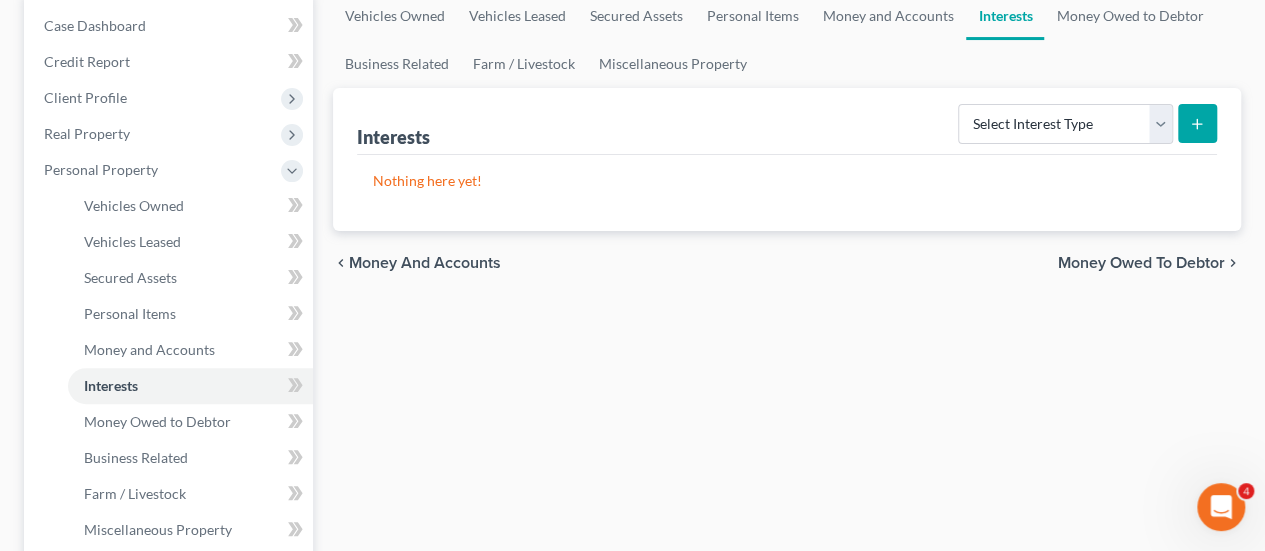 scroll, scrollTop: 100, scrollLeft: 0, axis: vertical 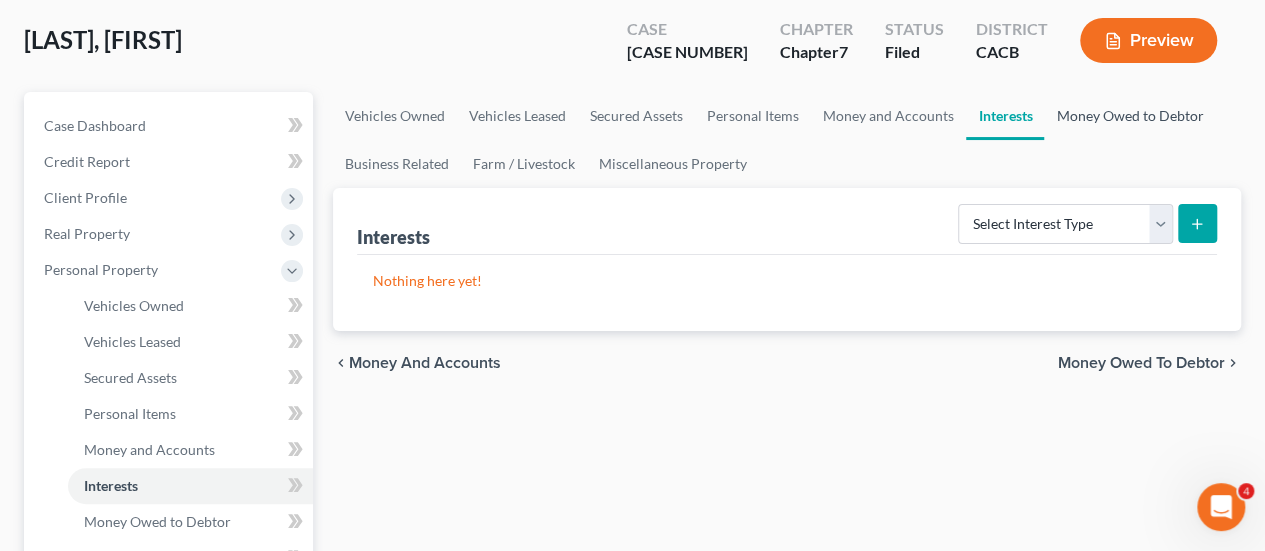 click on "Money Owed to Debtor" at bounding box center (1129, 116) 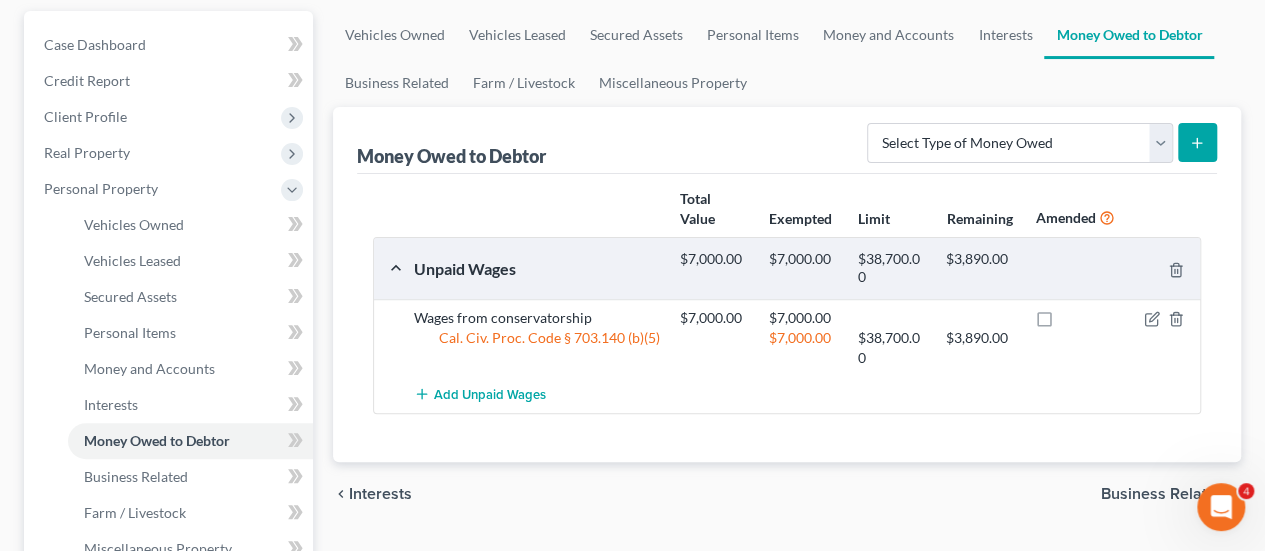 scroll, scrollTop: 200, scrollLeft: 0, axis: vertical 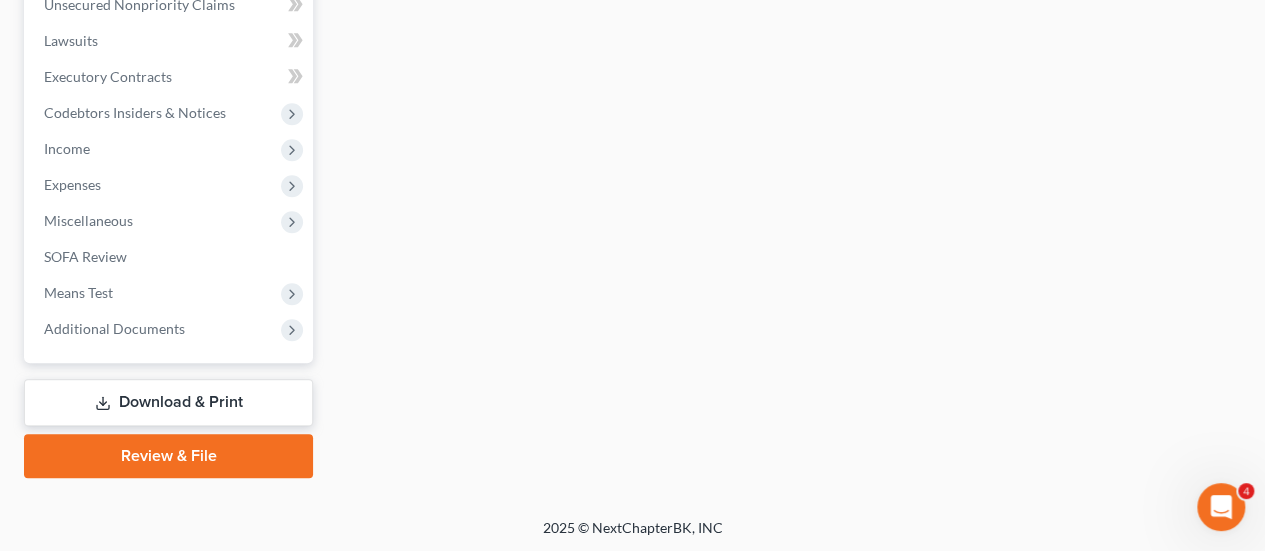 click on "Download & Print" at bounding box center (168, 402) 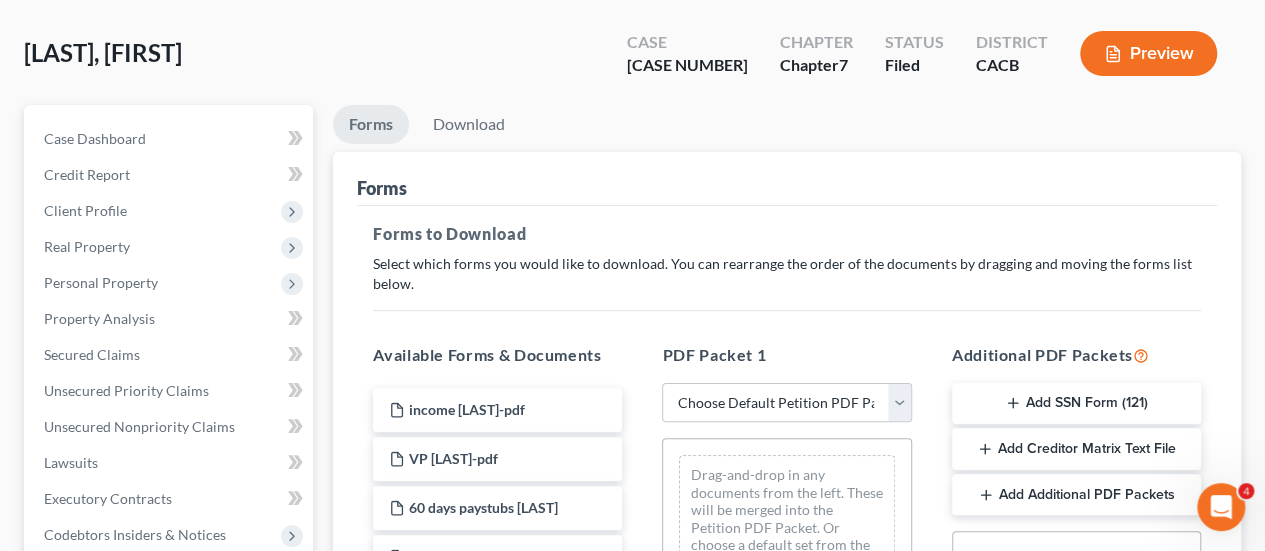 scroll, scrollTop: 200, scrollLeft: 0, axis: vertical 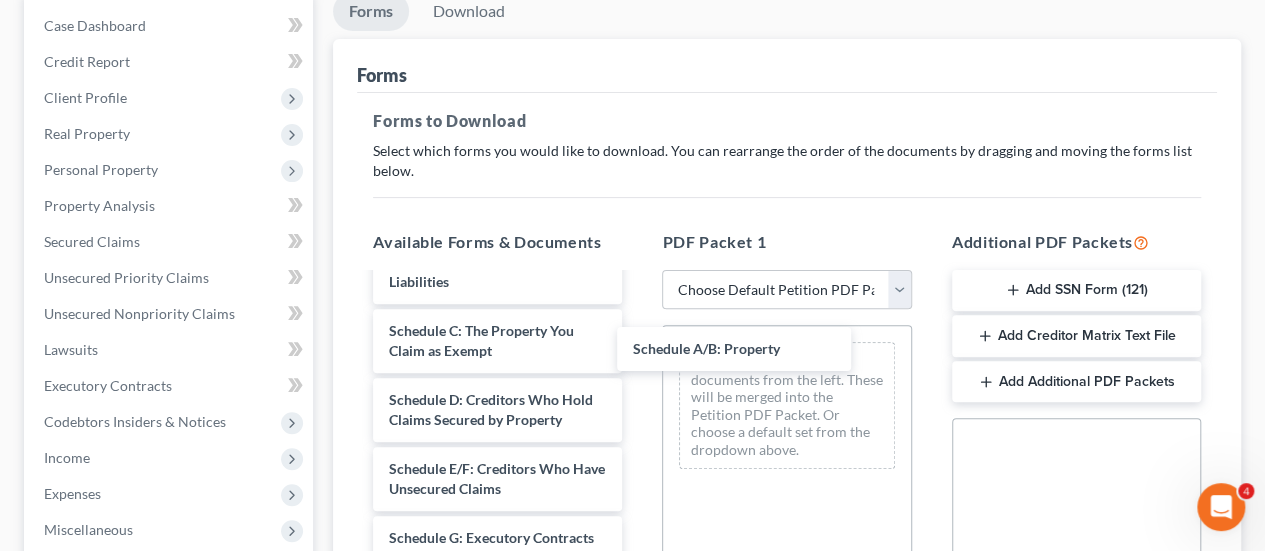 click on "Schedule A/B: Property income Benjamin-pdf VP Benjamin-pdf 60 days paystubs Benjamin-pdf Abacus_cert-pdf Voluntary Petition for Individuals Filing for Bankruptcy Summary of Your Assets and Liabilities Schedule A/B: Property Schedule C: The Property You Claim as Exempt Schedule D: Creditors Who Hold Claims Secured by Property Schedule E/F: Creditors Who Have Unsecured Claims Schedule G: Executory Contracts and Unexpired Leases Schedule H: Your Codebtors Schedule I: Your Income Schedule J: Your Expenses Declaration About an Individual Debtor's Schedules Your Statement of Financial Affairs for Individuals Filing for Bankruptcy Statement of Intention for Individuals Filing Under Chapter 7 Chapter 7 Statement of Your Current Monthly Income and Means-Test Calculation Chapter 7 Means Test Calculation Creditor Matrix Verification of Creditor Matrix Notice Required by 11 U.S.C. § 342(b) for Individuals Filing for Bankruptcy Attorney's Disclosure of Compensation" at bounding box center [497, 661] 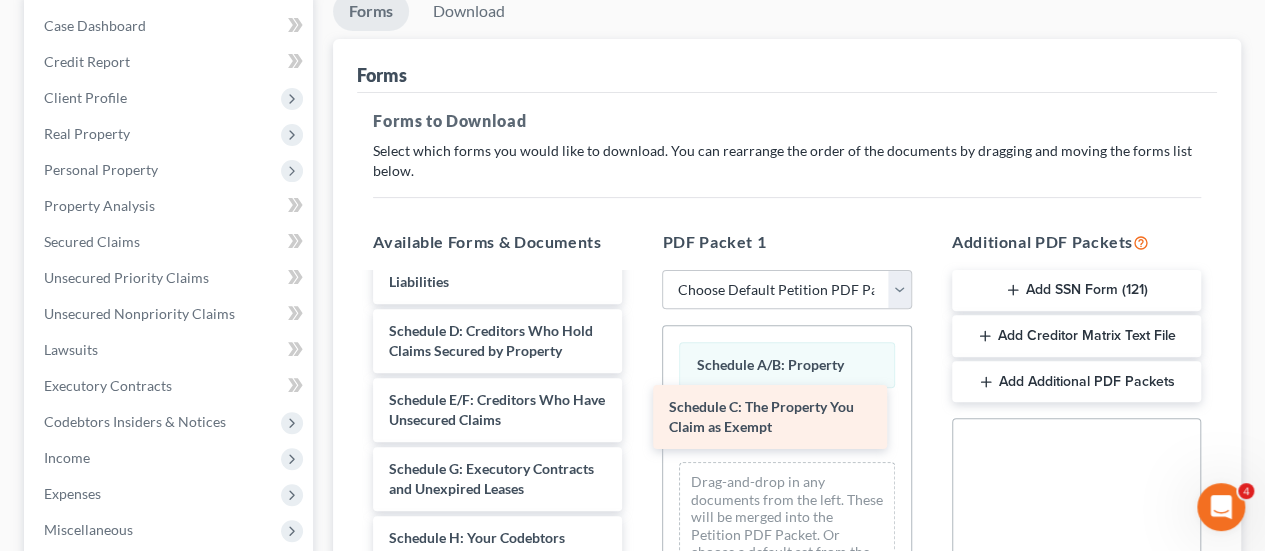 drag, startPoint x: 547, startPoint y: 368, endPoint x: 827, endPoint y: 406, distance: 282.5668 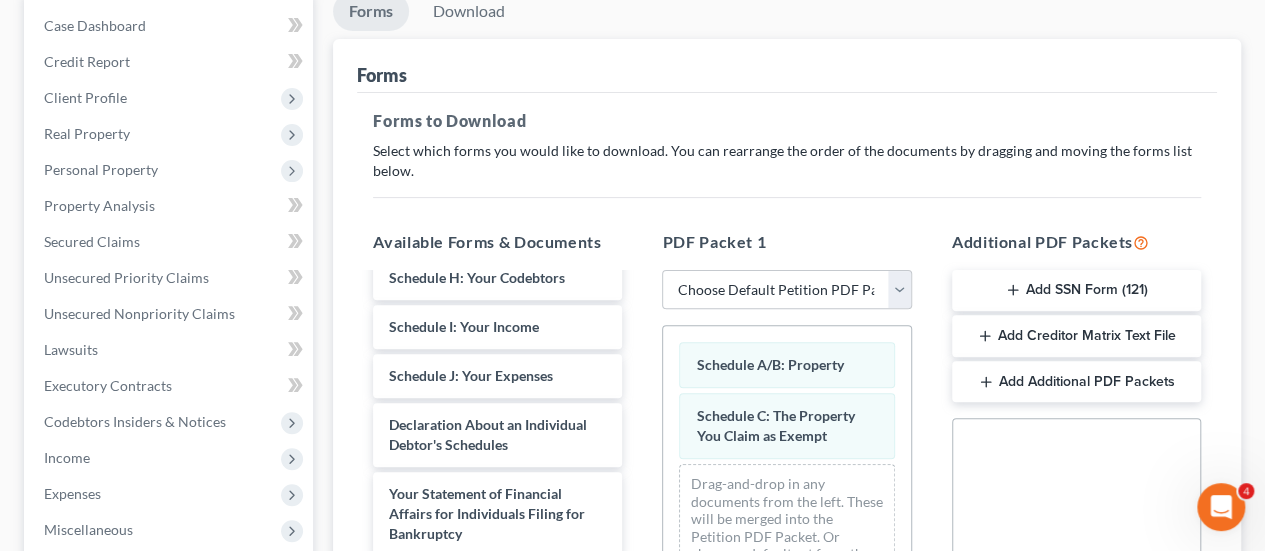 scroll, scrollTop: 600, scrollLeft: 0, axis: vertical 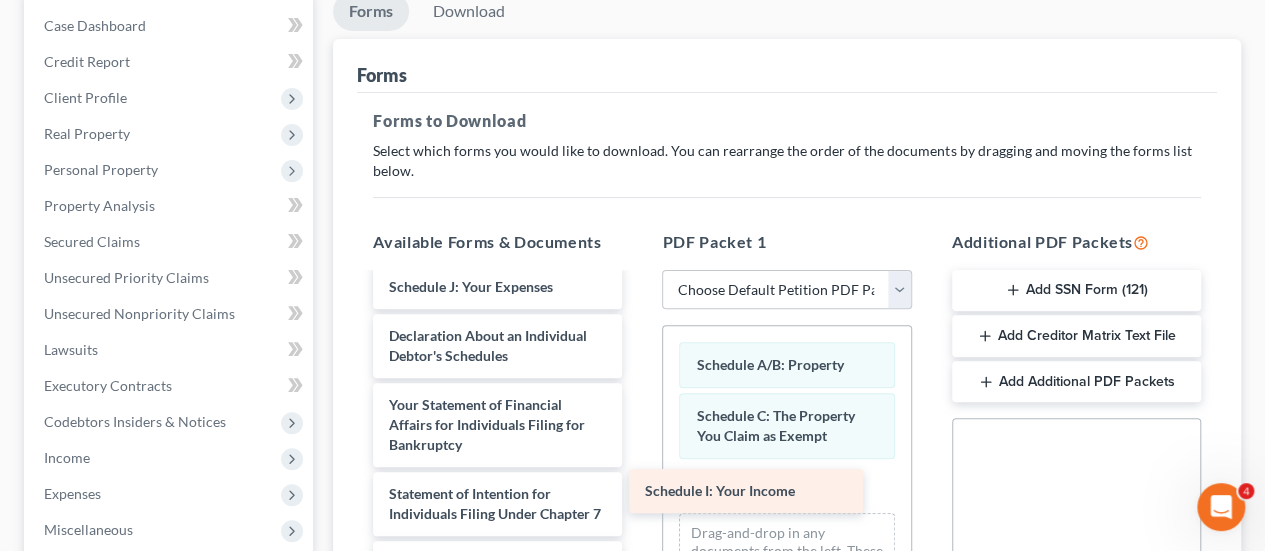 drag, startPoint x: 537, startPoint y: 353, endPoint x: 720, endPoint y: 469, distance: 216.66795 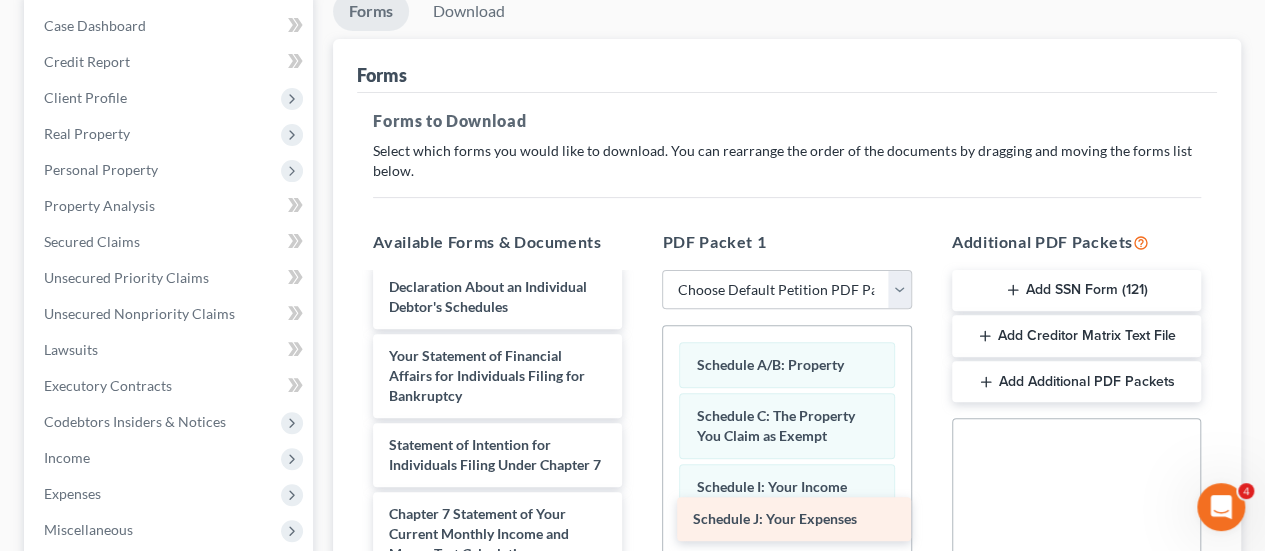 drag, startPoint x: 488, startPoint y: 348, endPoint x: 788, endPoint y: 520, distance: 345.8092 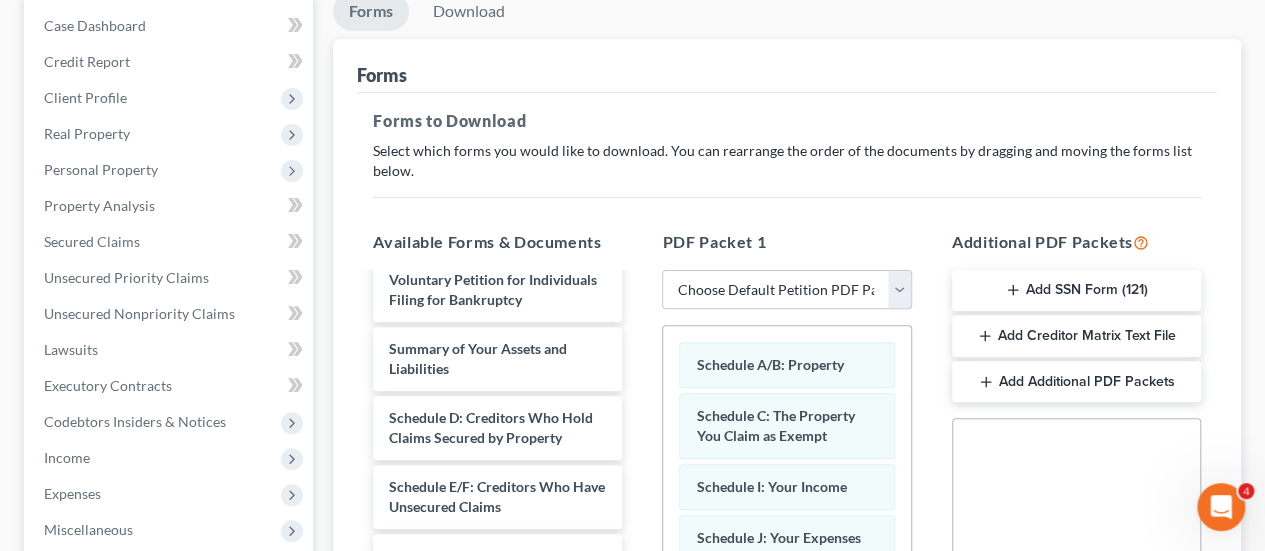 scroll, scrollTop: 200, scrollLeft: 0, axis: vertical 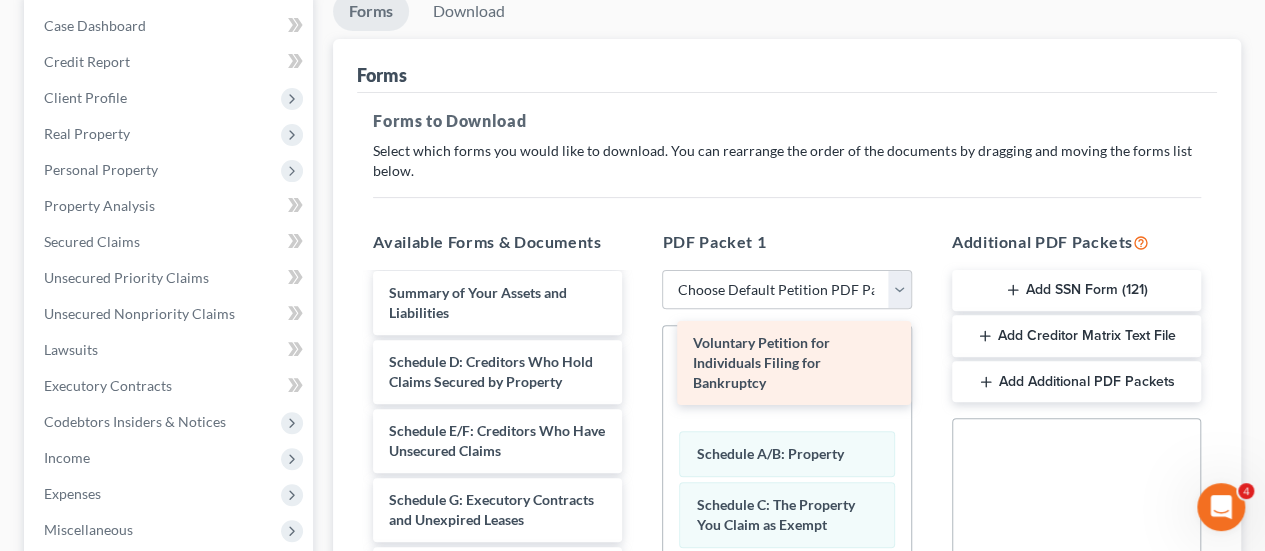 drag, startPoint x: 428, startPoint y: 323, endPoint x: 732, endPoint y: 355, distance: 305.67957 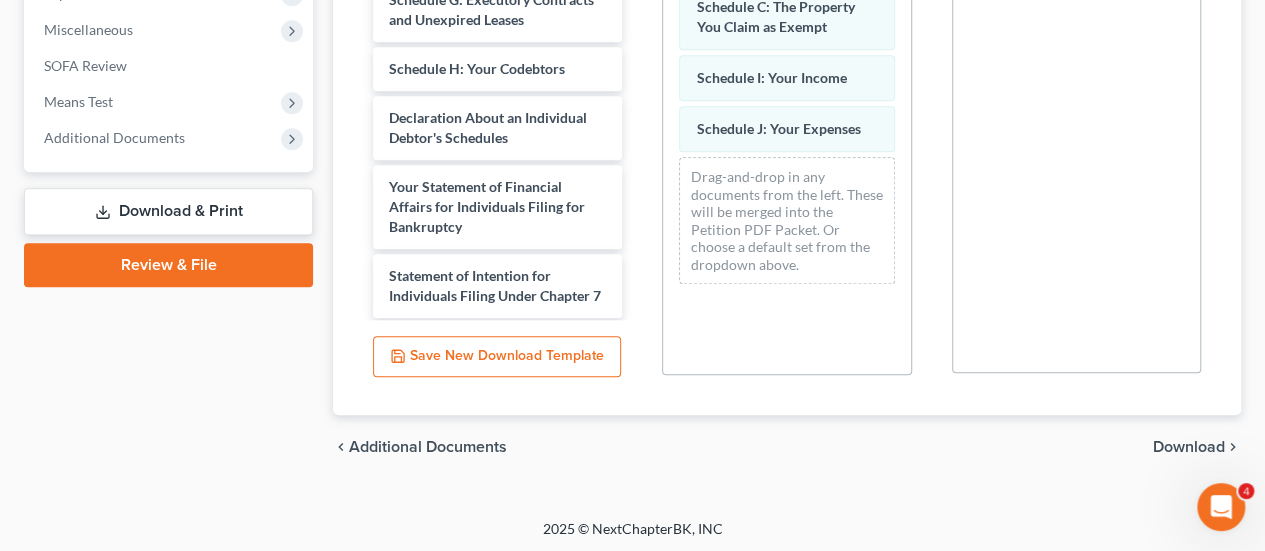 click on "Download" at bounding box center [1189, 447] 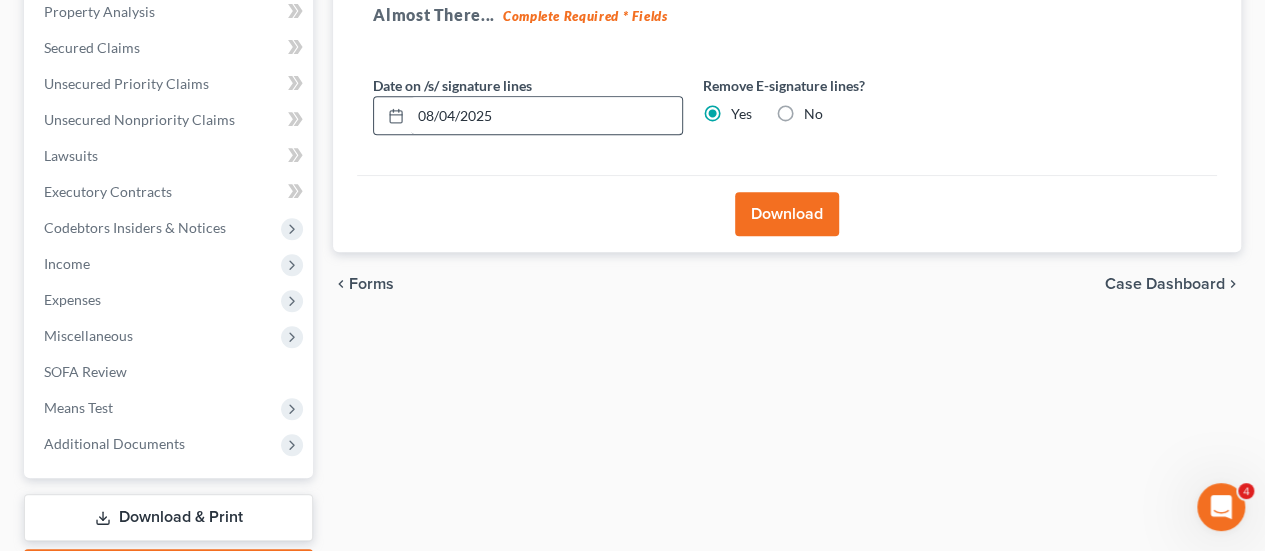 scroll, scrollTop: 309, scrollLeft: 0, axis: vertical 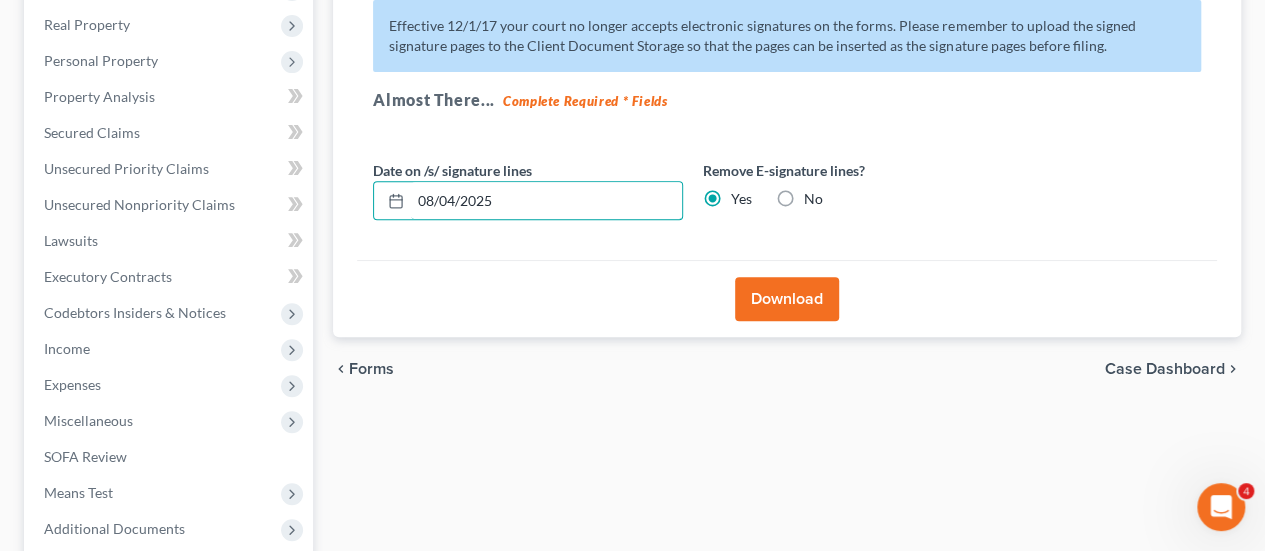 drag, startPoint x: 565, startPoint y: 204, endPoint x: 366, endPoint y: 201, distance: 199.02261 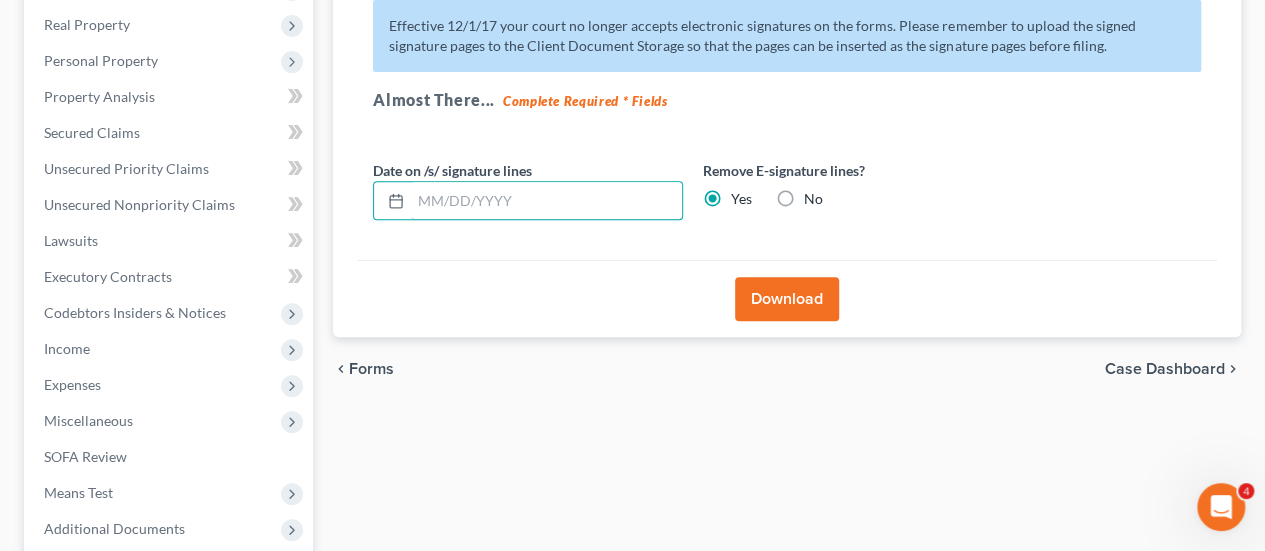 type 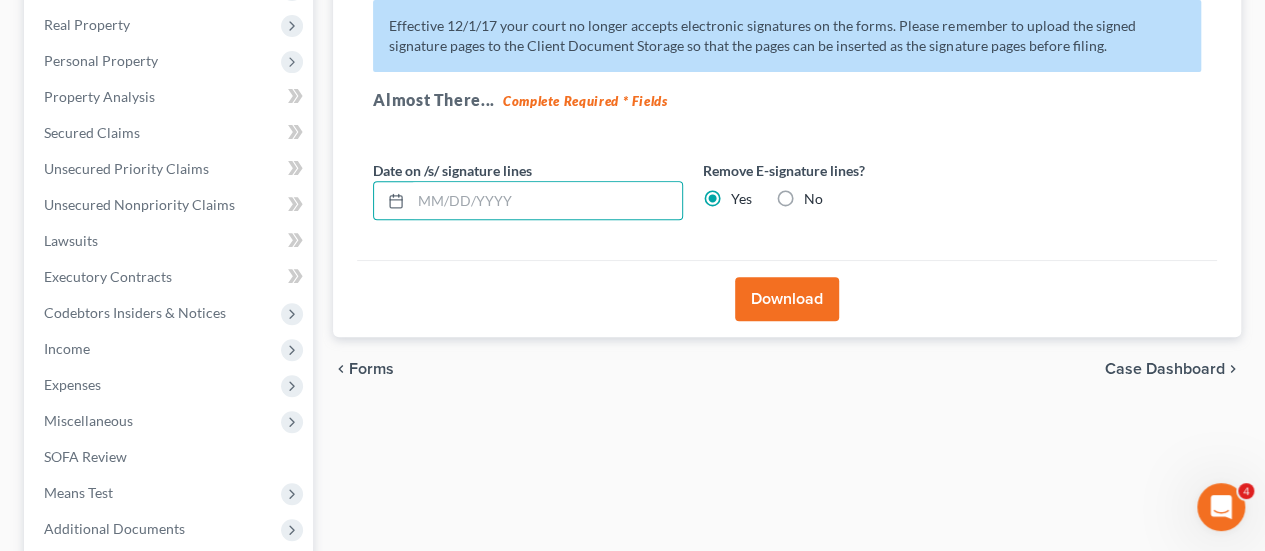 click on "Download" at bounding box center (787, 299) 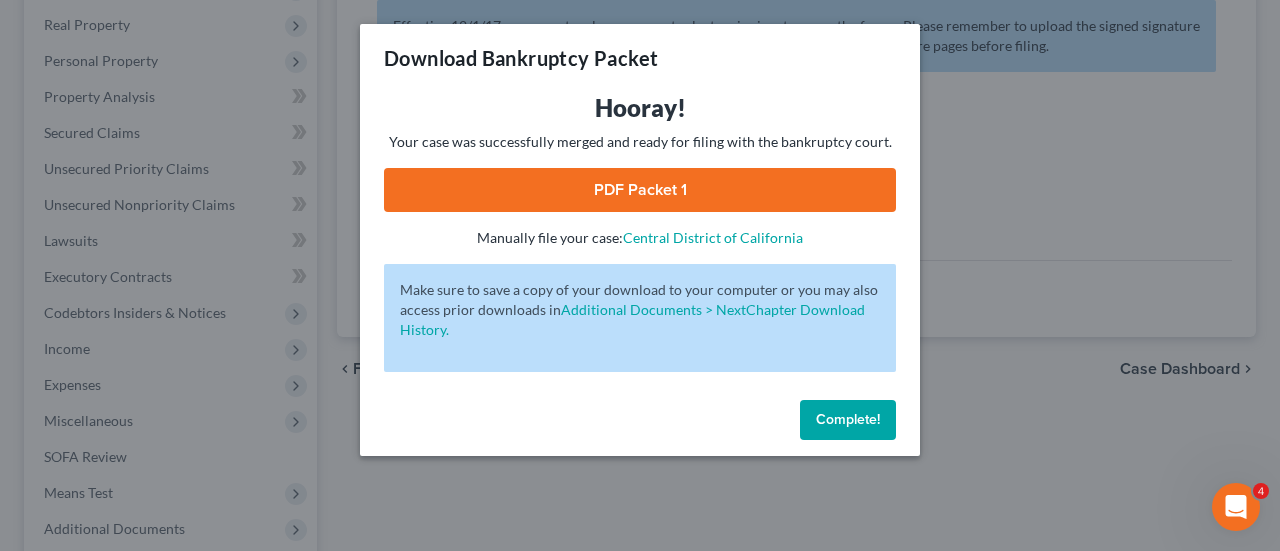 click on "PDF Packet 1" at bounding box center (640, 190) 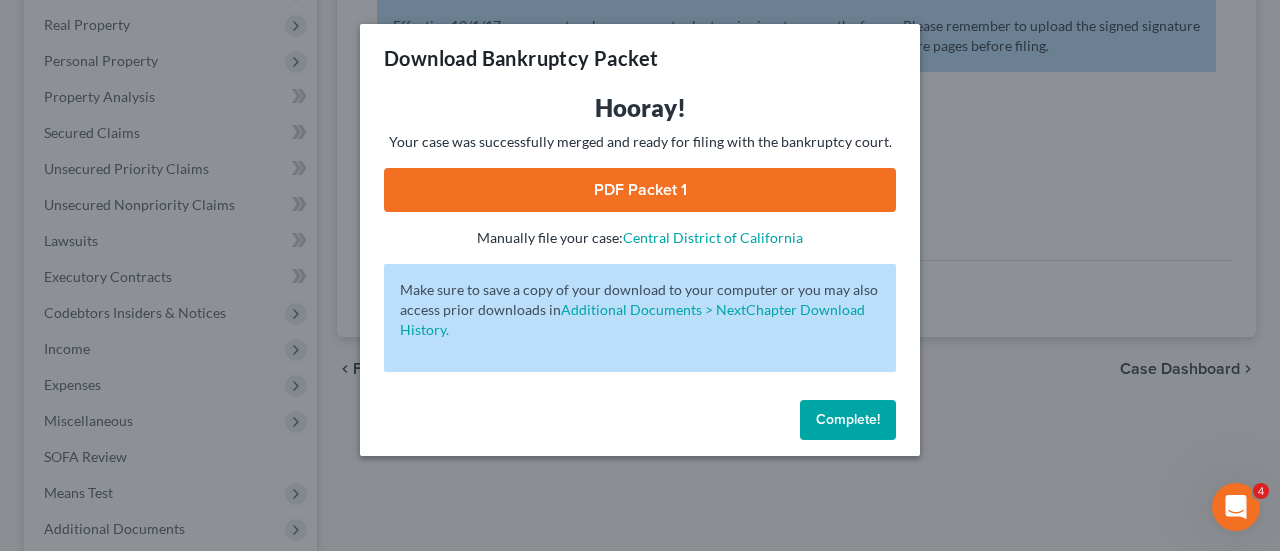 click on "Complete!" at bounding box center (848, 419) 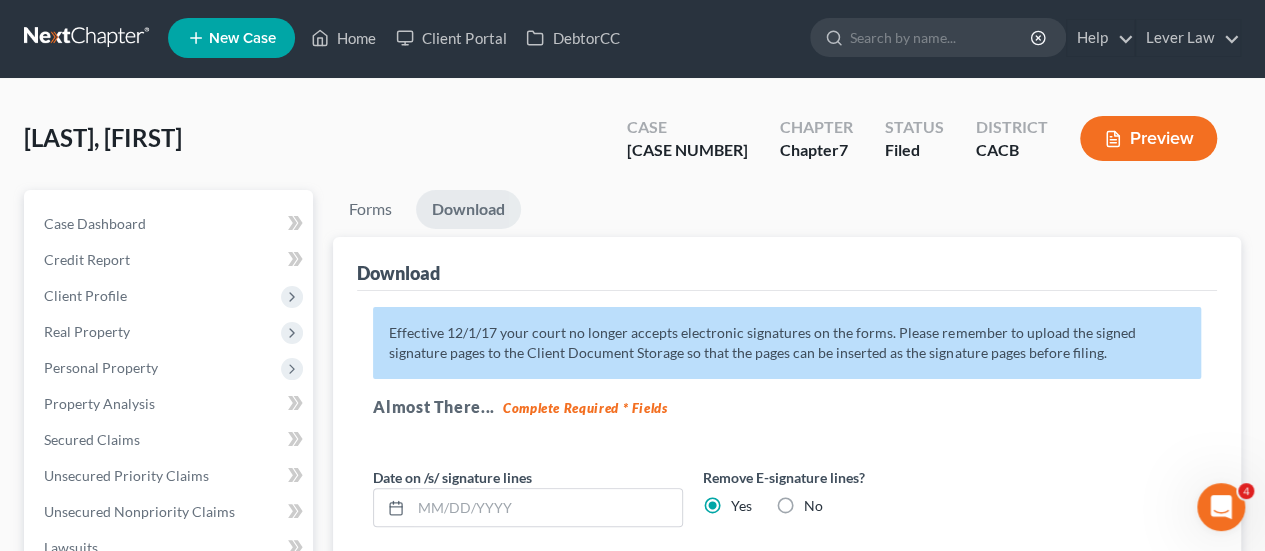 scroll, scrollTop: 0, scrollLeft: 0, axis: both 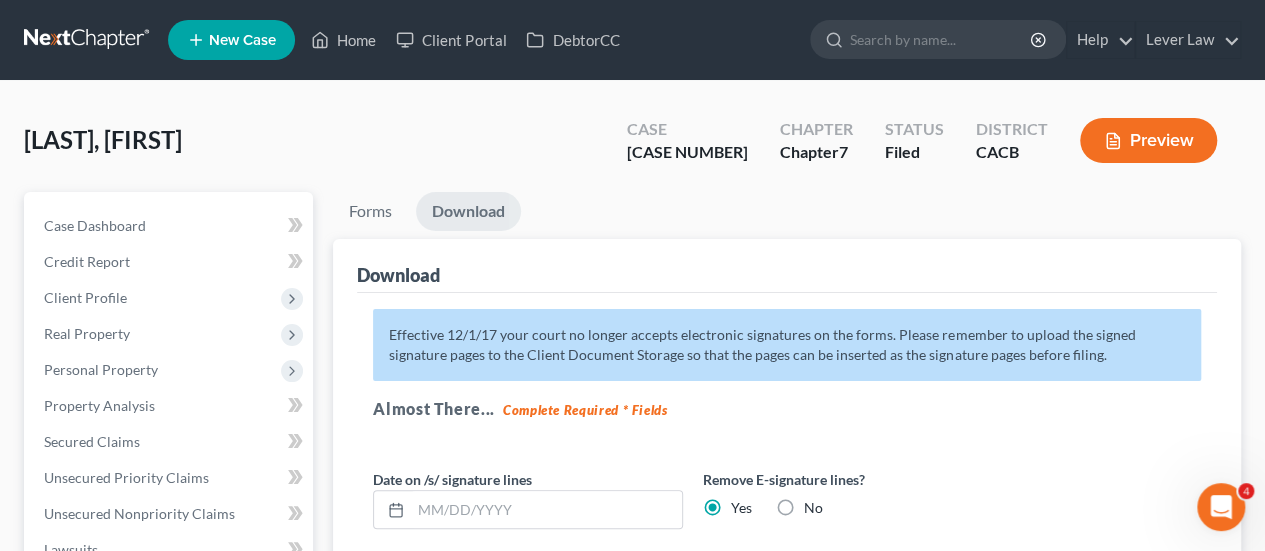 click at bounding box center (88, 40) 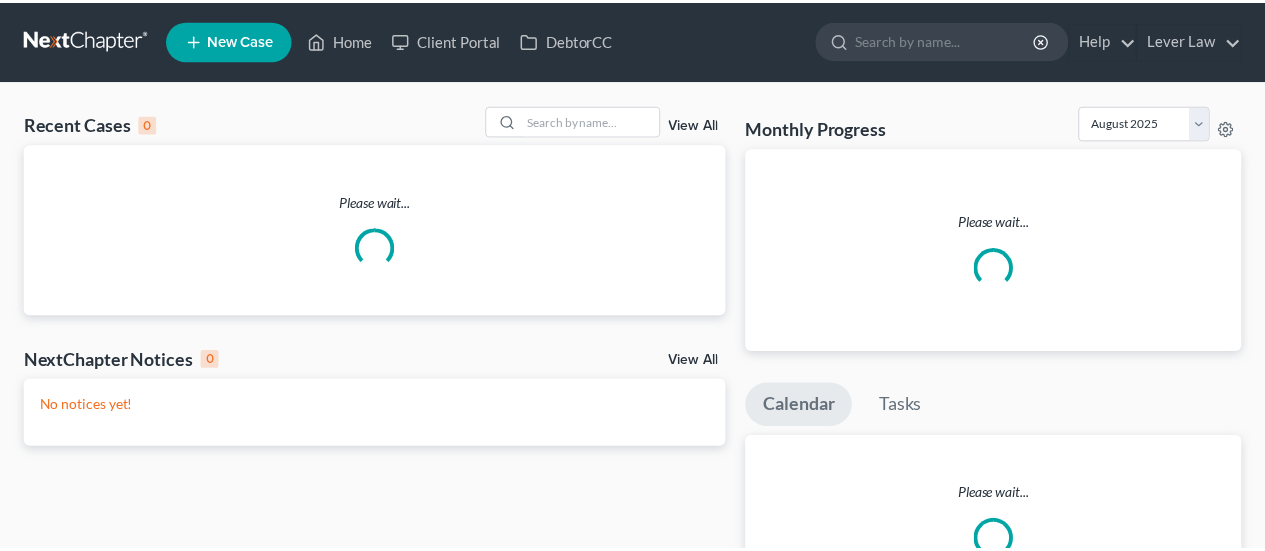 scroll, scrollTop: 0, scrollLeft: 0, axis: both 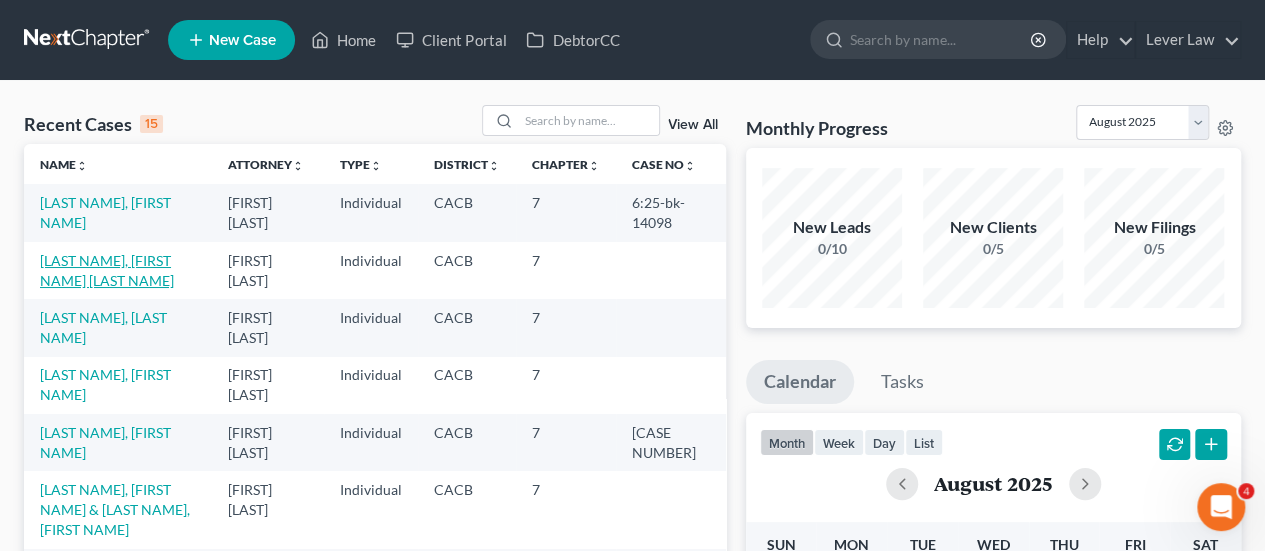 click on "[LAST NAME], [FIRST NAME] [LAST NAME]" at bounding box center (107, 270) 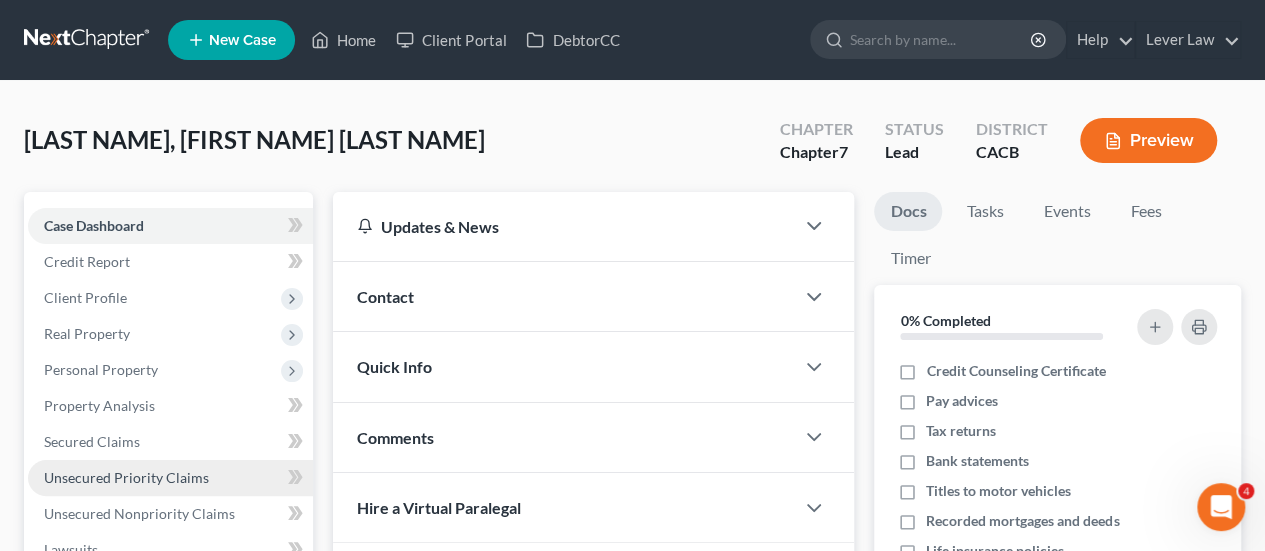 click on "Unsecured Priority Claims" at bounding box center (126, 477) 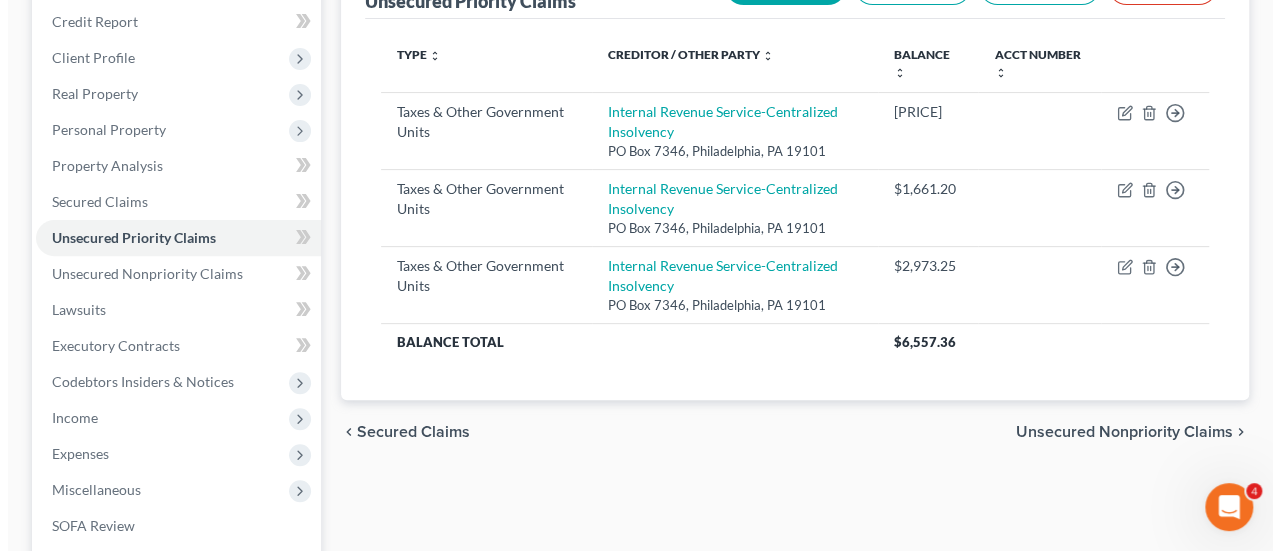 scroll, scrollTop: 200, scrollLeft: 0, axis: vertical 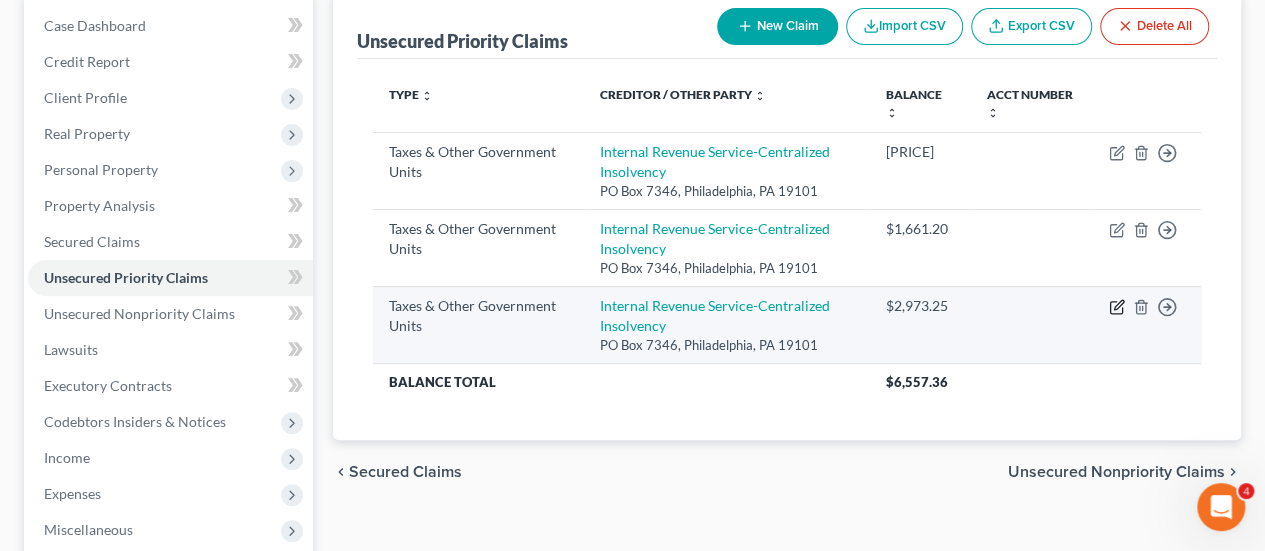 click 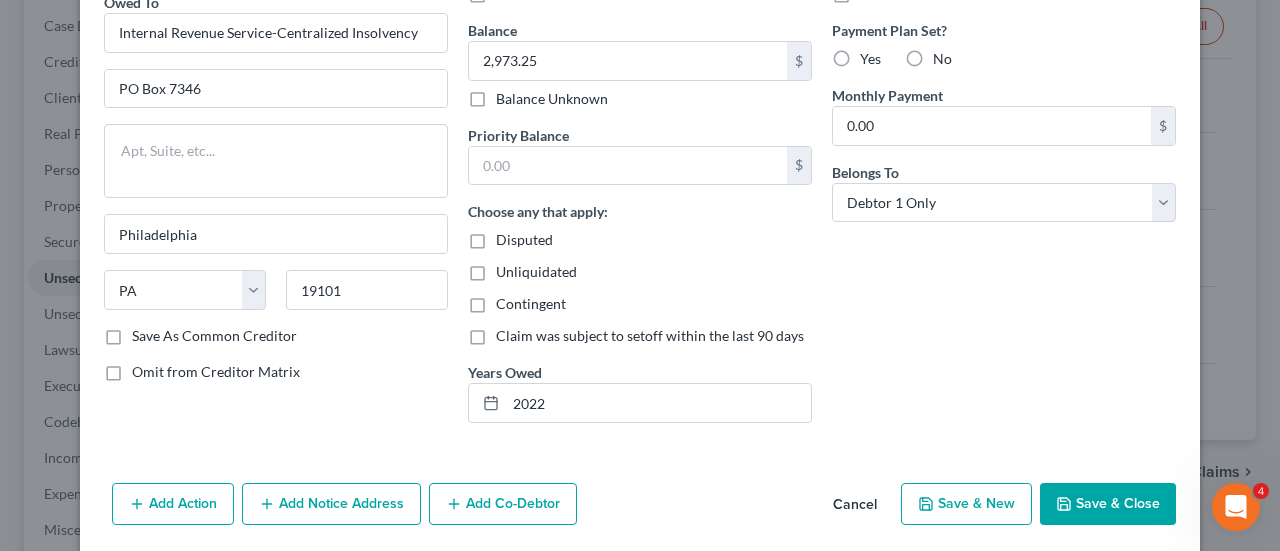 scroll, scrollTop: 245, scrollLeft: 0, axis: vertical 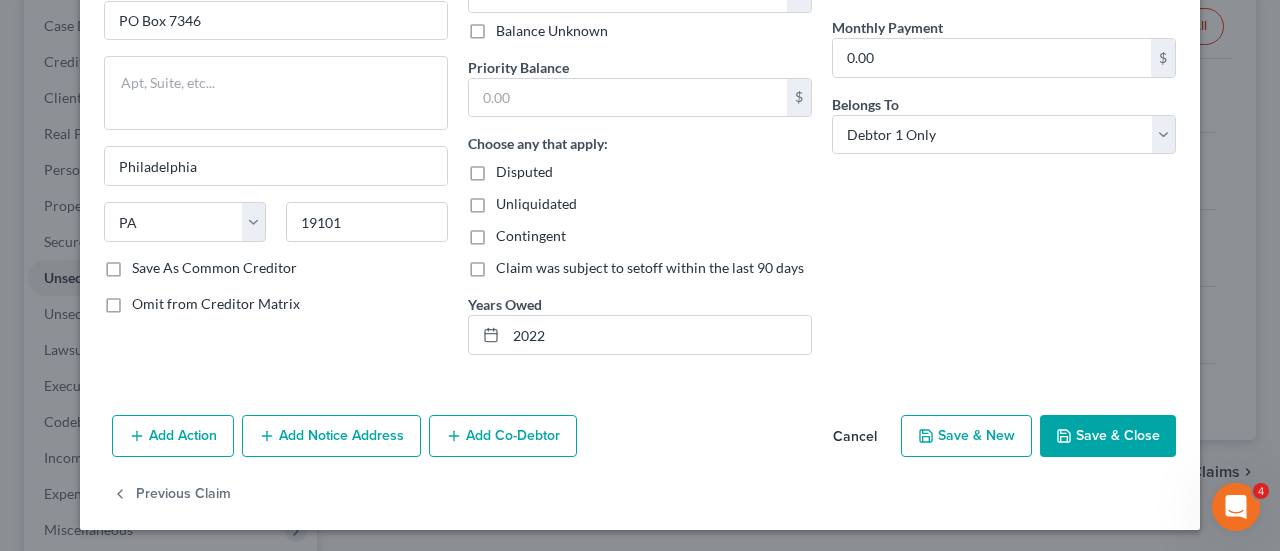 click on "Save & Close" at bounding box center [1108, 436] 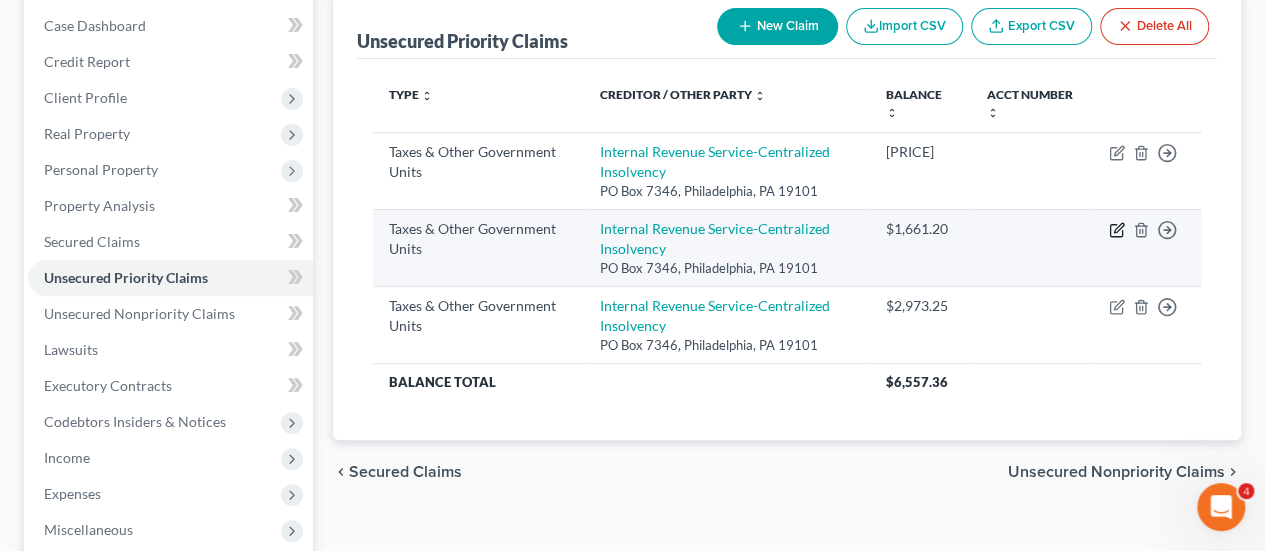 click 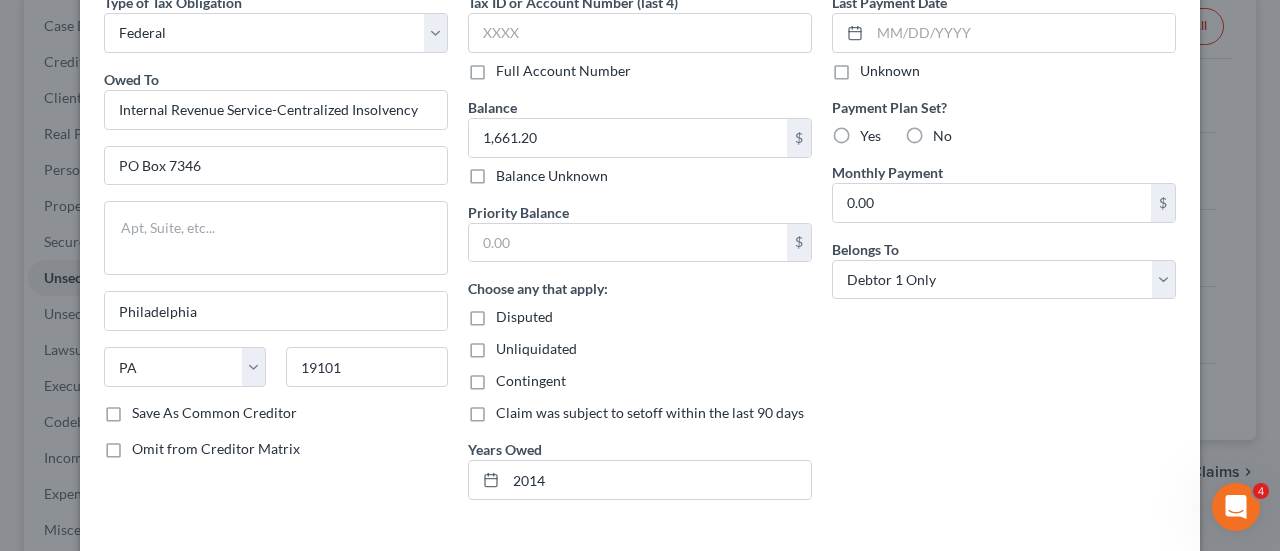 scroll, scrollTop: 245, scrollLeft: 0, axis: vertical 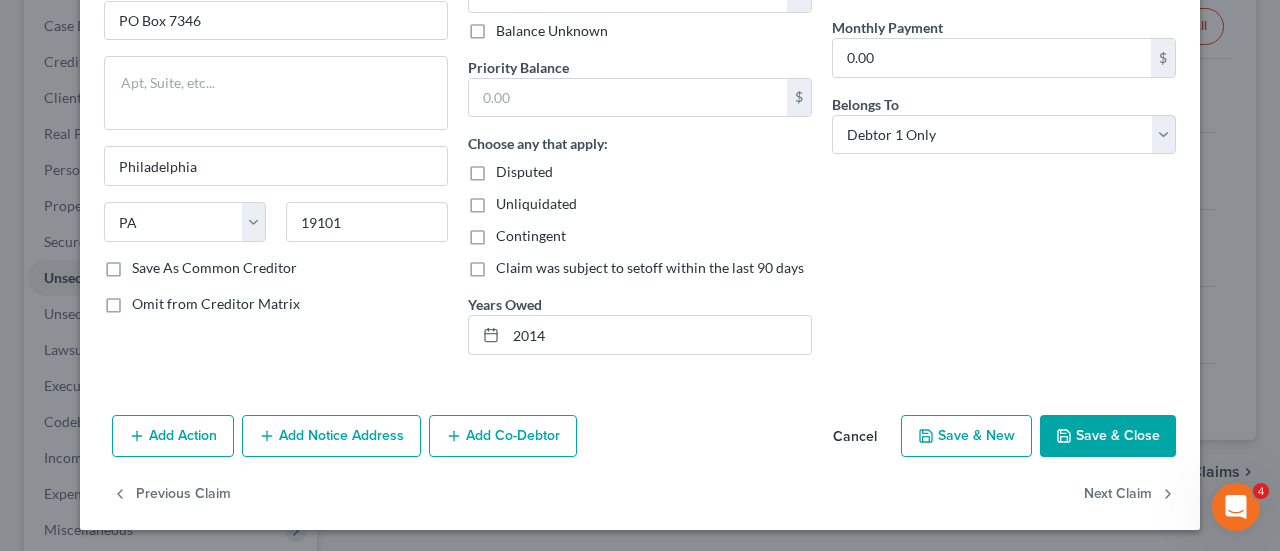 click 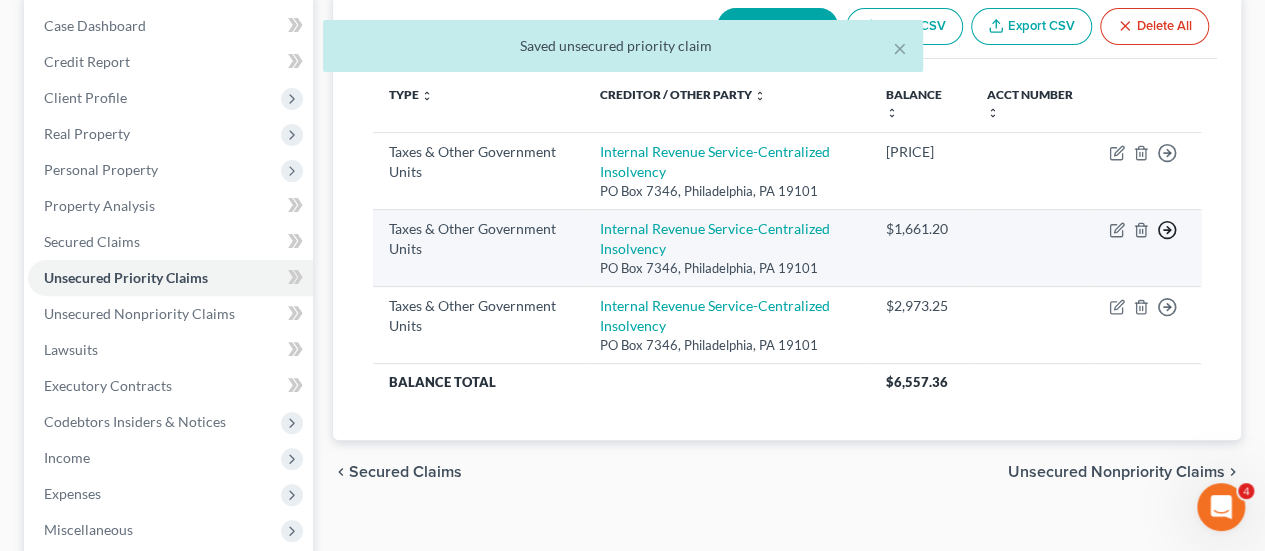 click 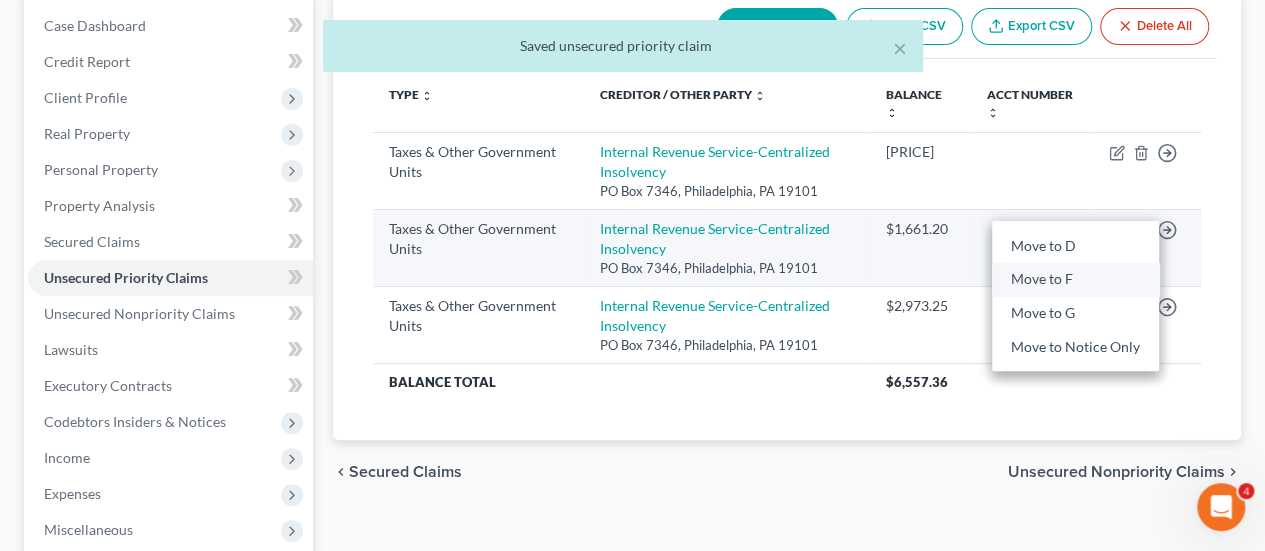 click on "Move to F" at bounding box center (1075, 279) 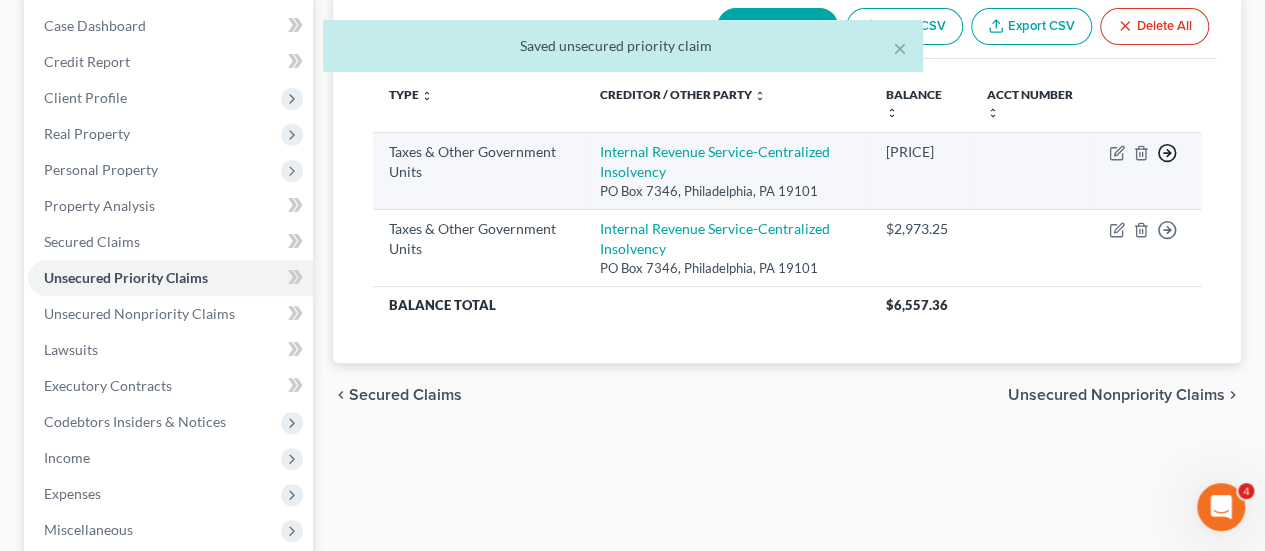 click 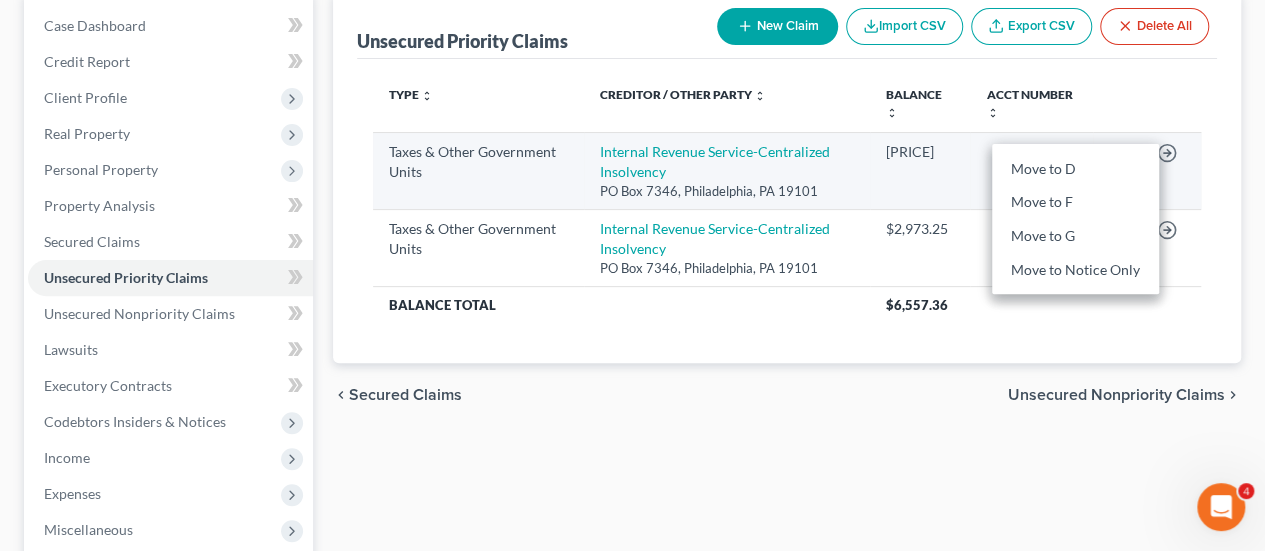 click on "[PRICE]" at bounding box center [920, 170] 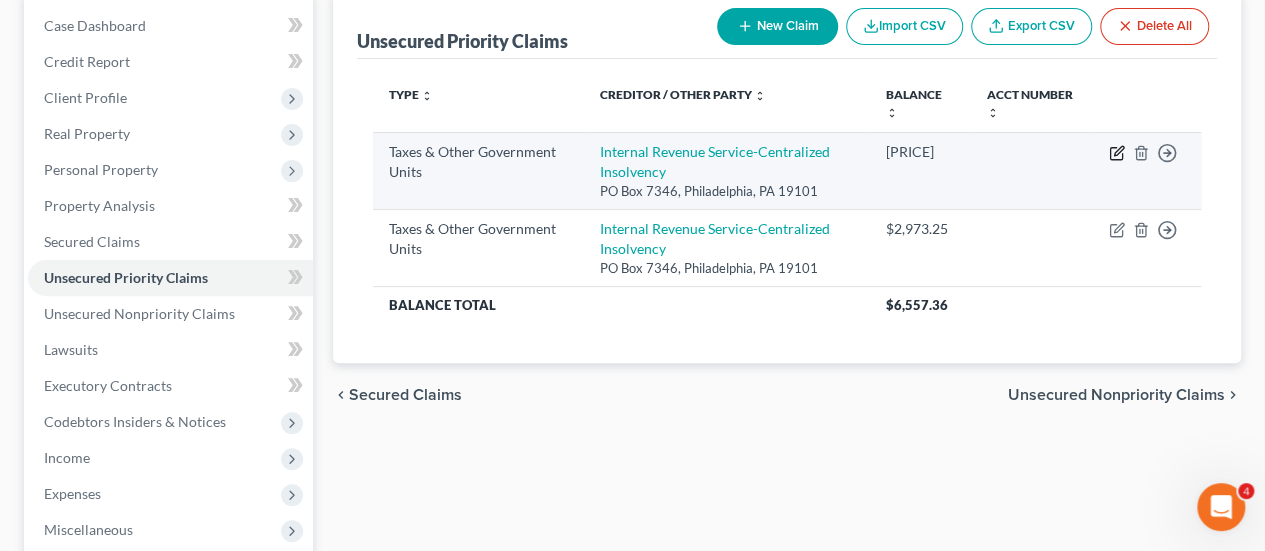 click 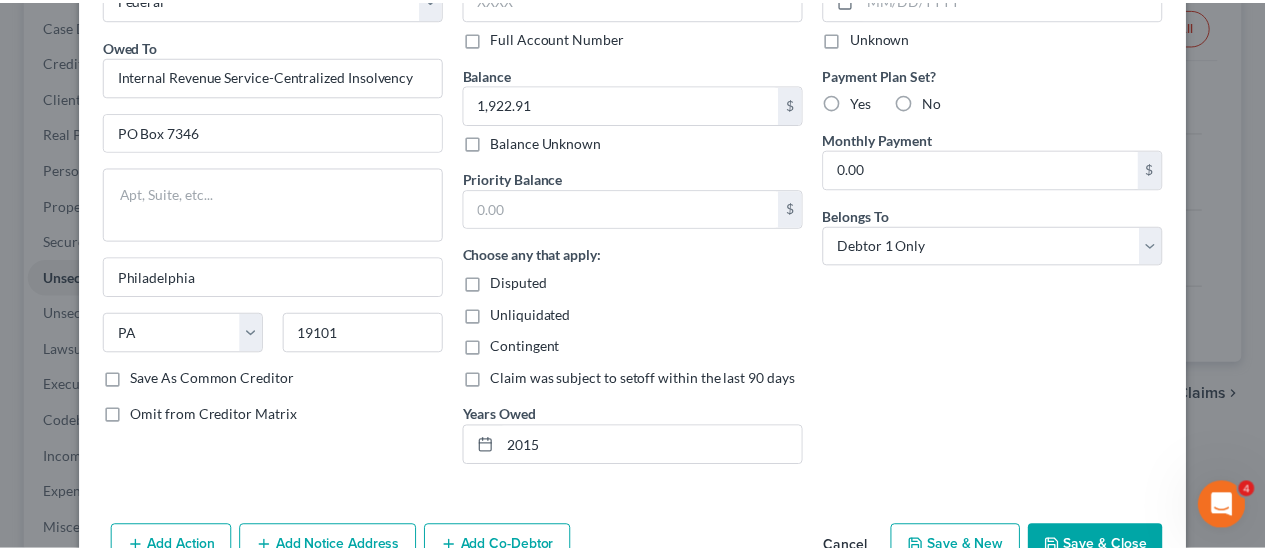 scroll, scrollTop: 245, scrollLeft: 0, axis: vertical 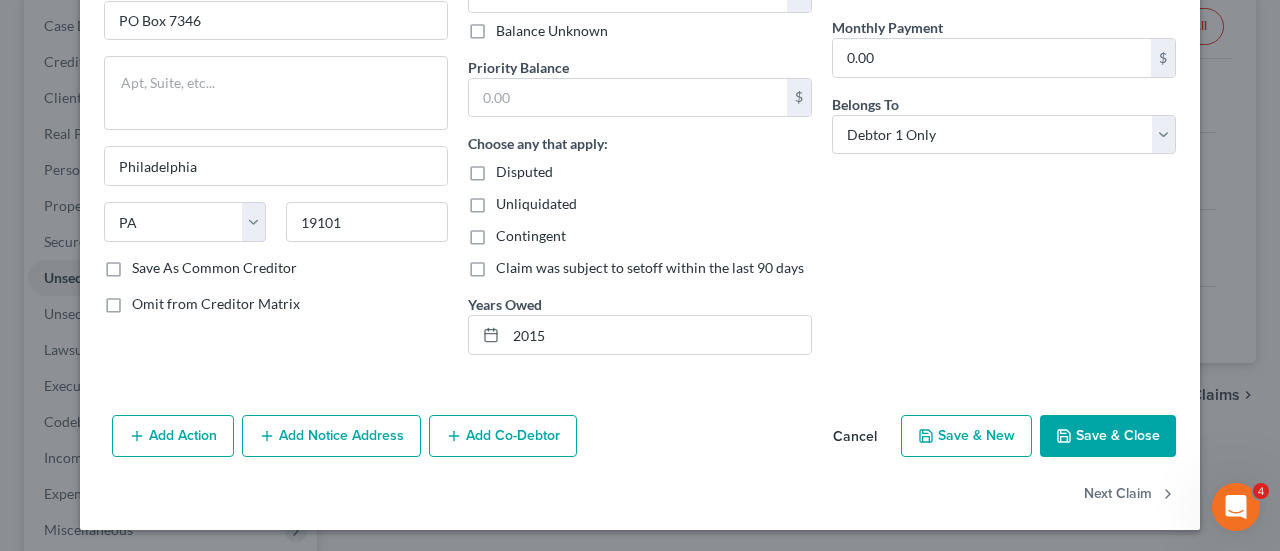 click on "Save & Close" at bounding box center (1108, 436) 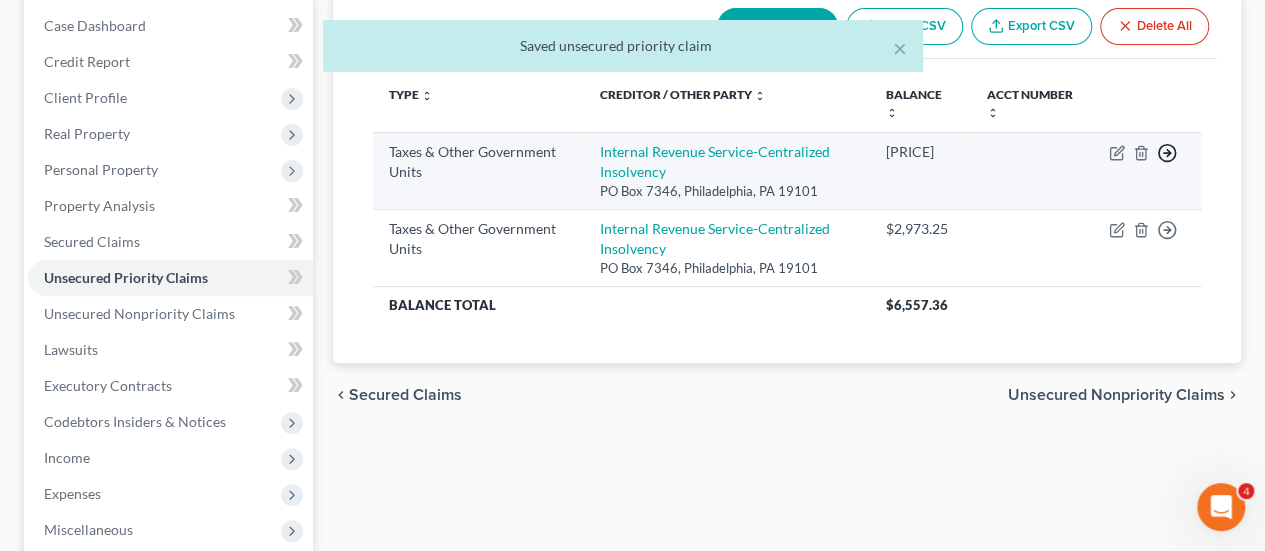 click 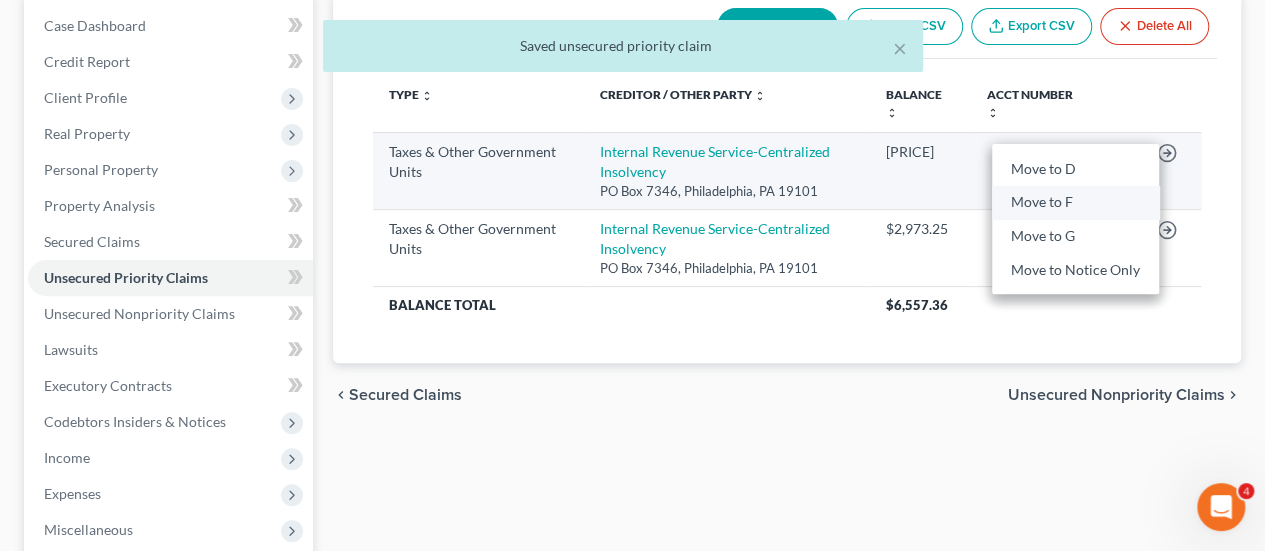 click on "Move to F" at bounding box center [1075, 202] 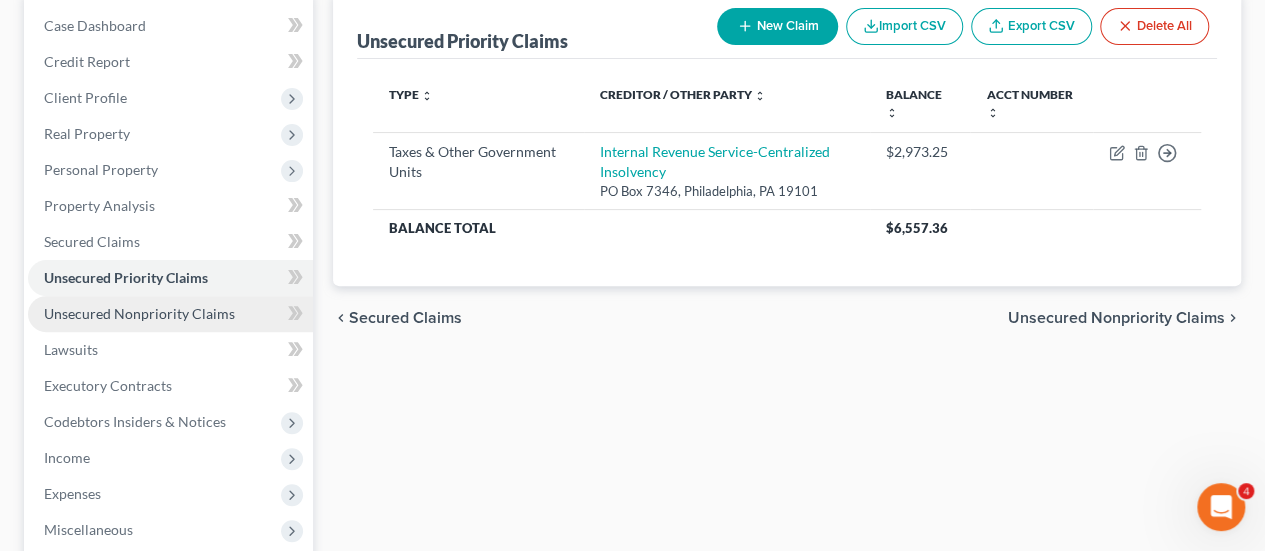 click on "Unsecured Nonpriority Claims" at bounding box center [139, 313] 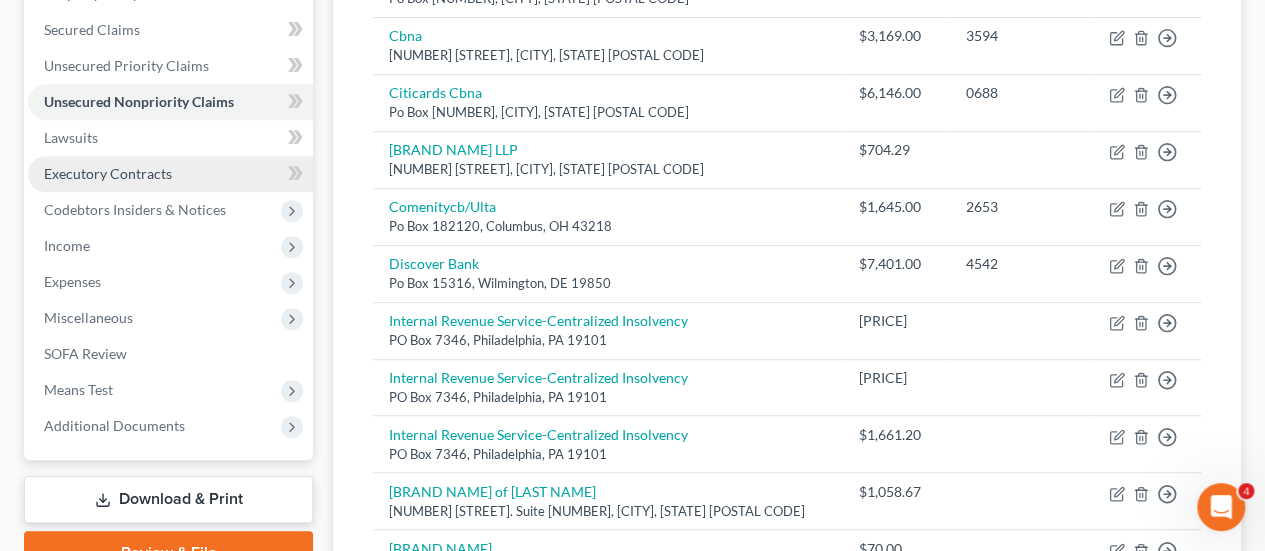 scroll, scrollTop: 300, scrollLeft: 0, axis: vertical 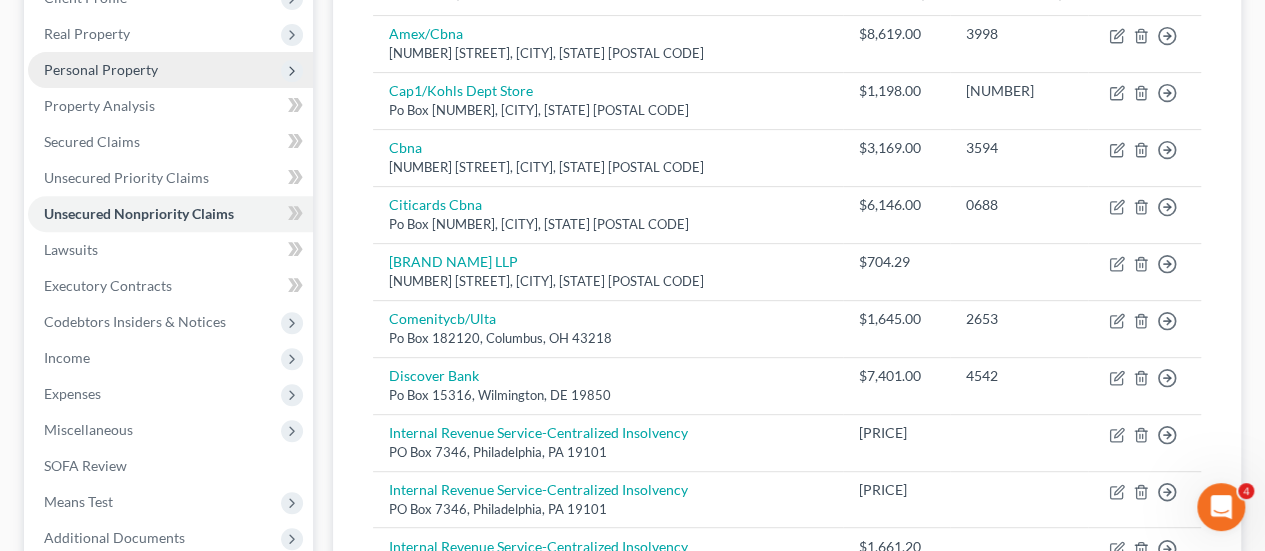 click on "Personal Property" at bounding box center [101, 69] 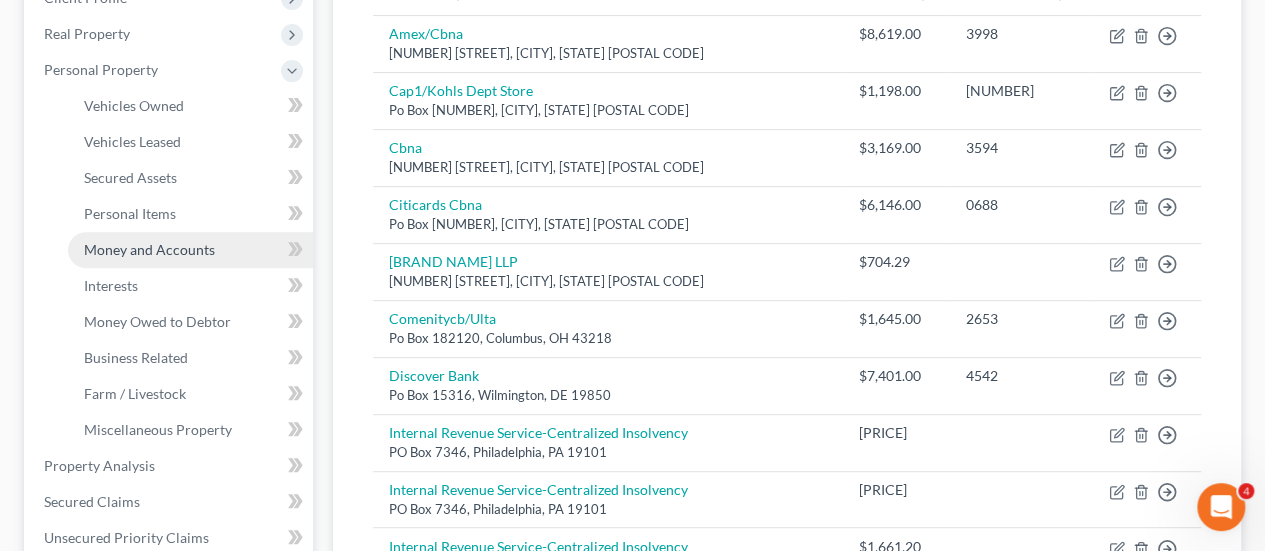 click on "Money and Accounts" at bounding box center [149, 249] 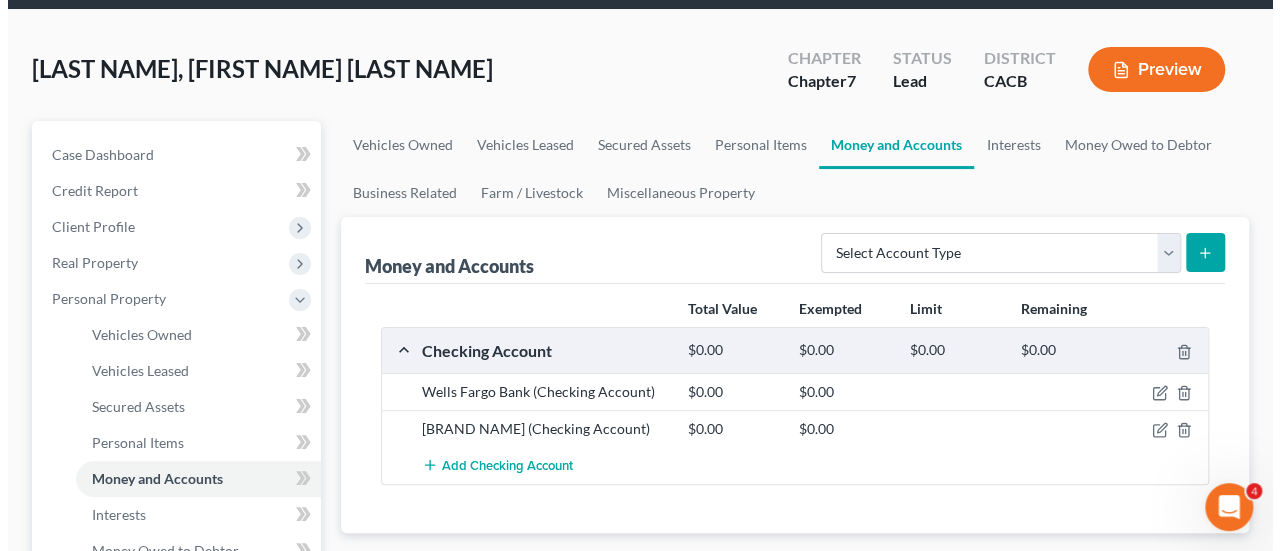 scroll, scrollTop: 100, scrollLeft: 0, axis: vertical 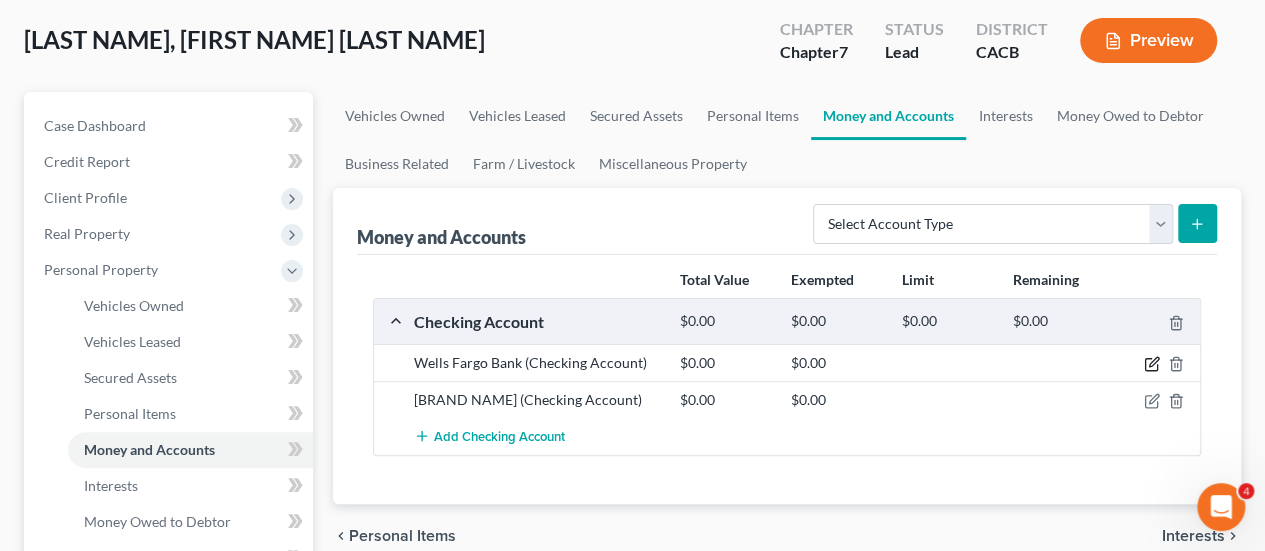 click 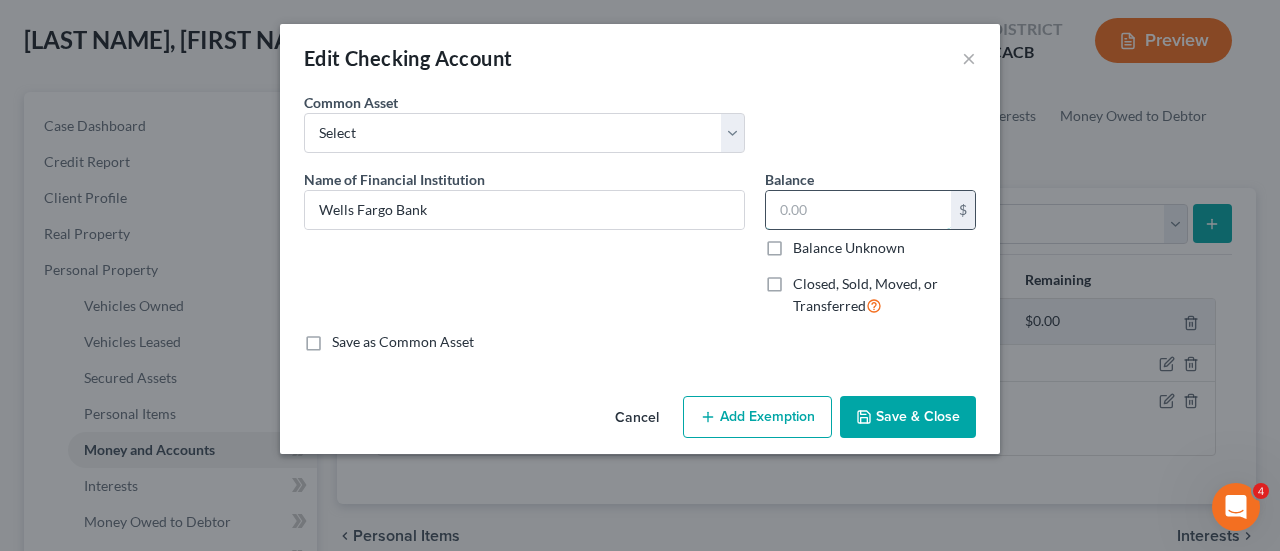 click at bounding box center [858, 210] 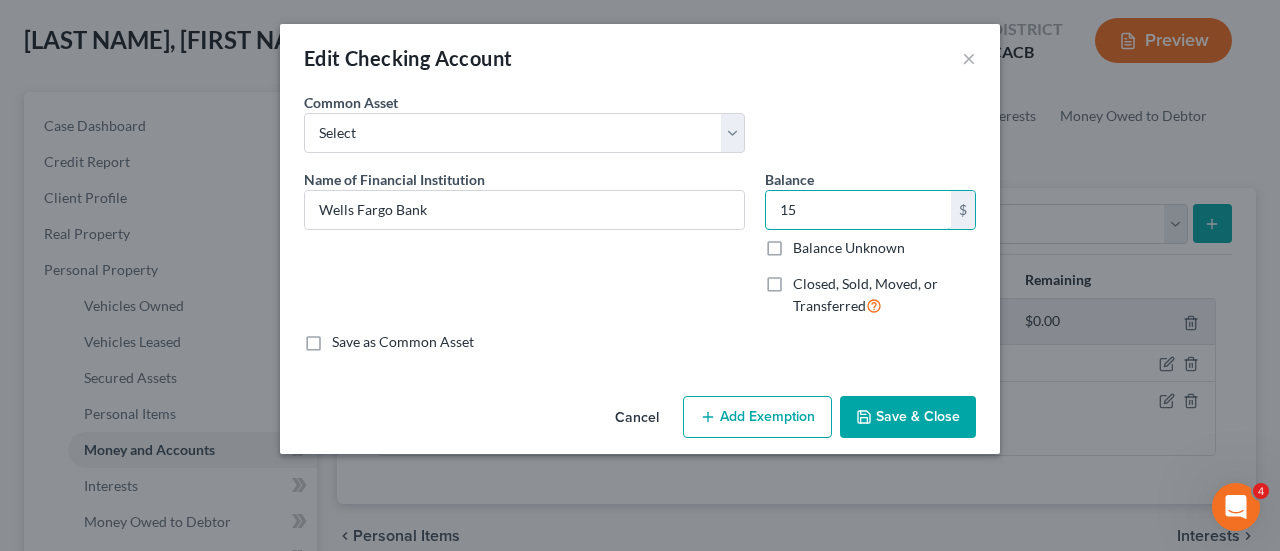 type on "15" 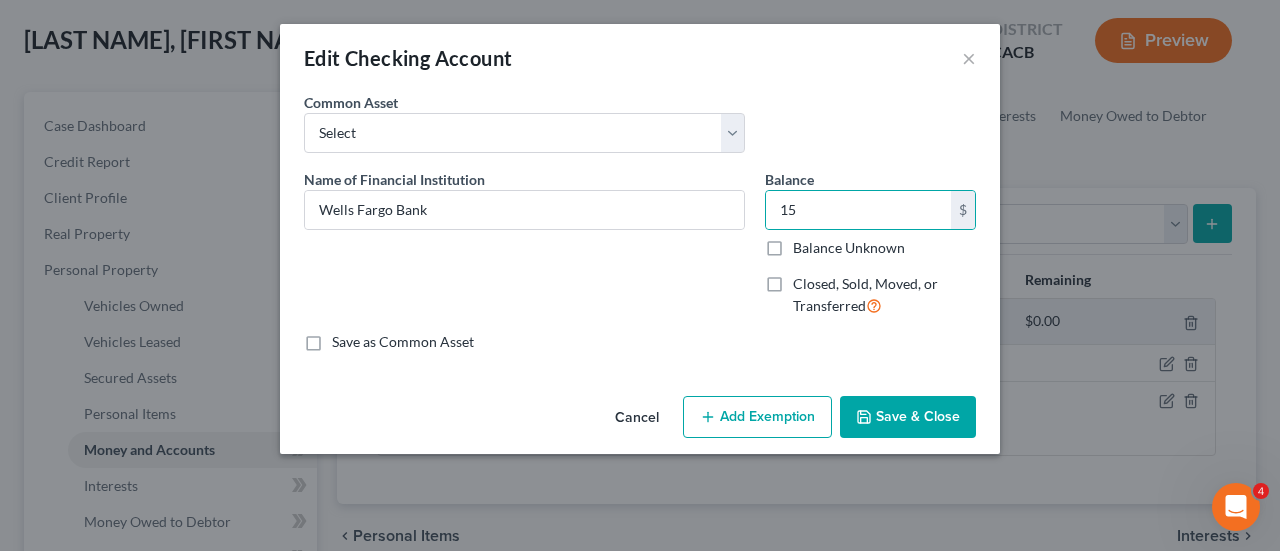 click on "Add Exemption" at bounding box center [757, 417] 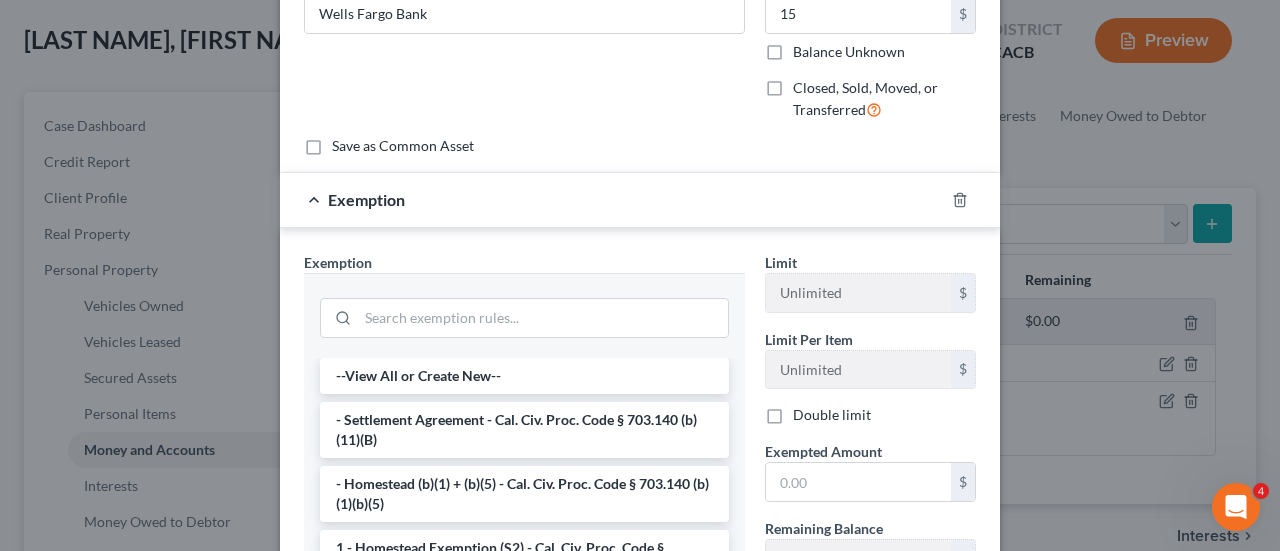 scroll, scrollTop: 200, scrollLeft: 0, axis: vertical 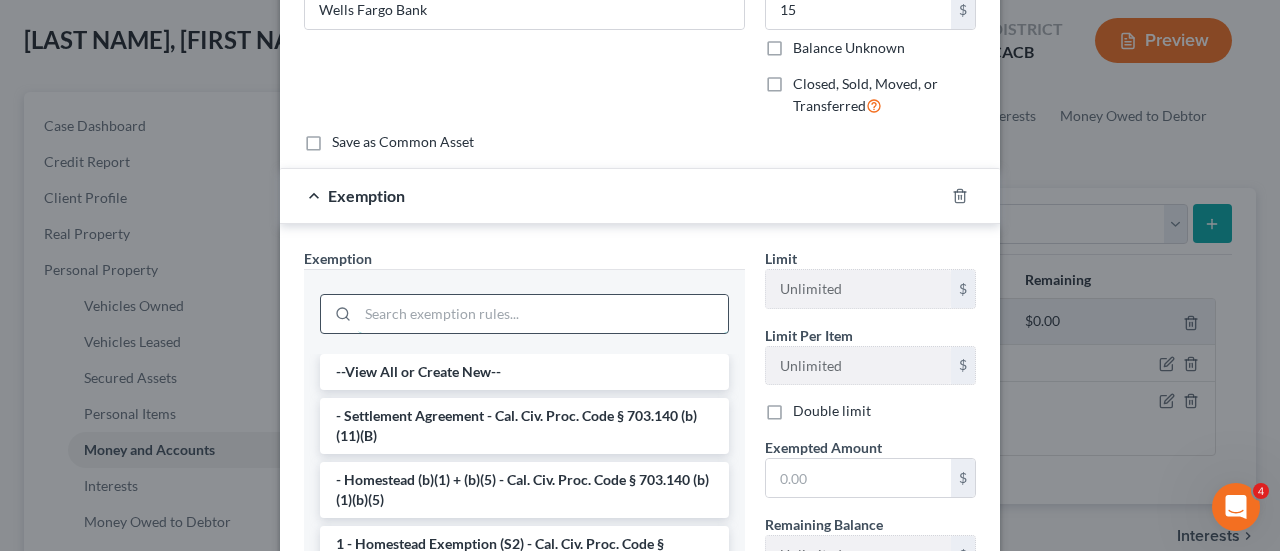 click at bounding box center (543, 314) 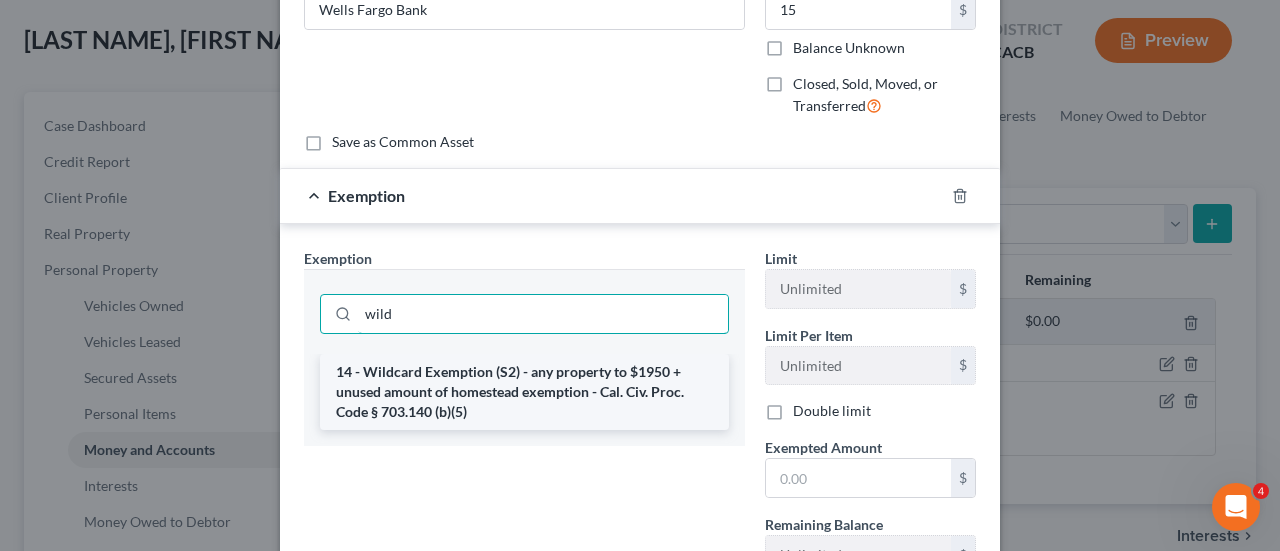 type on "wild" 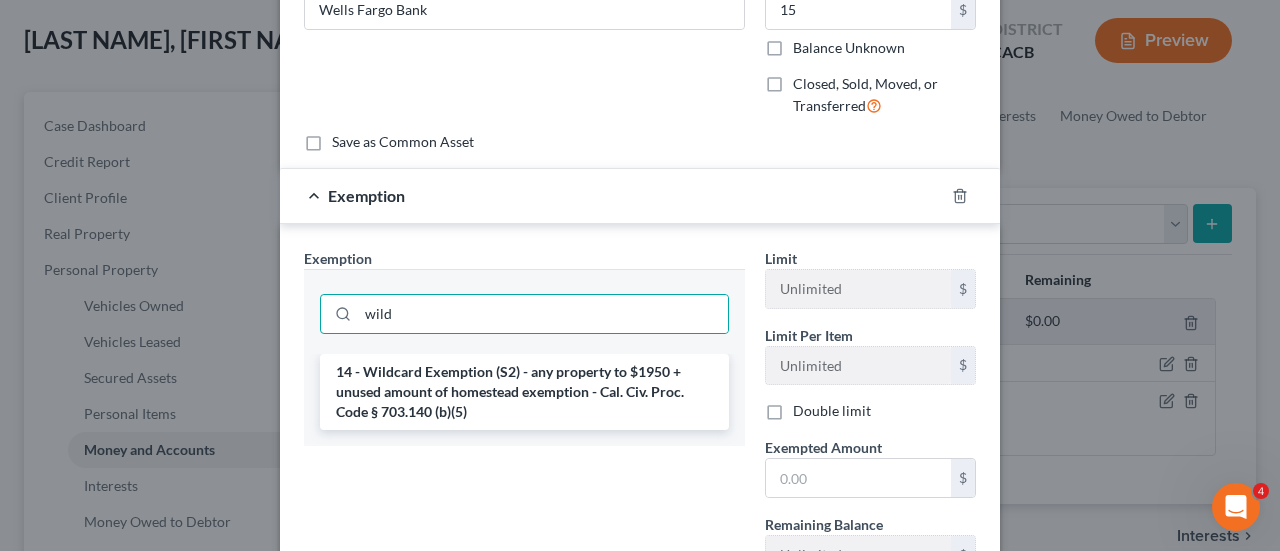 drag, startPoint x: 488, startPoint y: 377, endPoint x: 734, endPoint y: 409, distance: 248.07257 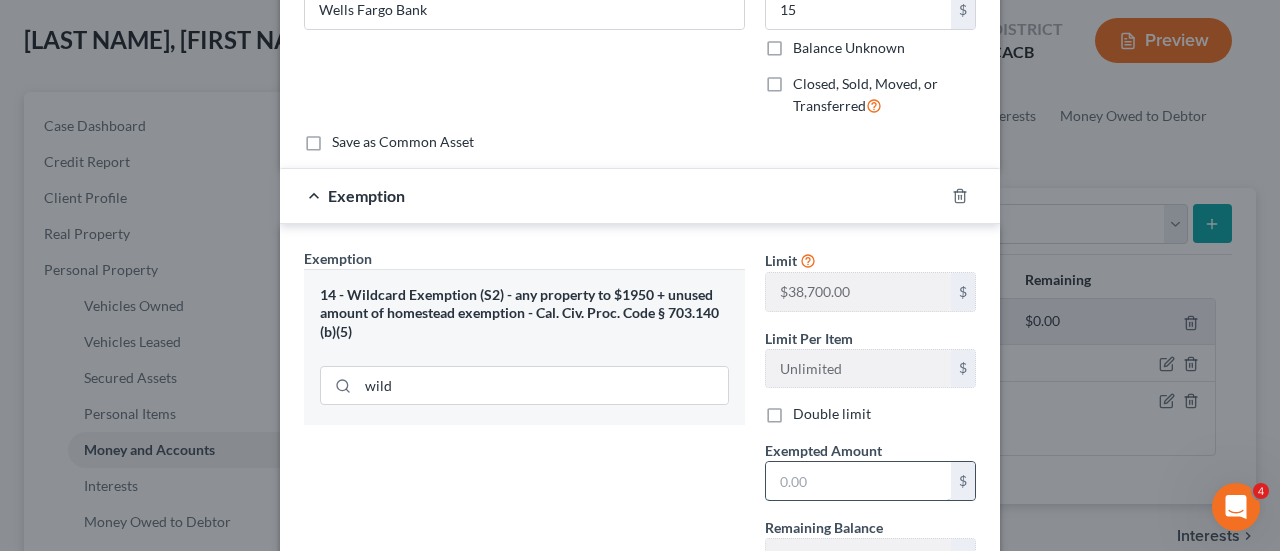 click at bounding box center (858, 481) 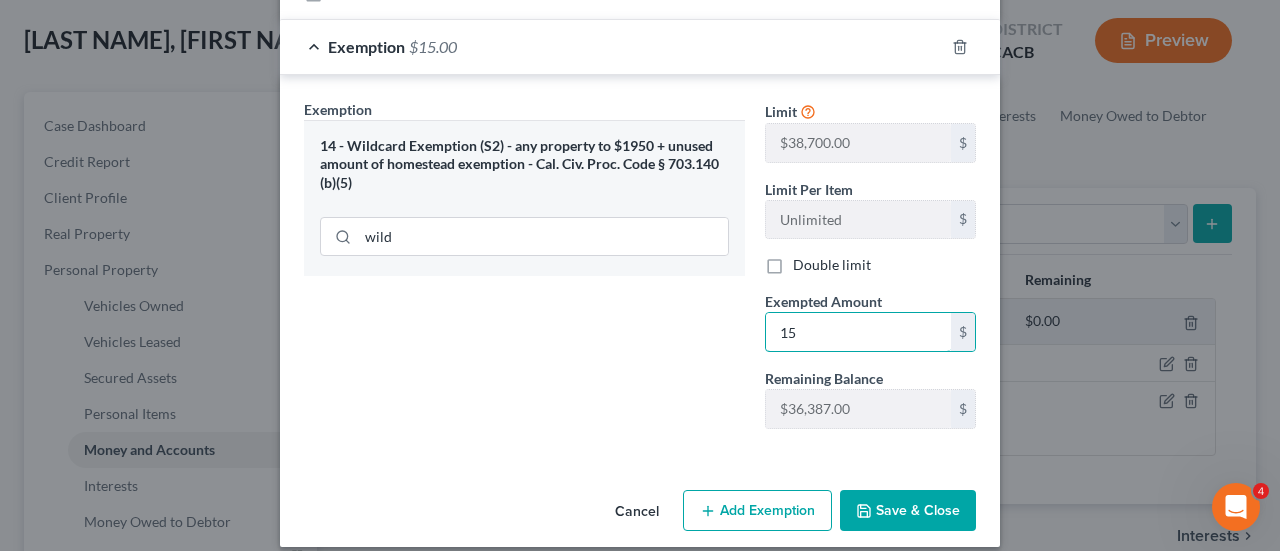 scroll, scrollTop: 364, scrollLeft: 0, axis: vertical 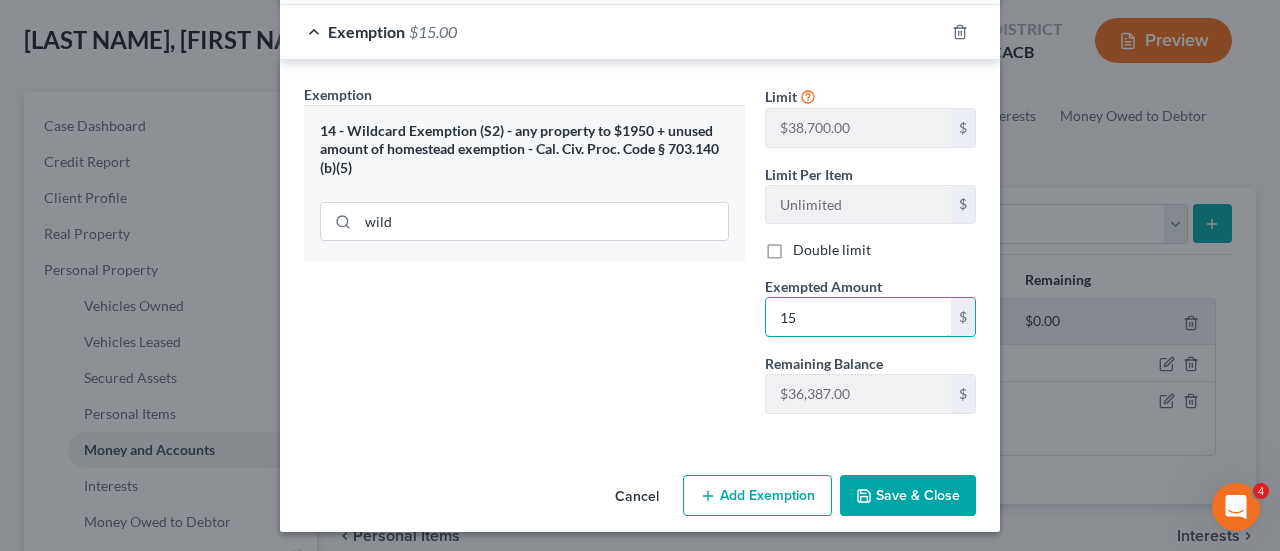 type on "15" 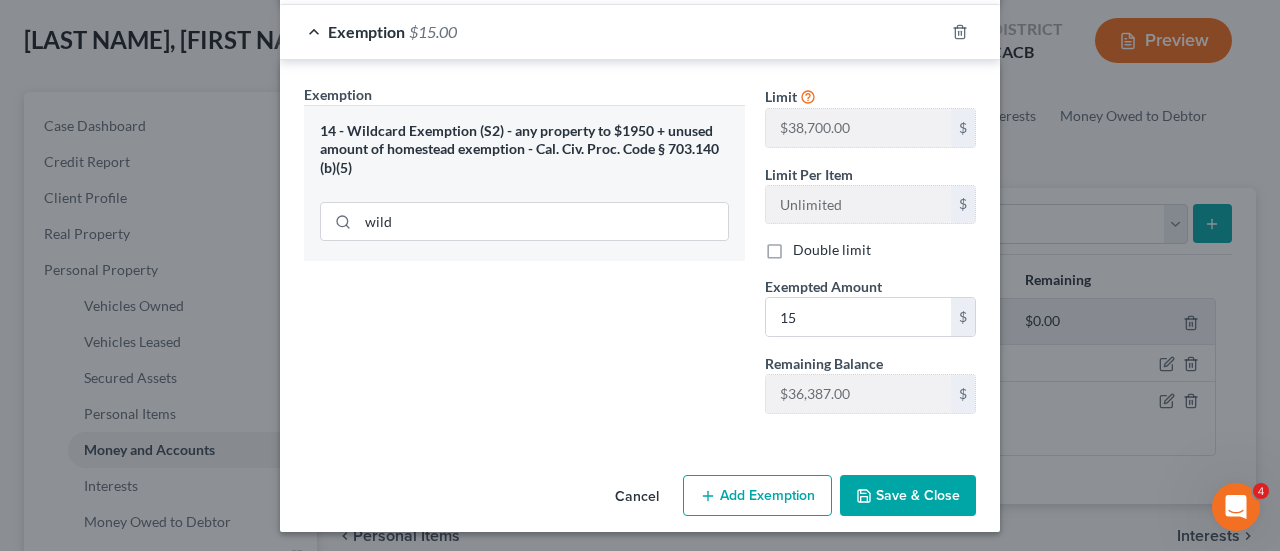 click on "Save & Close" at bounding box center (908, 496) 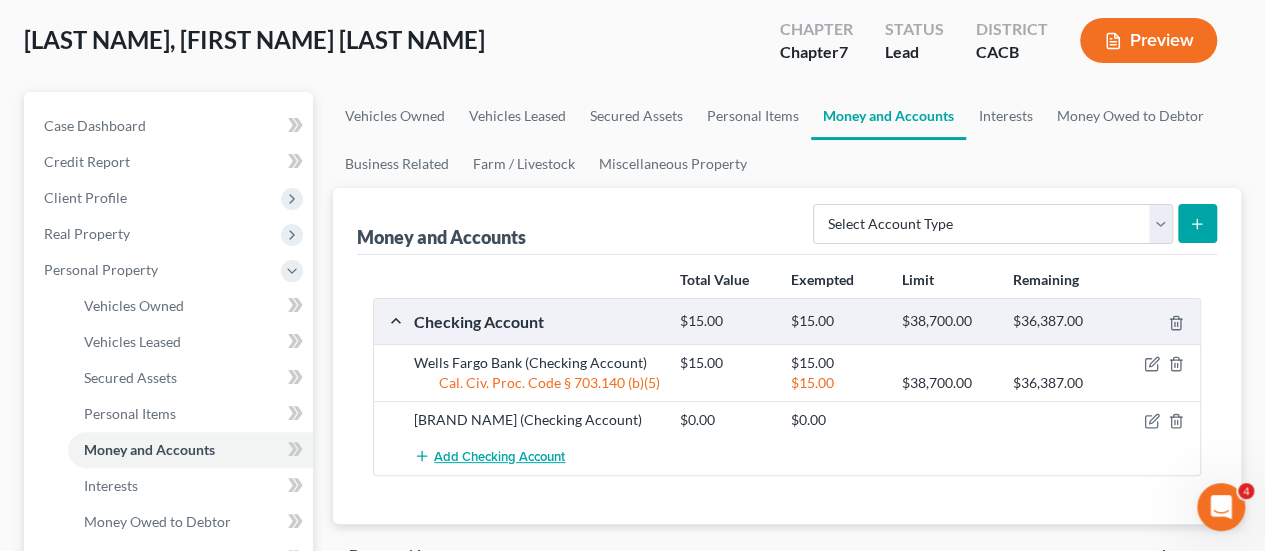 click on "Add Checking Account" at bounding box center (499, 457) 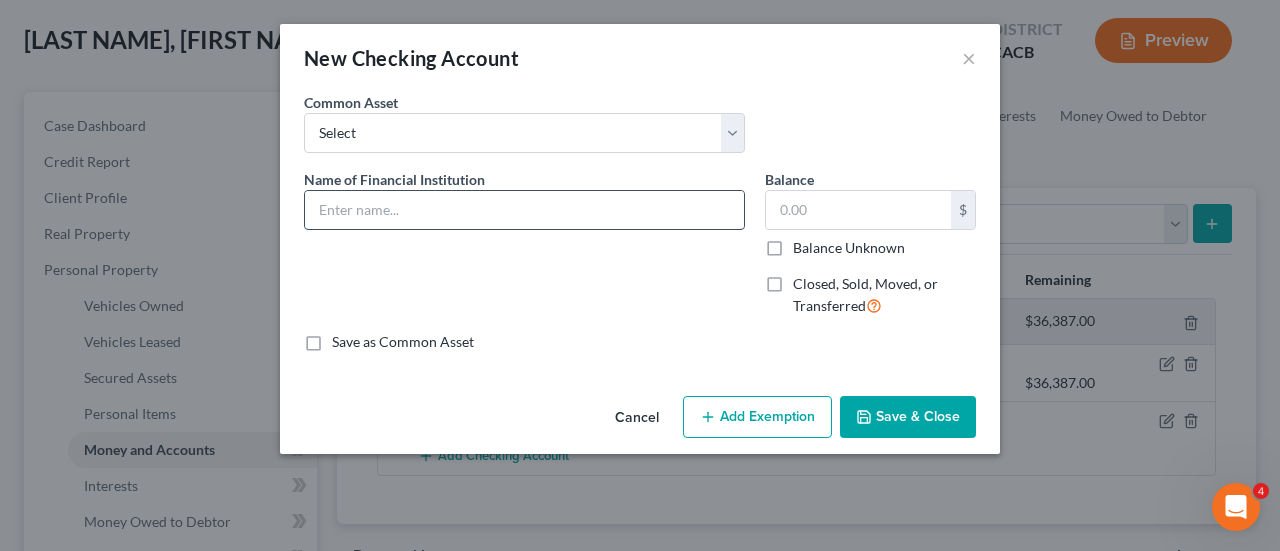 click at bounding box center [524, 210] 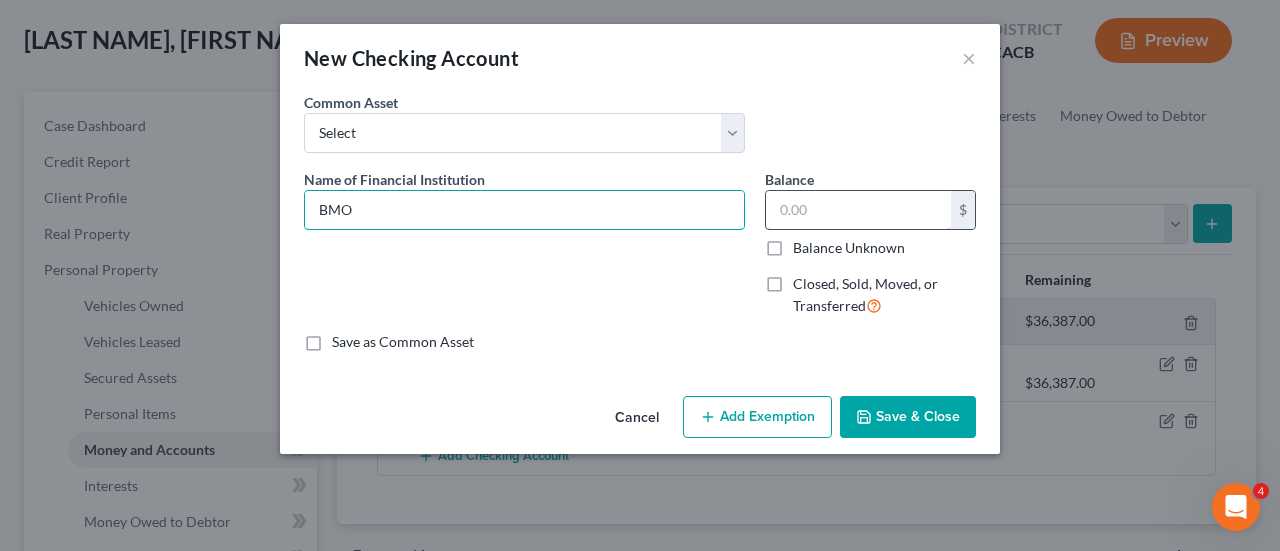 type on "BMO" 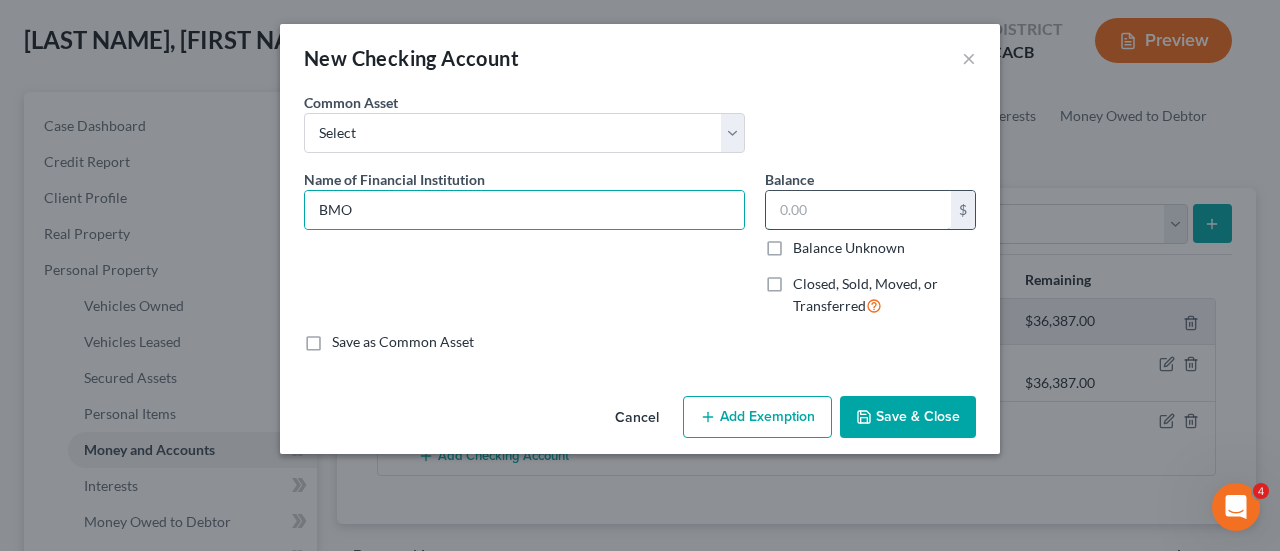 click at bounding box center [858, 210] 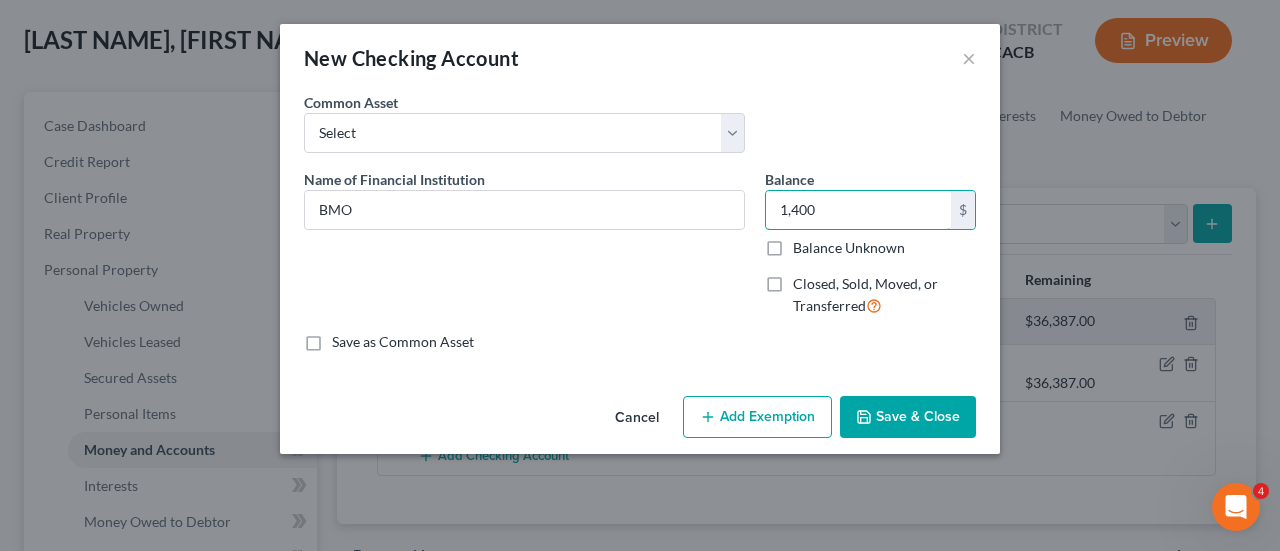 type on "1,400" 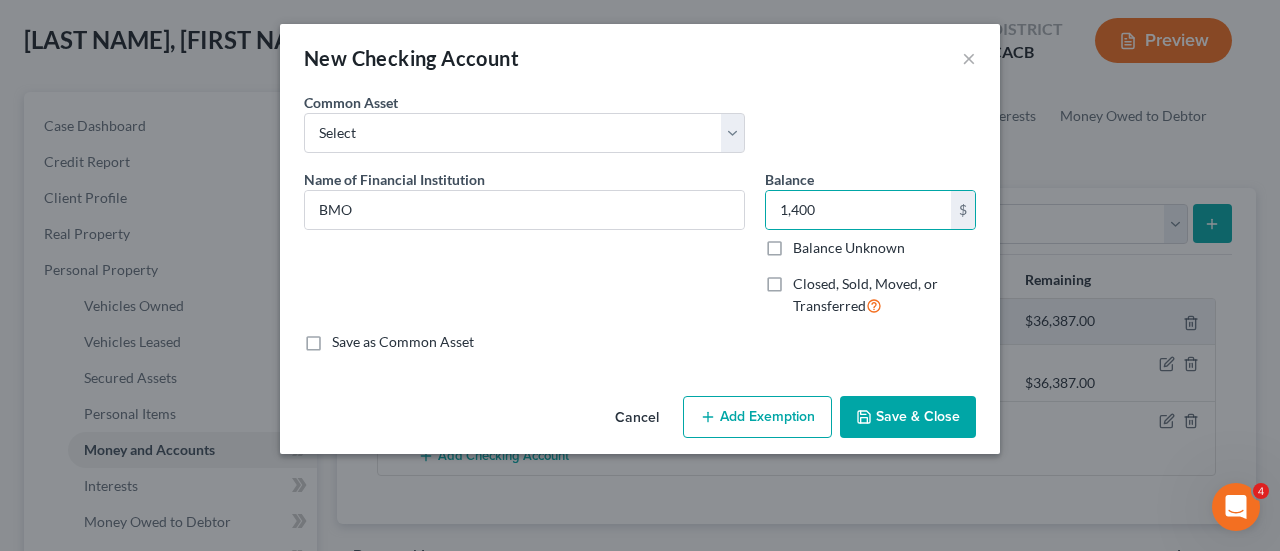 click on "Add Exemption" at bounding box center [757, 417] 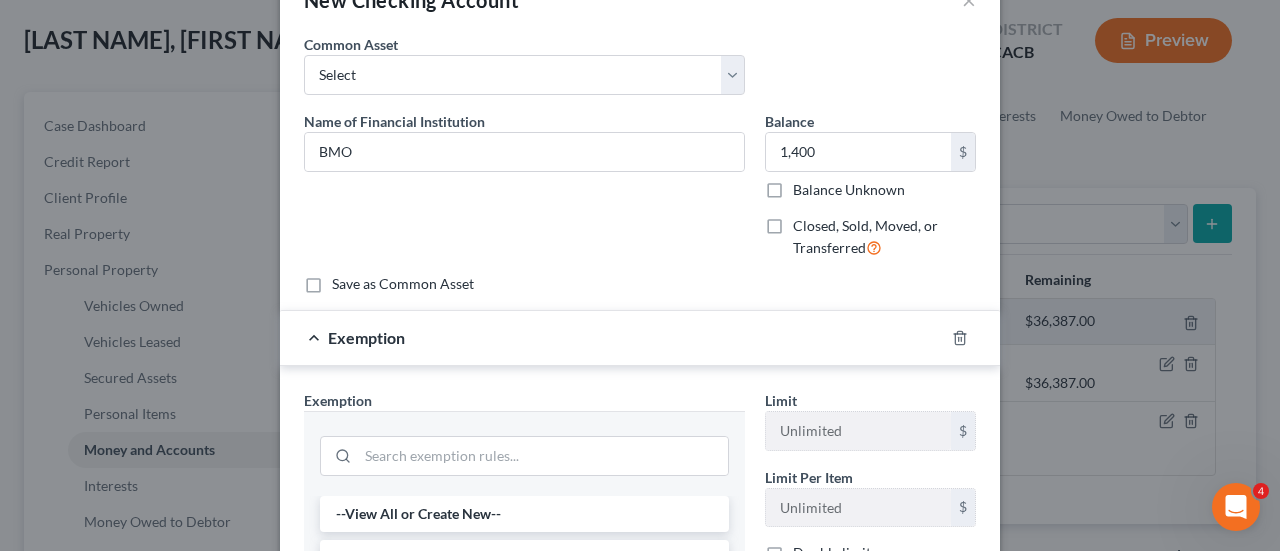 scroll, scrollTop: 100, scrollLeft: 0, axis: vertical 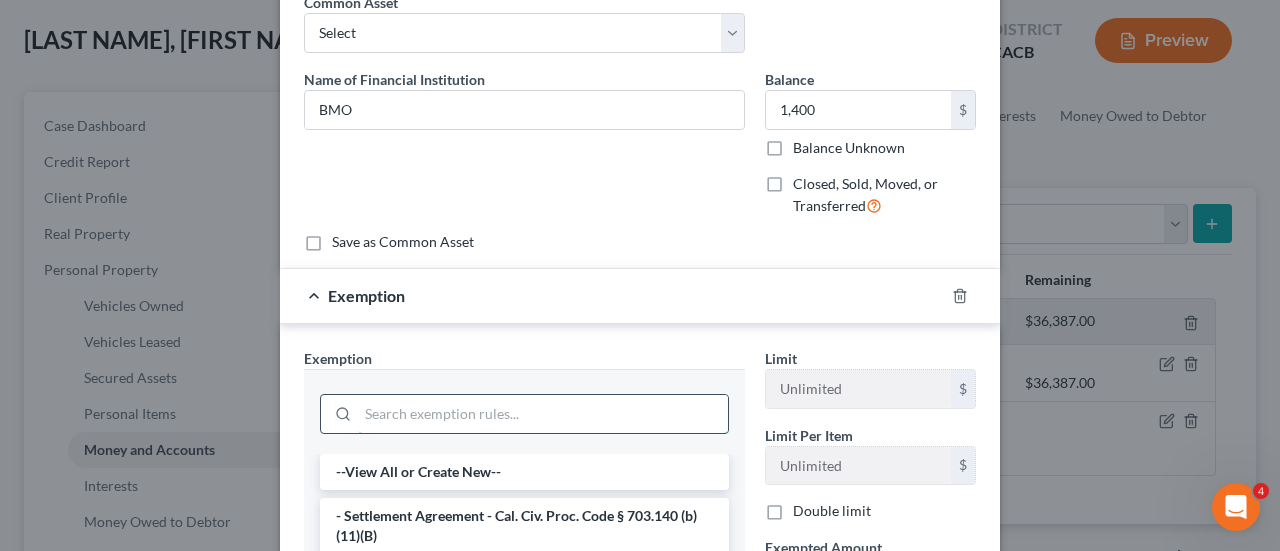 click at bounding box center (543, 414) 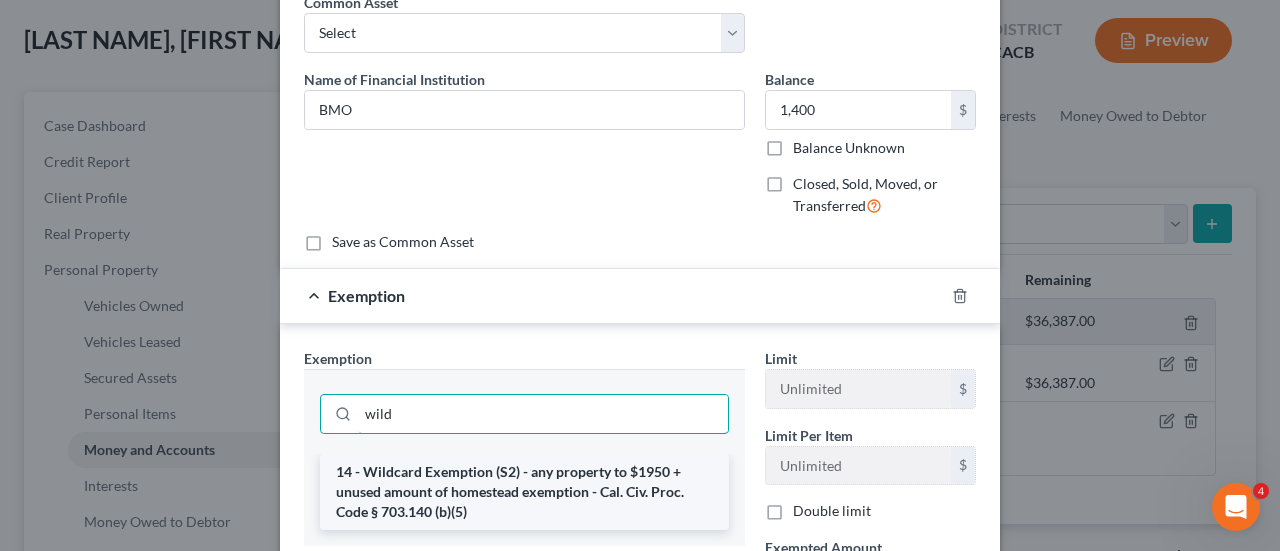 type on "wild" 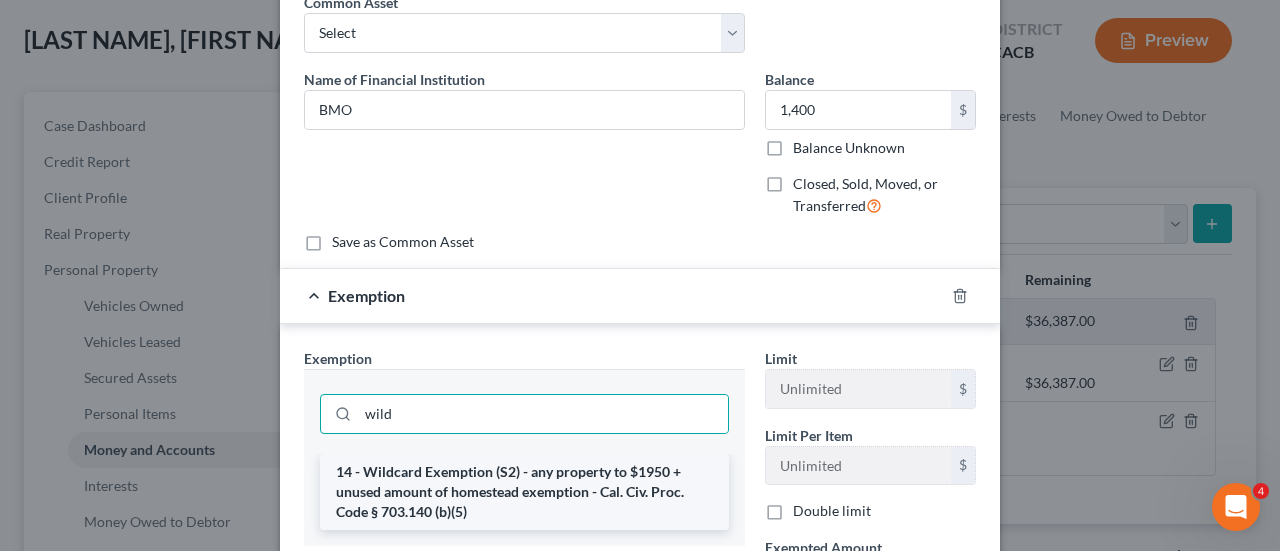 click on "14 - Wildcard Exemption (S2) - any property to $1950 + unused amount of homestead exemption  - Cal. Civ. Proc. Code § 703.140 (b)(5)" at bounding box center [524, 492] 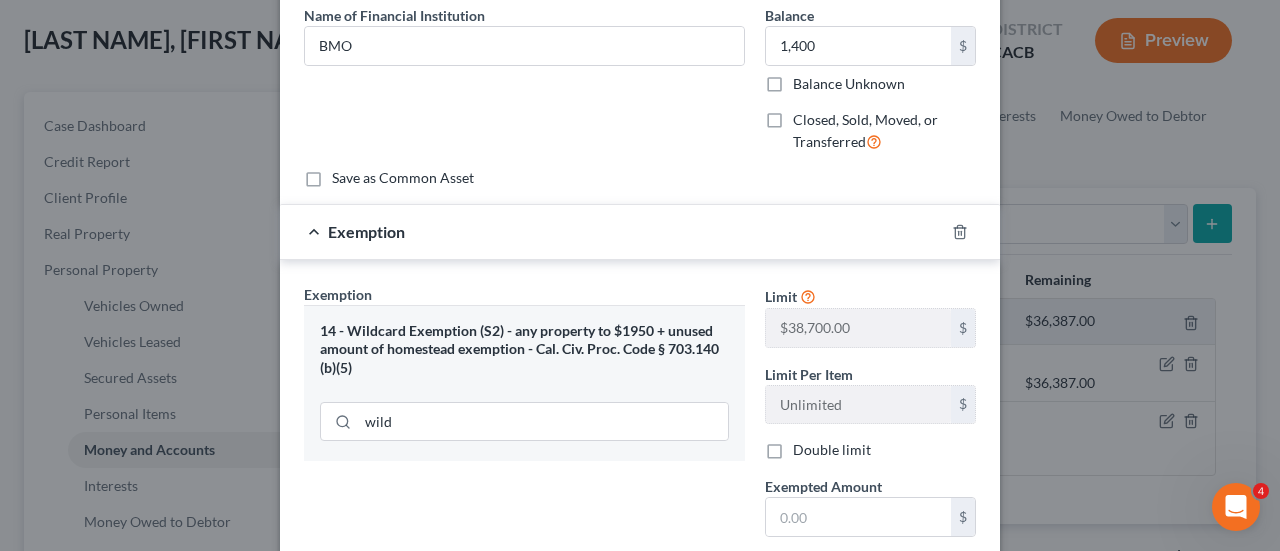 scroll, scrollTop: 300, scrollLeft: 0, axis: vertical 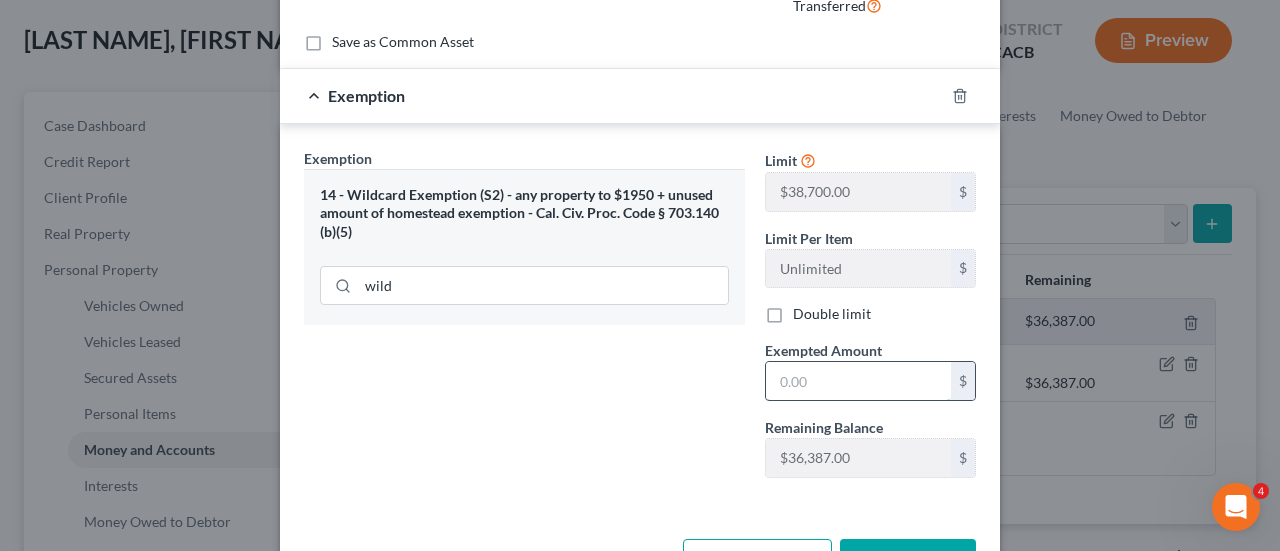 drag, startPoint x: 817, startPoint y: 371, endPoint x: 818, endPoint y: 361, distance: 10.049875 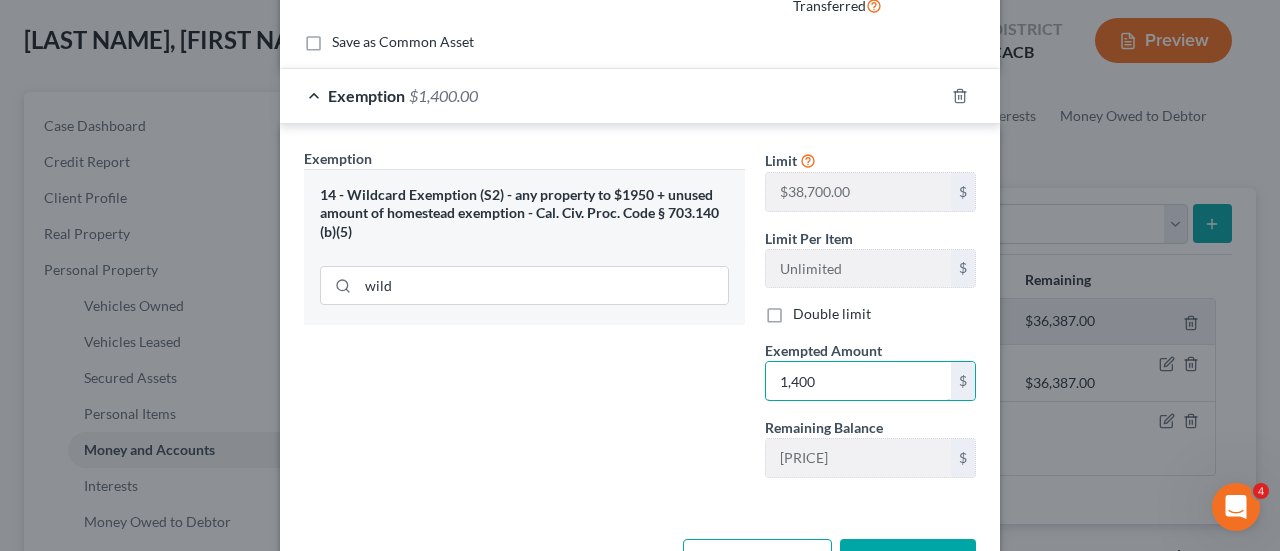 type on "1,400" 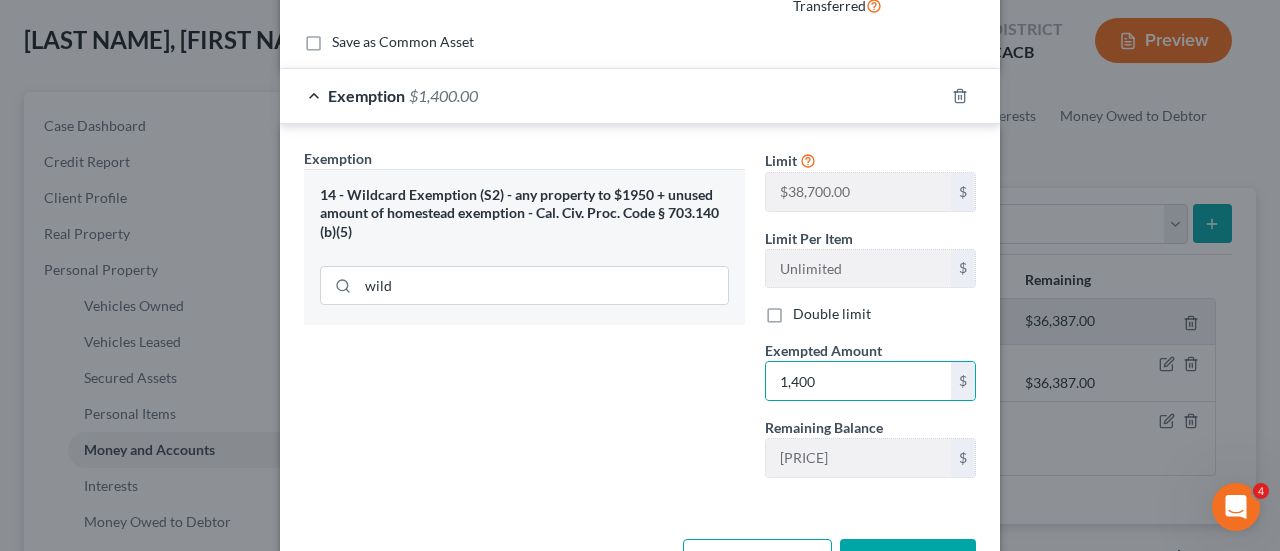 drag, startPoint x: 570, startPoint y: 465, endPoint x: 851, endPoint y: 488, distance: 281.9397 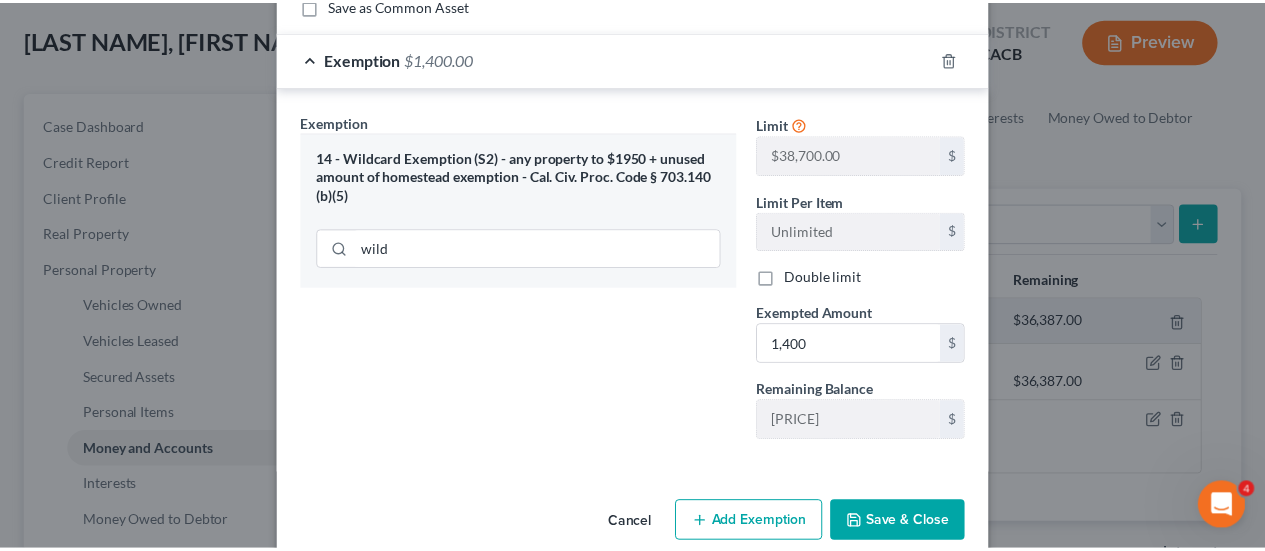 scroll, scrollTop: 364, scrollLeft: 0, axis: vertical 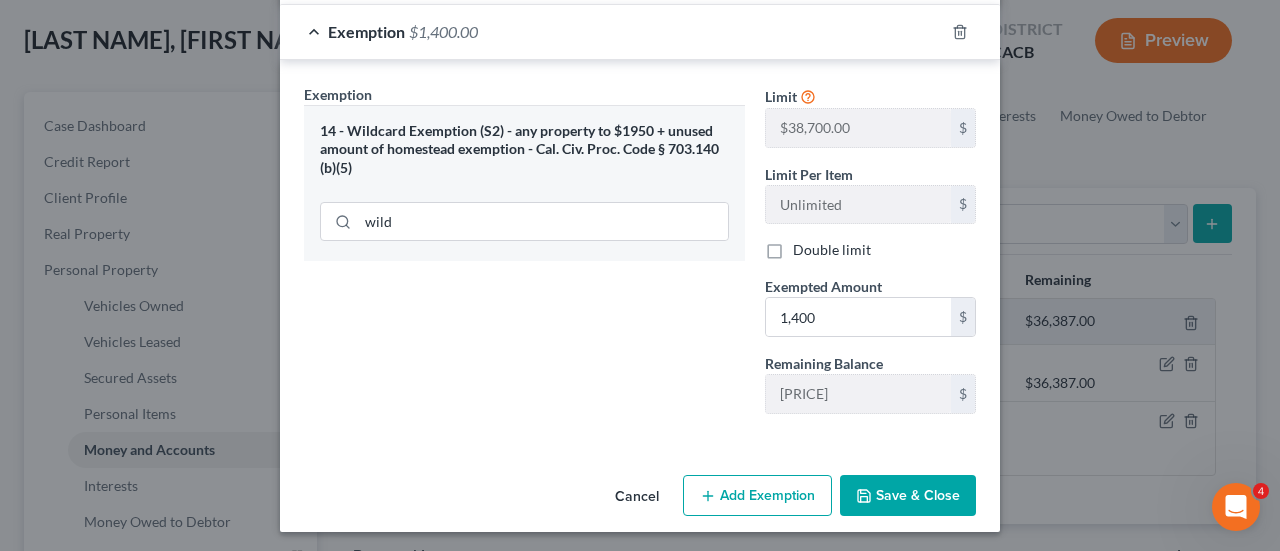 click on "Save & Close" at bounding box center [908, 496] 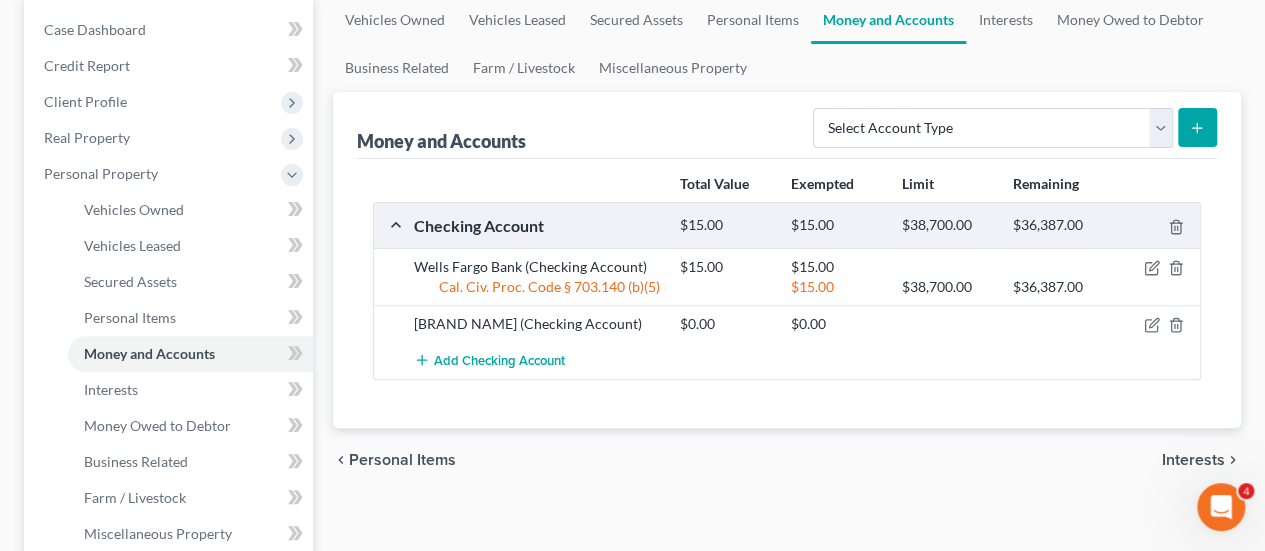 scroll, scrollTop: 400, scrollLeft: 0, axis: vertical 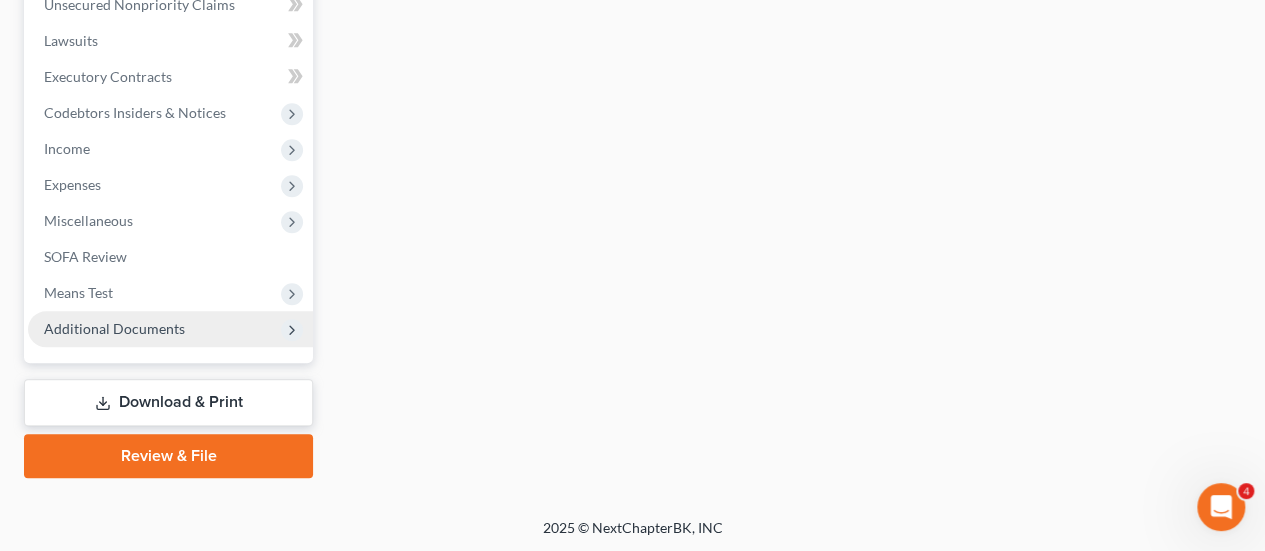 click on "Additional Documents" at bounding box center [114, 328] 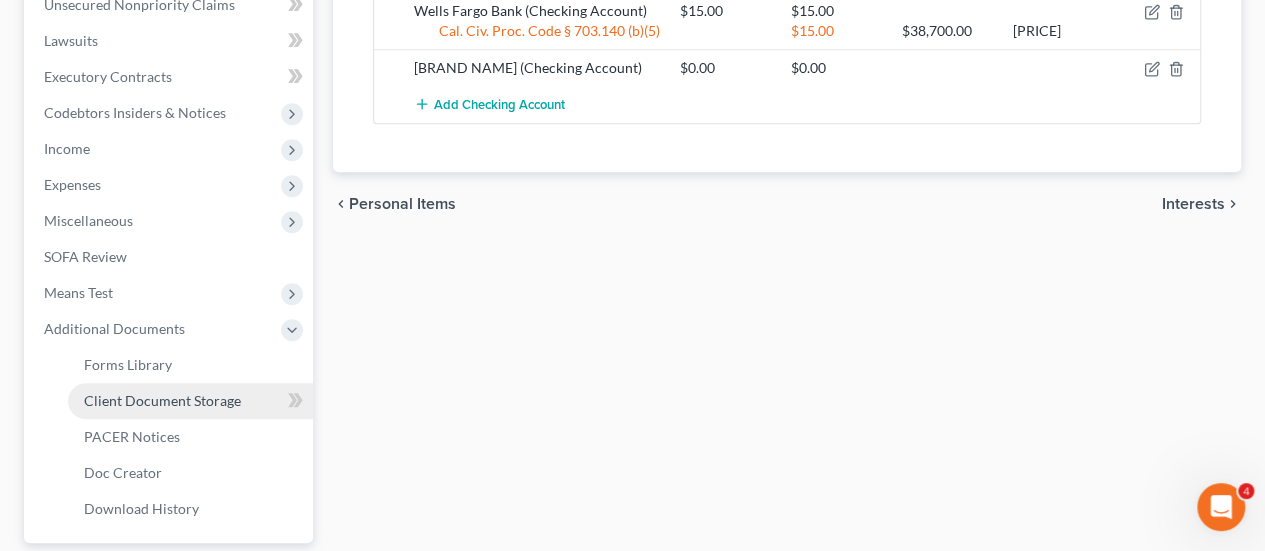 click on "Client Document Storage" at bounding box center [162, 400] 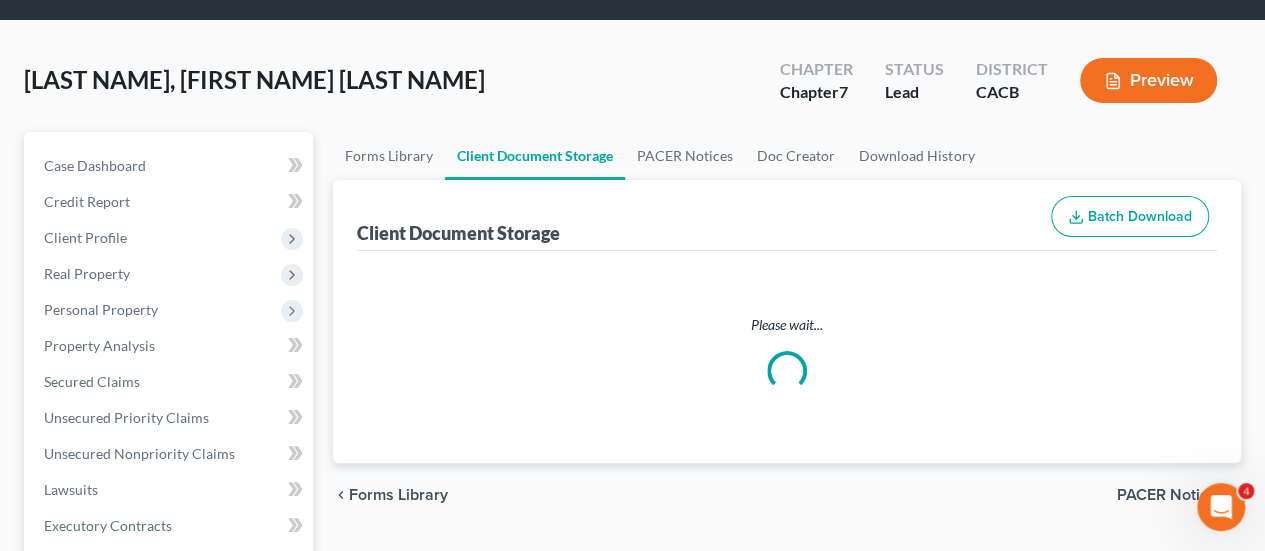 scroll, scrollTop: 0, scrollLeft: 0, axis: both 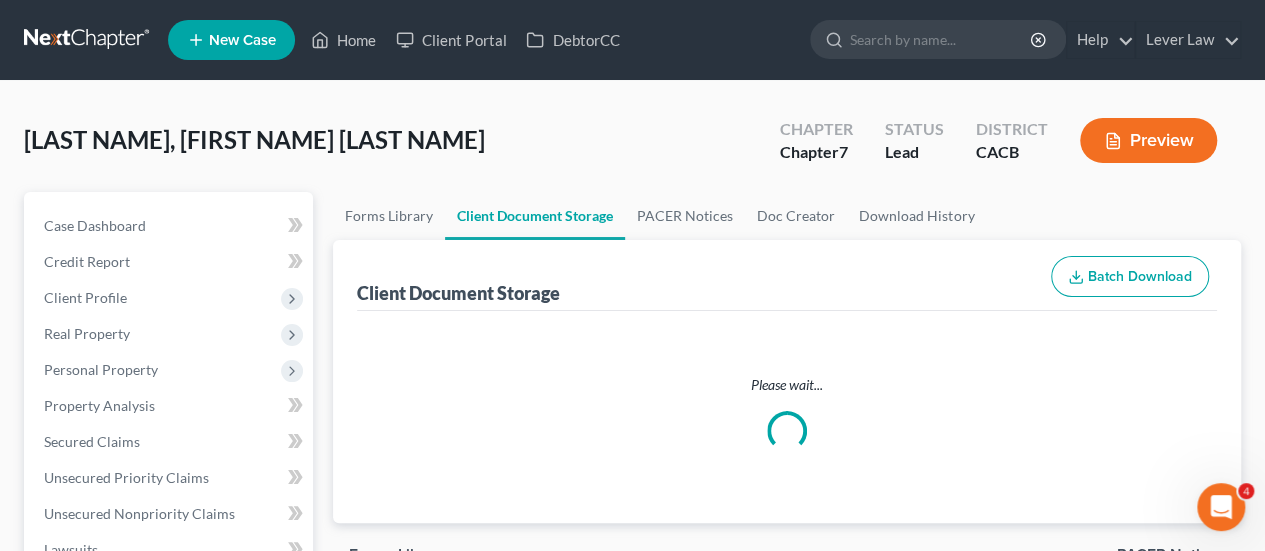 select on "10" 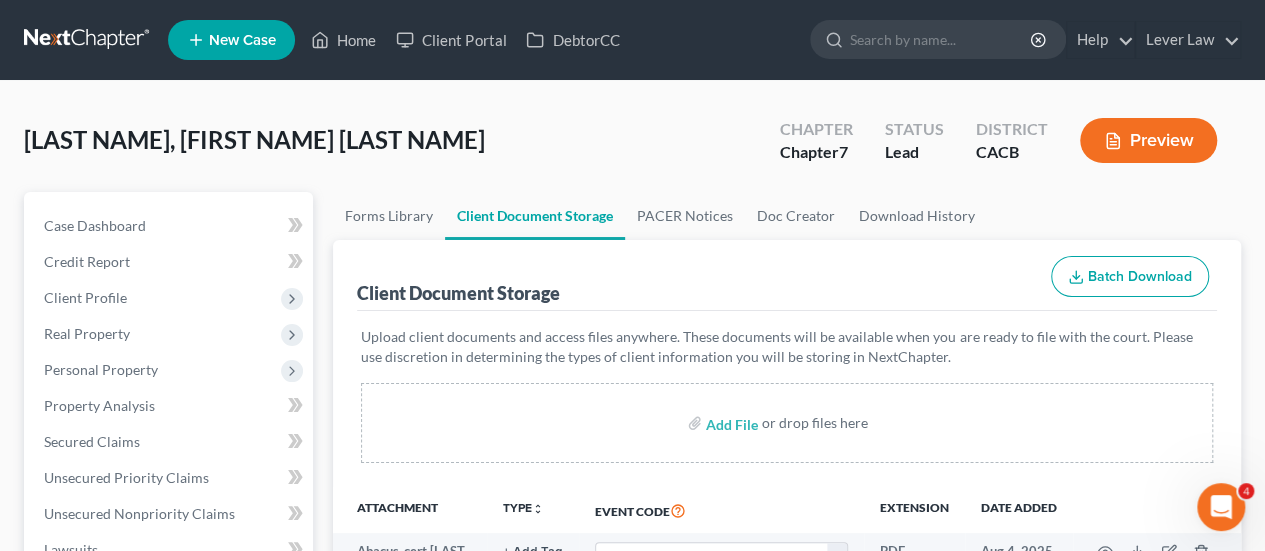 scroll, scrollTop: 100, scrollLeft: 0, axis: vertical 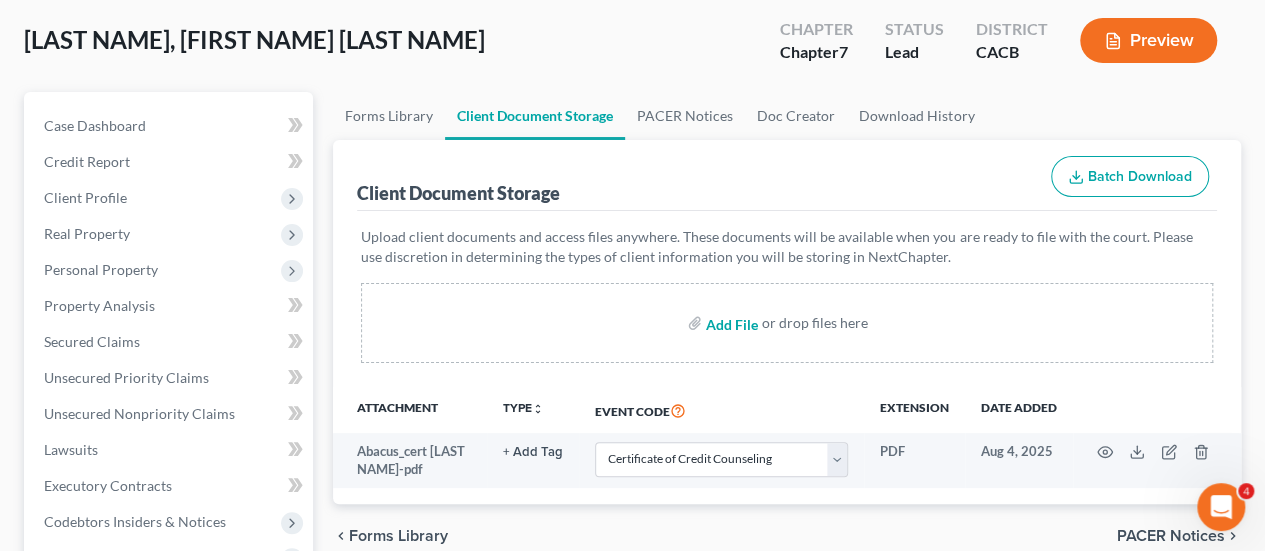 click at bounding box center (730, 323) 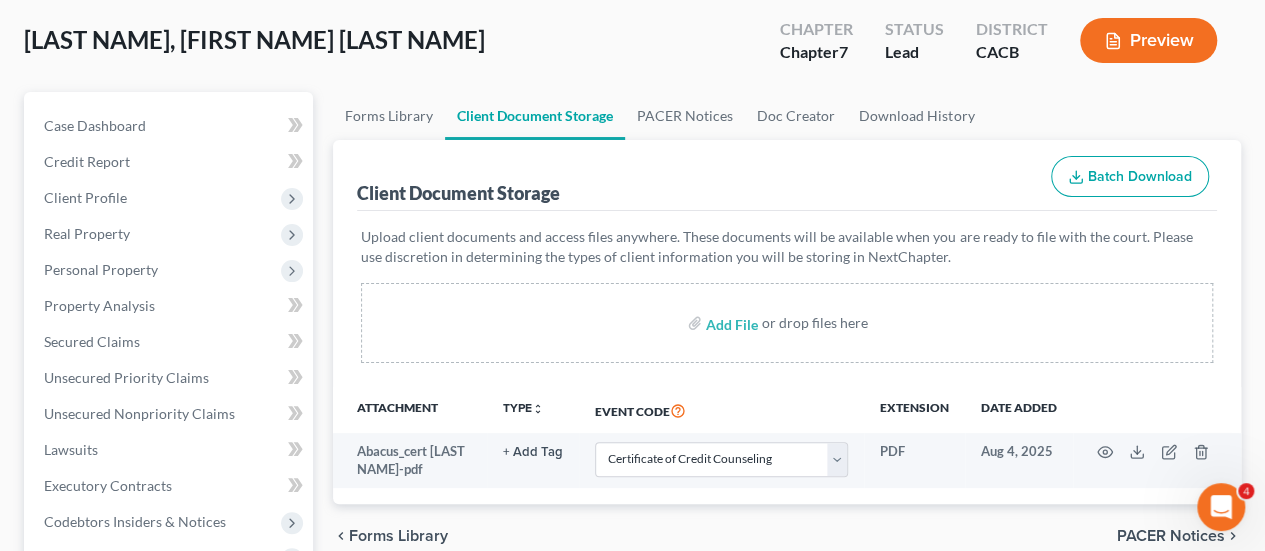 select on "10" 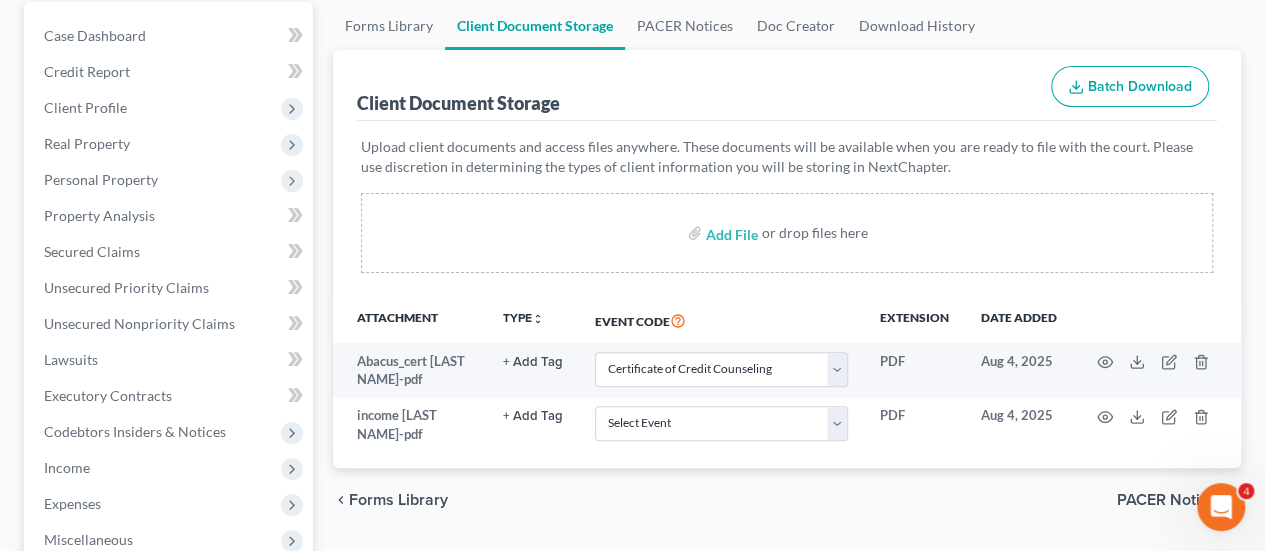 scroll, scrollTop: 300, scrollLeft: 0, axis: vertical 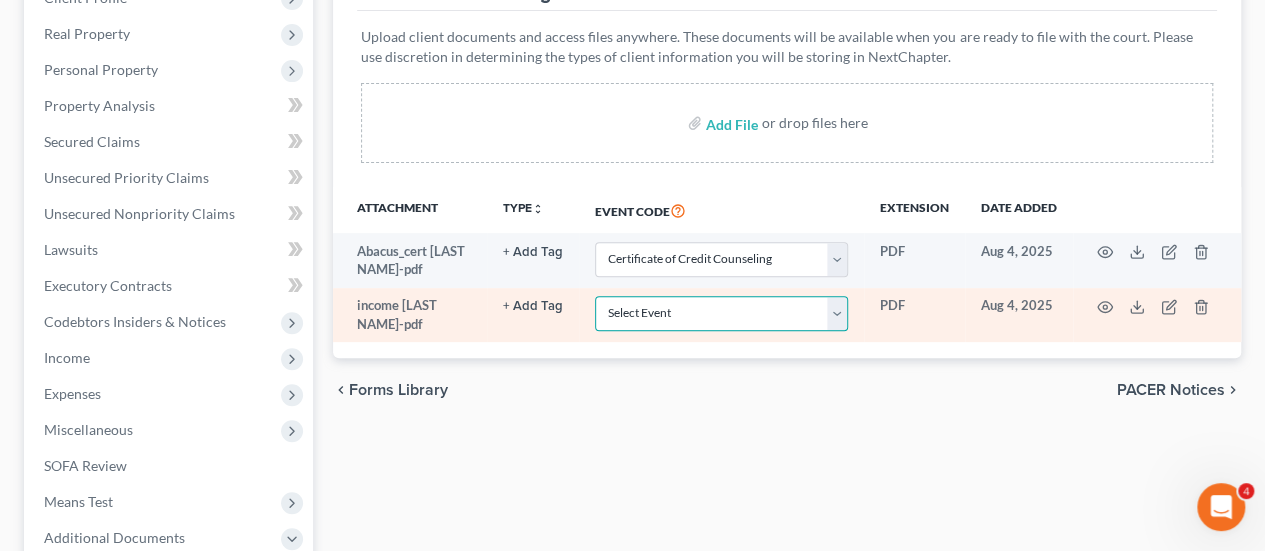 click on "Select Event Amended Chapter 11 Plan Amended Chapter 11 Small Business Plan Amended Chapter 13 Plan Amended Disclosure Statement Amended List of Creditors (Fee) Amendment - Amending Schedules D and/or E/F (Official Form 106D, 106E/F, 206D, or 206E/F) (Fee) Attachment to Voluntary Petition for Non-Individuals (Chapter 11) (Official Form 201A) Attorney's Discl of Comp Arrangement in Indv Ch 7 Case (LBR Form F2090-1) Balance Sheet Cash Flow Statement Certificate of Credit Counseling Certification About a Financial Management Course for Debtor 1 (Official Form 423) Certification About a Financial Management Course for Debtor 2 (Joint Debtor) (Official Form 423) Chapter 11 Ballots Chapter 11 Plan Chapter 11 Small Business Plan Chapter 11 Statement of Your Current Monthly Income (Official Form 122B) Chapter 11 or Chapter 9: List of Creditors Who Have the 20 Largest Unsecured Claims and Are Not Insi Chapter 13 Calculation of Disposable Income (Official Form 122C-2) Chapter 13 Plan (LBR F3015-1) Disclosure Statement" at bounding box center (721, 313) 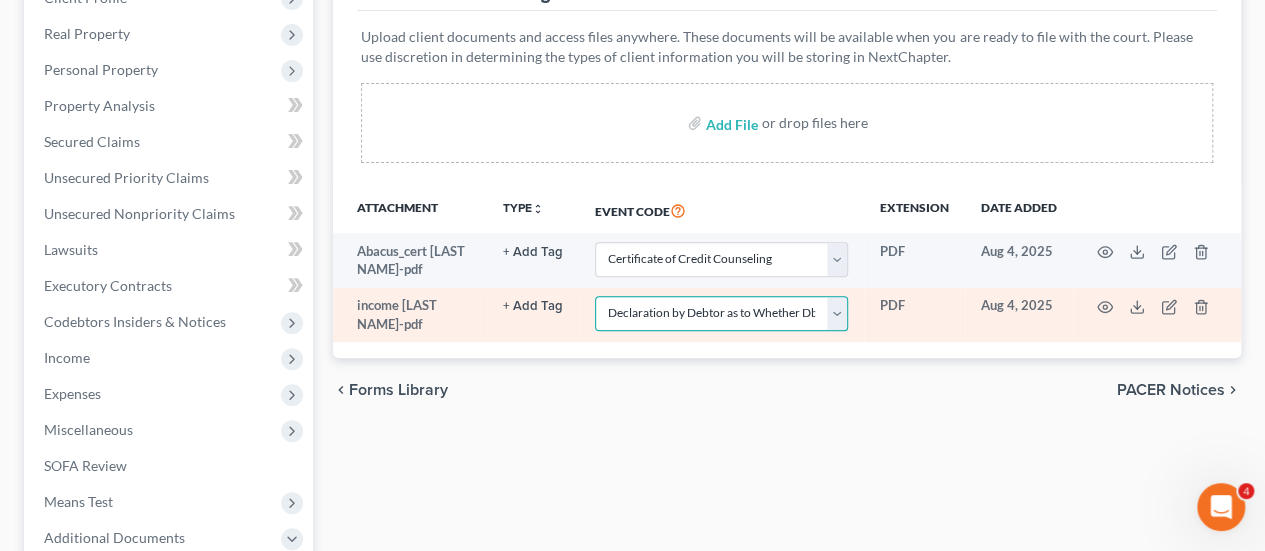 click on "Select Event Amended Chapter 11 Plan Amended Chapter 11 Small Business Plan Amended Chapter 13 Plan Amended Disclosure Statement Amended List of Creditors (Fee) Amendment - Amending Schedules D and/or E/F (Official Form 106D, 106E/F, 206D, or 206E/F) (Fee) Attachment to Voluntary Petition for Non-Individuals (Chapter 11) (Official Form 201A) Attorney's Discl of Comp Arrangement in Indv Ch 7 Case (LBR Form F2090-1) Balance Sheet Cash Flow Statement Certificate of Credit Counseling Certification About a Financial Management Course for Debtor 1 (Official Form 423) Certification About a Financial Management Course for Debtor 2 (Joint Debtor) (Official Form 423) Chapter 11 Ballots Chapter 11 Plan Chapter 11 Small Business Plan Chapter 11 Statement of Your Current Monthly Income (Official Form 122B) Chapter 11 or Chapter 9: List of Creditors Who Have the 20 Largest Unsecured Claims and Are Not Insi Chapter 13 Calculation of Disposable Income (Official Form 122C-2) Chapter 13 Plan (LBR F3015-1) Disclosure Statement" at bounding box center [721, 313] 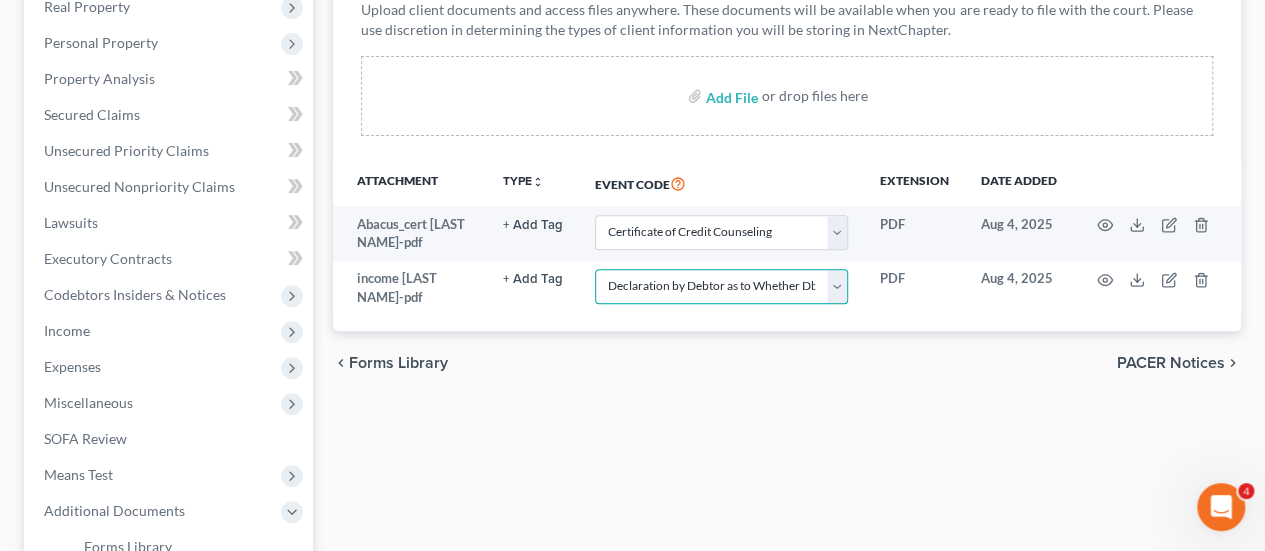 scroll, scrollTop: 600, scrollLeft: 0, axis: vertical 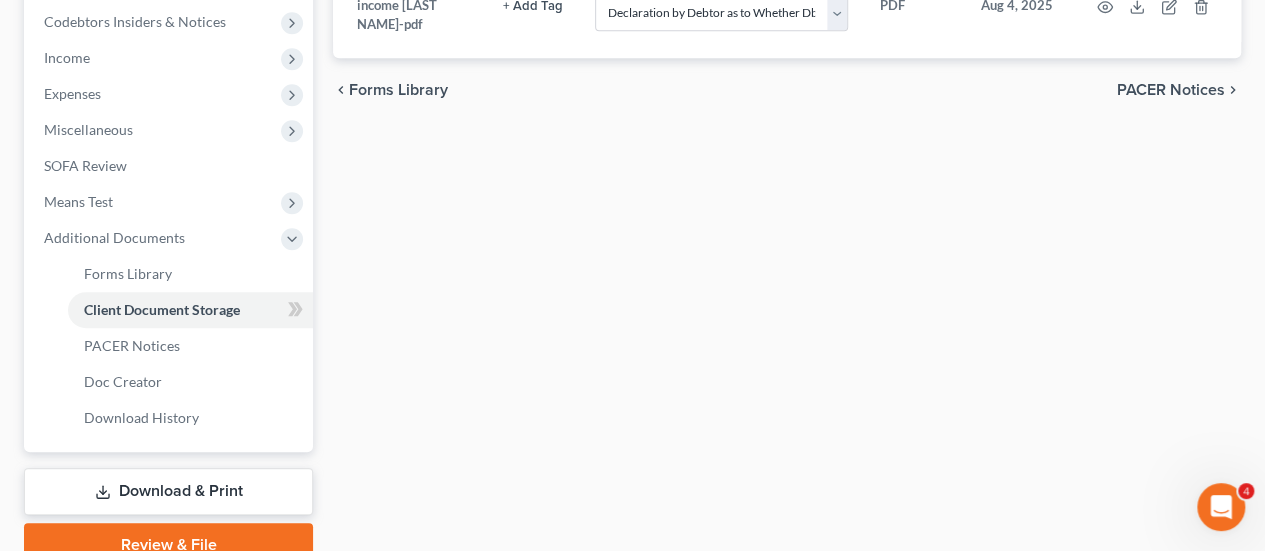 click on "Download & Print" at bounding box center (168, 491) 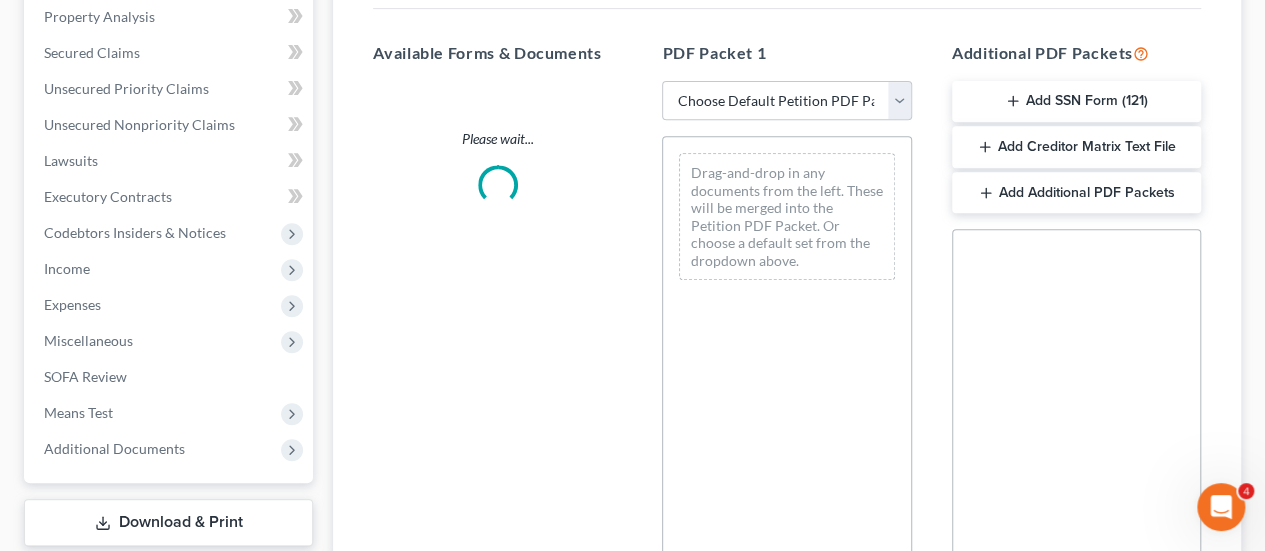 scroll, scrollTop: 400, scrollLeft: 0, axis: vertical 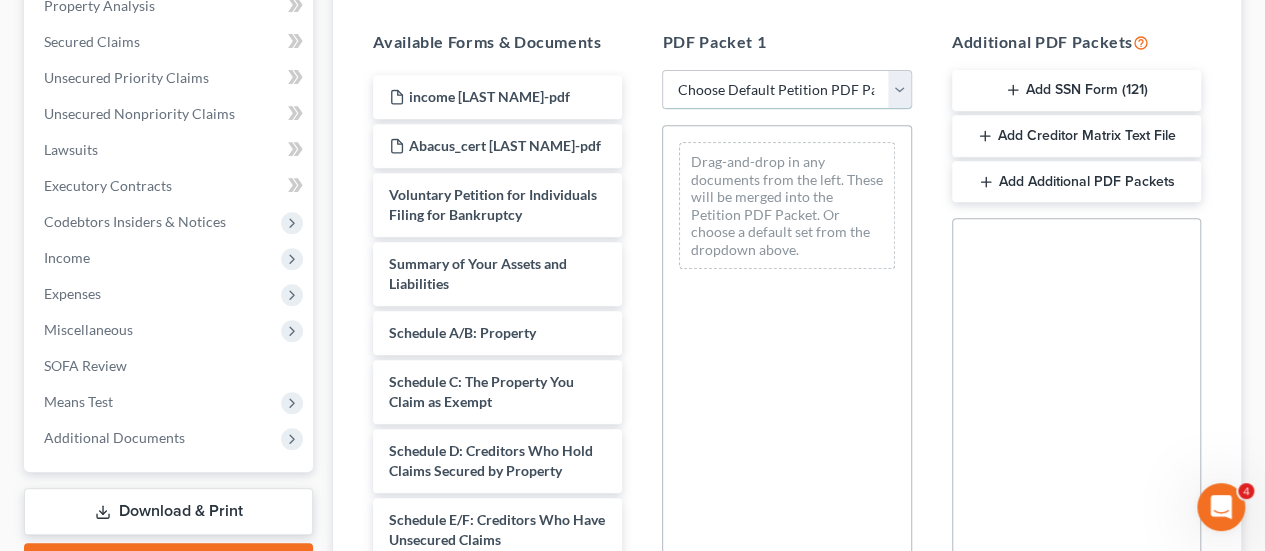 drag, startPoint x: 781, startPoint y: 81, endPoint x: 780, endPoint y: 106, distance: 25.019993 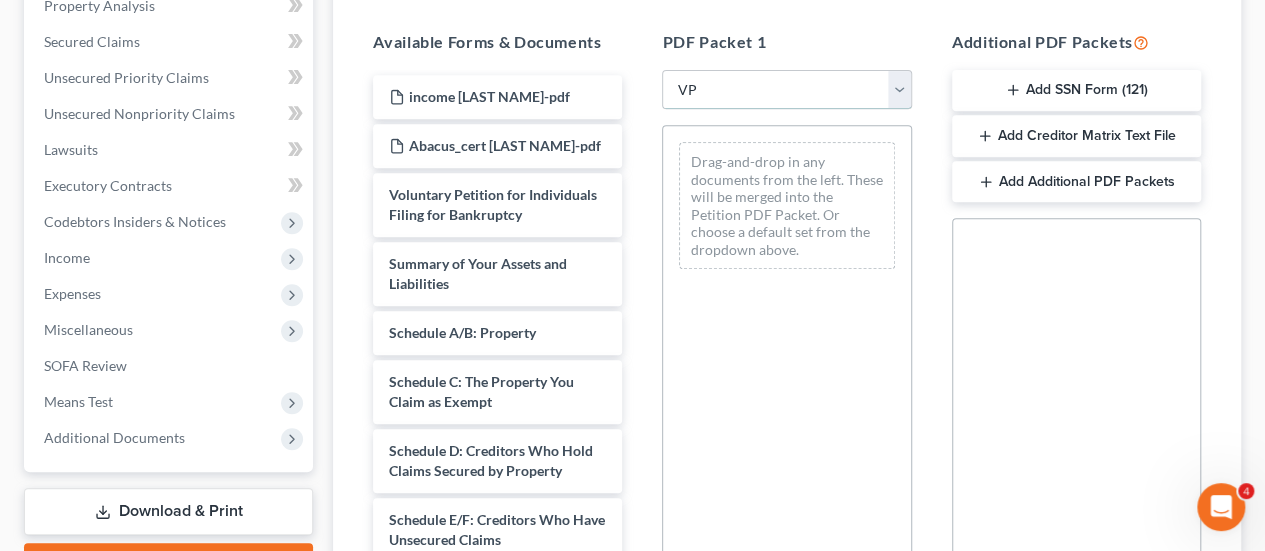 click on "Choose Default Petition PDF Packet Complete Bankruptcy Petition (all forms and schedules) Emergency Filing Forms (Petition and Creditor List Only) Amended Forms Signature Pages Only VP Client Signature pages" at bounding box center [786, 90] 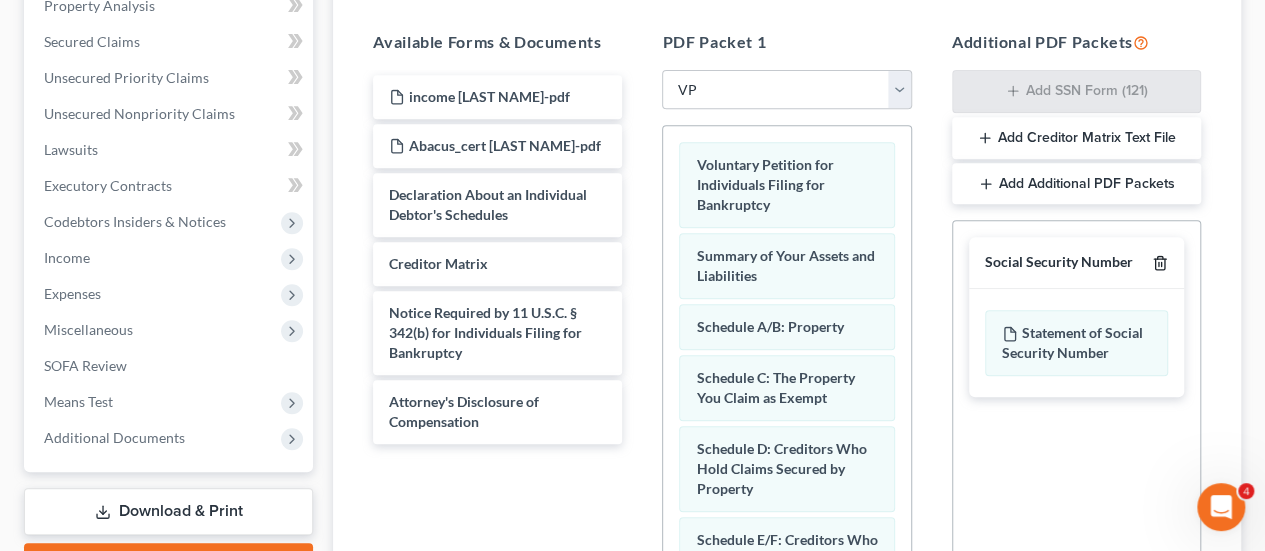 click 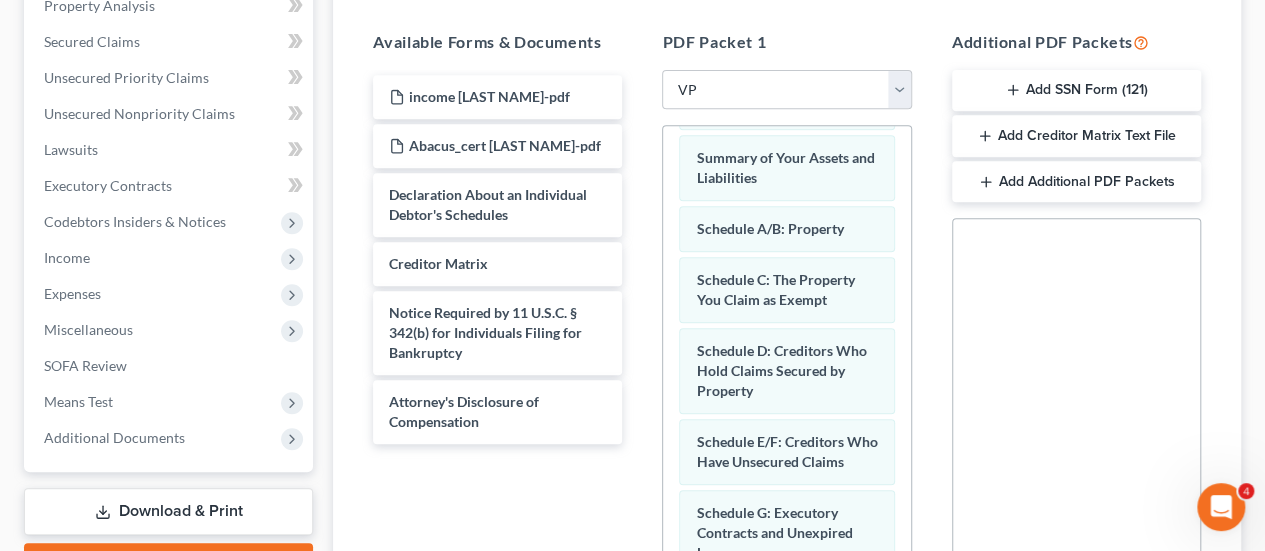 scroll, scrollTop: 714, scrollLeft: 0, axis: vertical 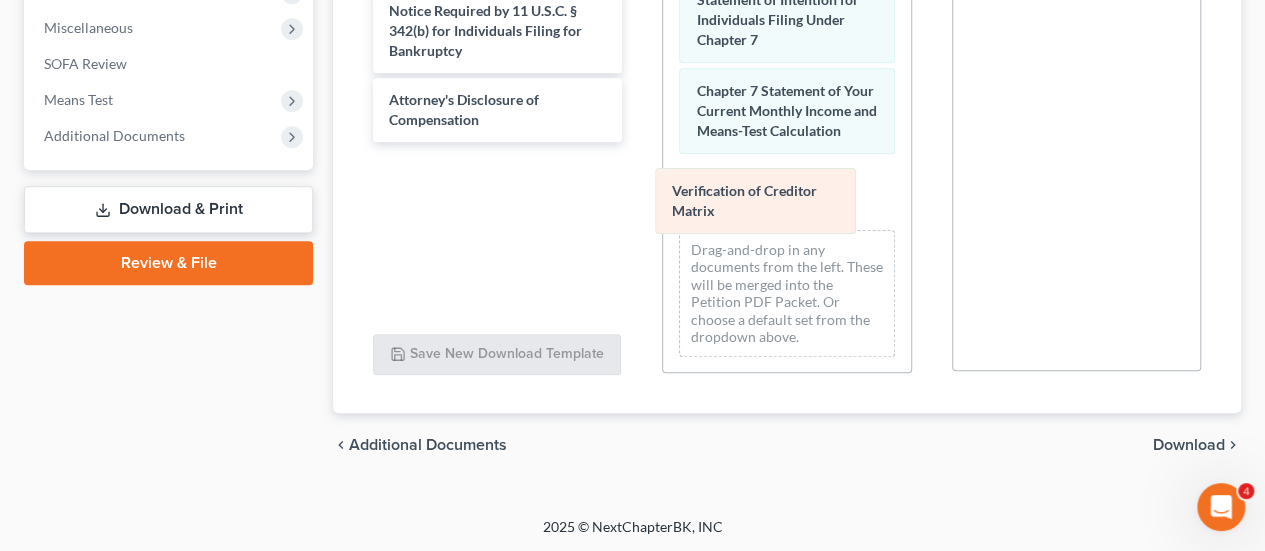 drag, startPoint x: 778, startPoint y: 191, endPoint x: 529, endPoint y: 188, distance: 249.01807 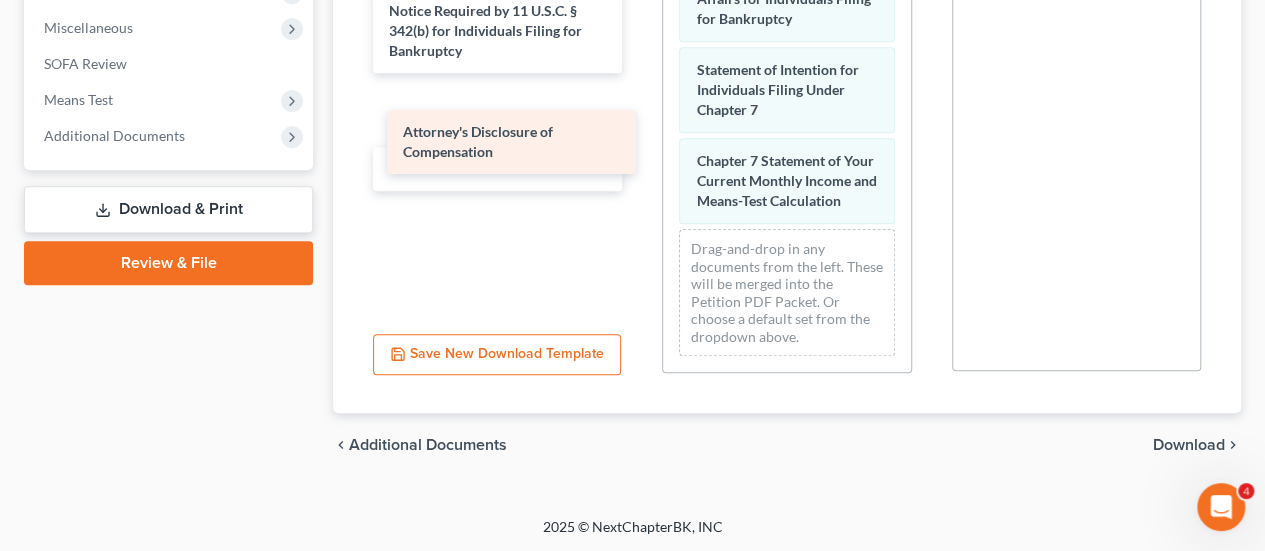 scroll, scrollTop: 714, scrollLeft: 0, axis: vertical 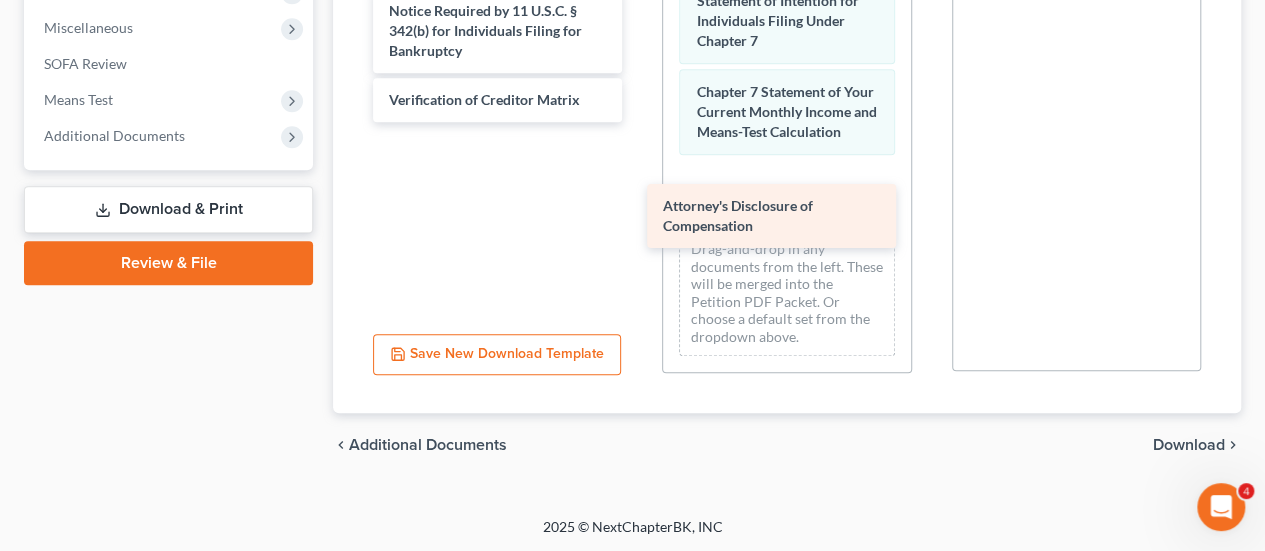 drag, startPoint x: 538, startPoint y: 104, endPoint x: 817, endPoint y: 181, distance: 289.43048 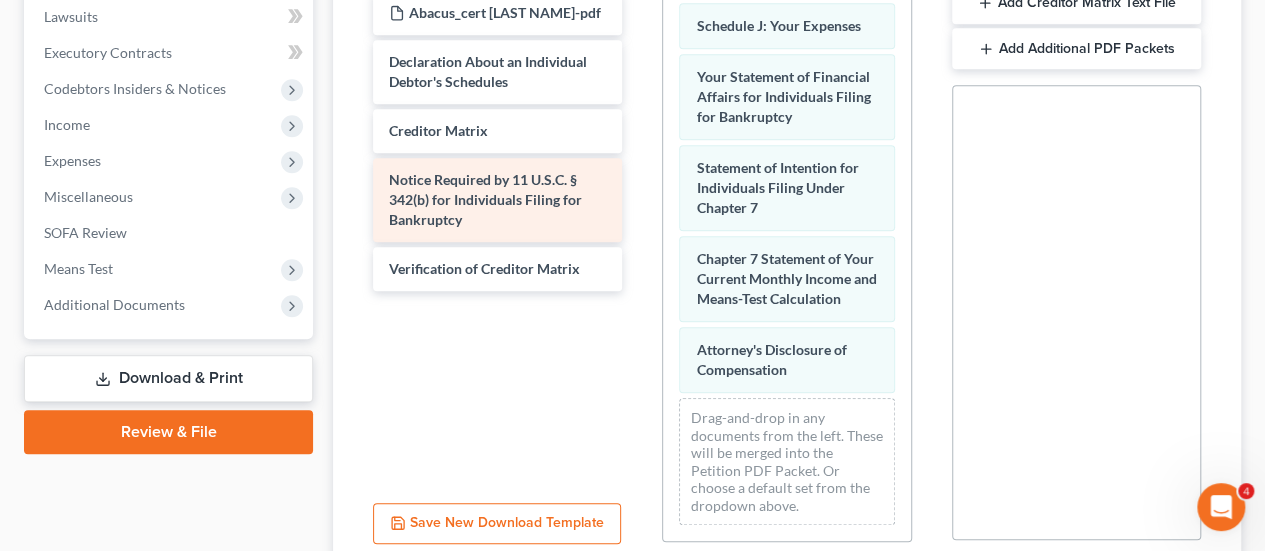 scroll, scrollTop: 502, scrollLeft: 0, axis: vertical 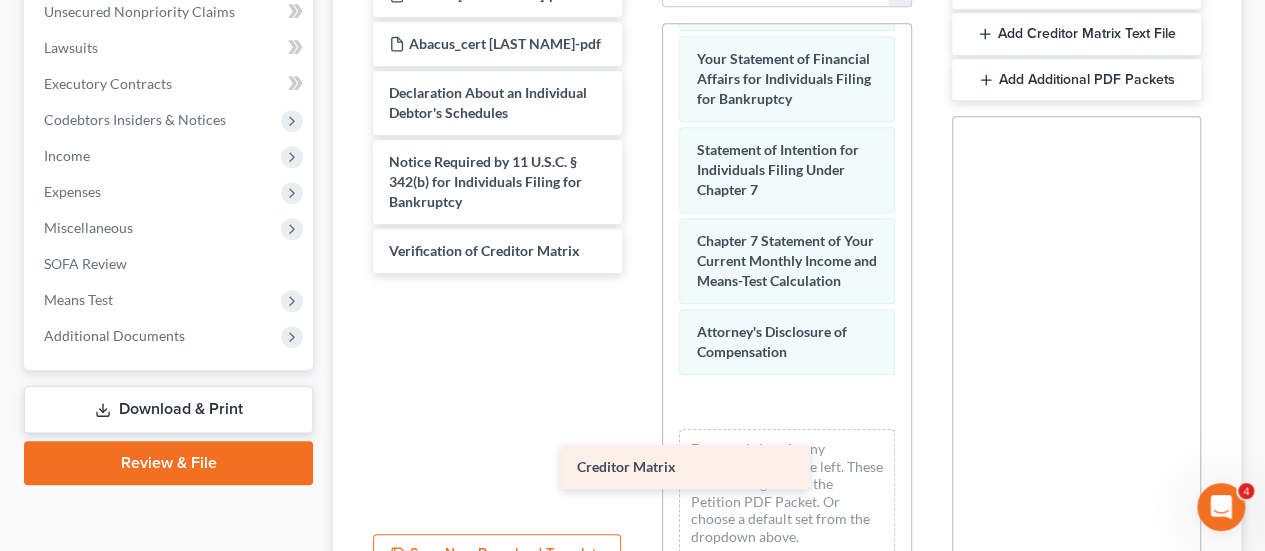 drag, startPoint x: 582, startPoint y: 149, endPoint x: 849, endPoint y: 433, distance: 389.80124 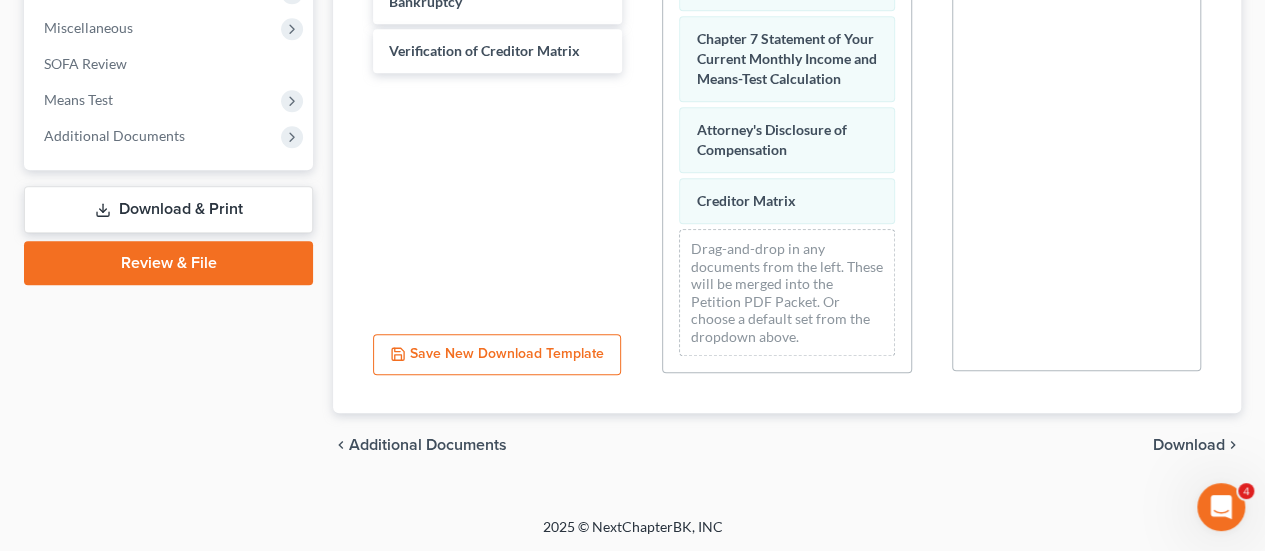 click on "Download" at bounding box center (1189, 445) 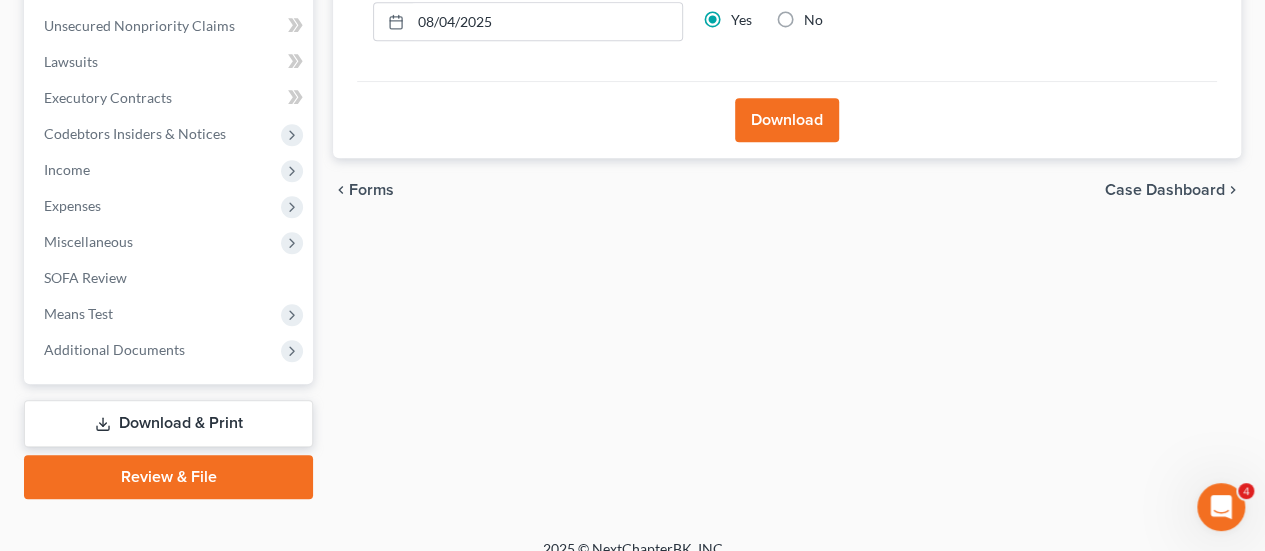 scroll, scrollTop: 109, scrollLeft: 0, axis: vertical 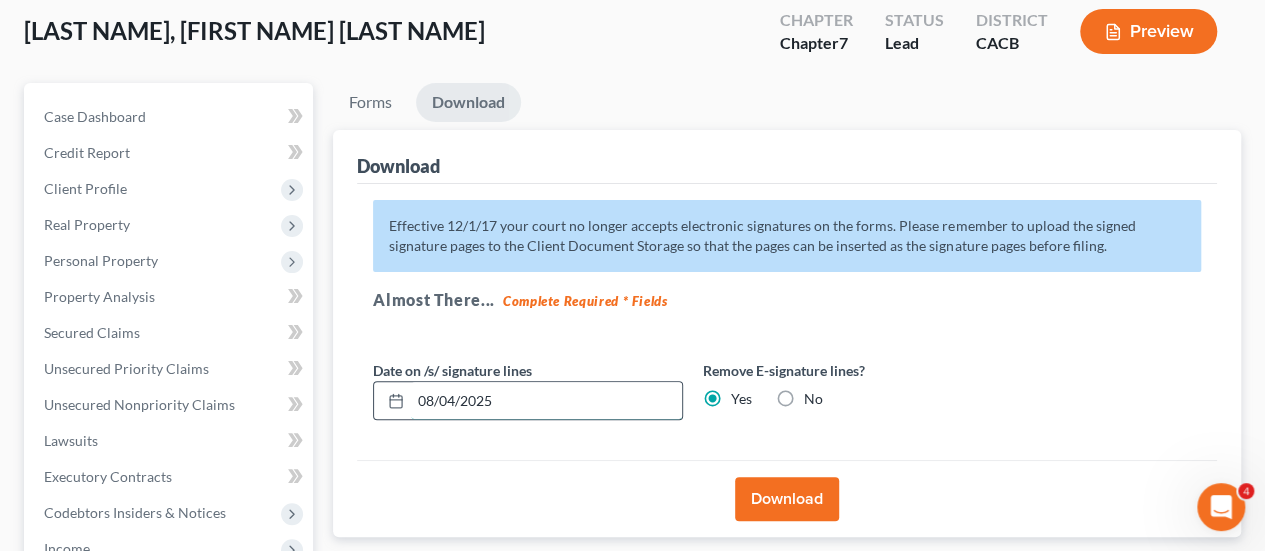 drag, startPoint x: 528, startPoint y: 399, endPoint x: 410, endPoint y: 415, distance: 119.0798 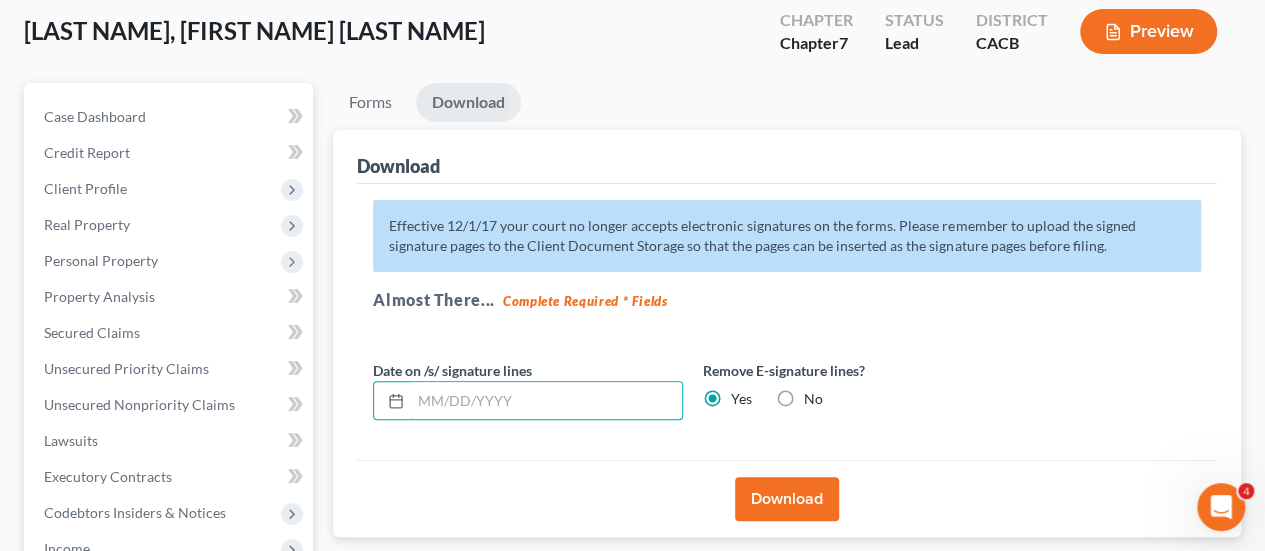 type 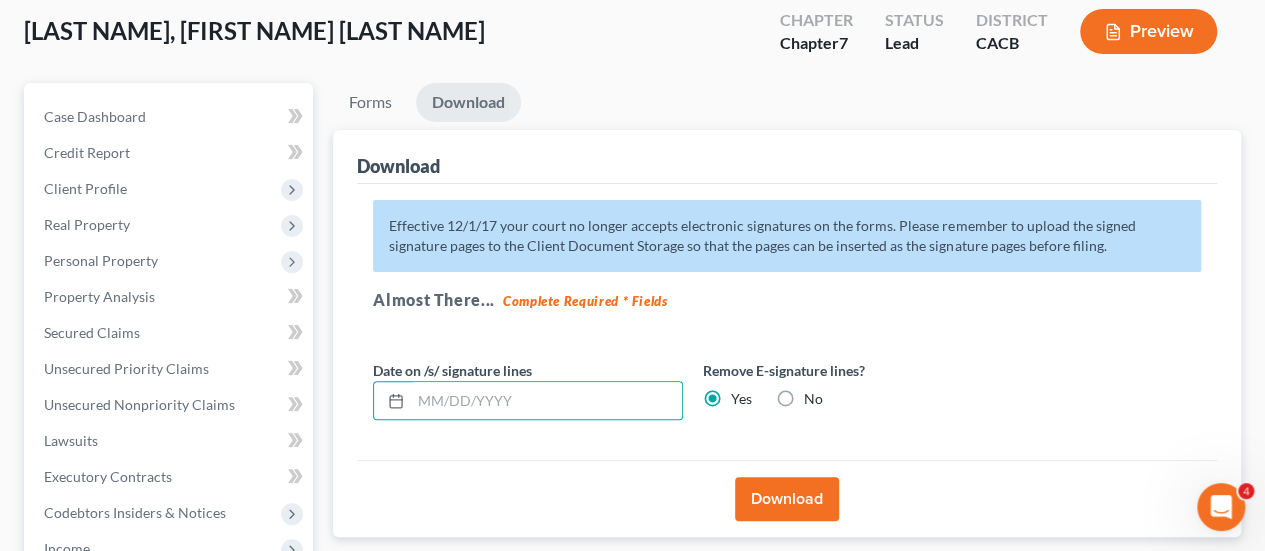 click on "Download" at bounding box center (787, 499) 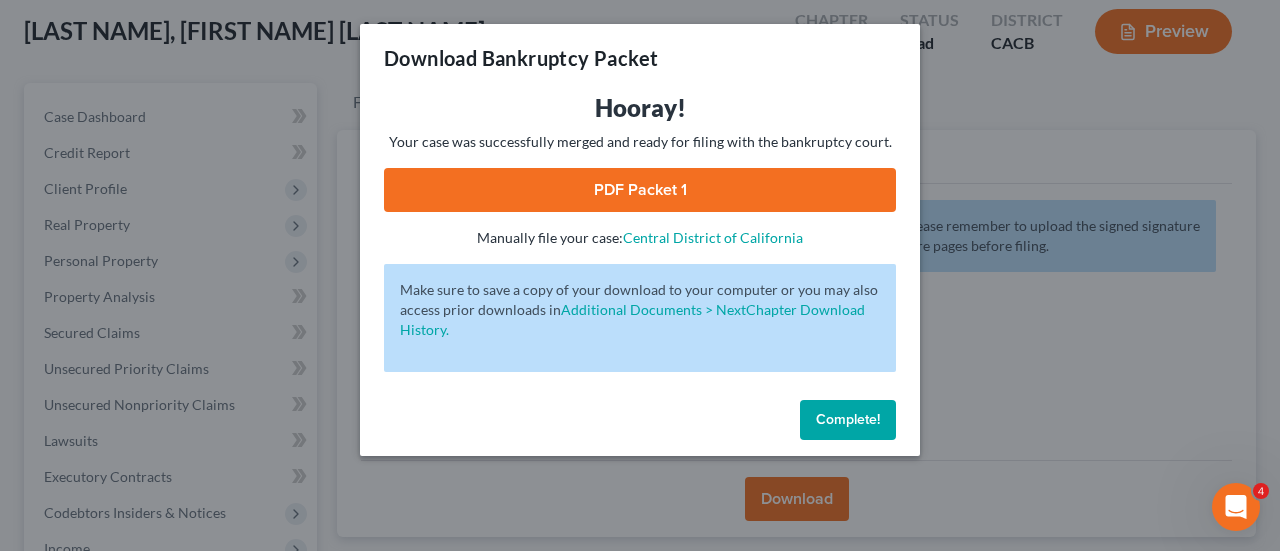 click on "PDF Packet 1" at bounding box center (640, 190) 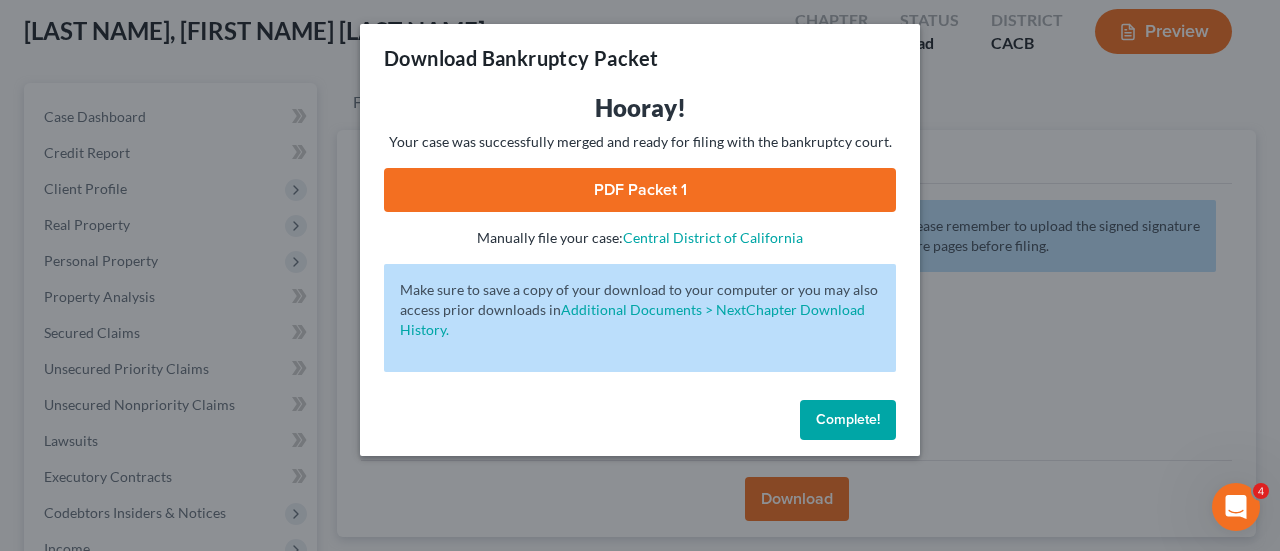 click on "Complete!" at bounding box center [848, 419] 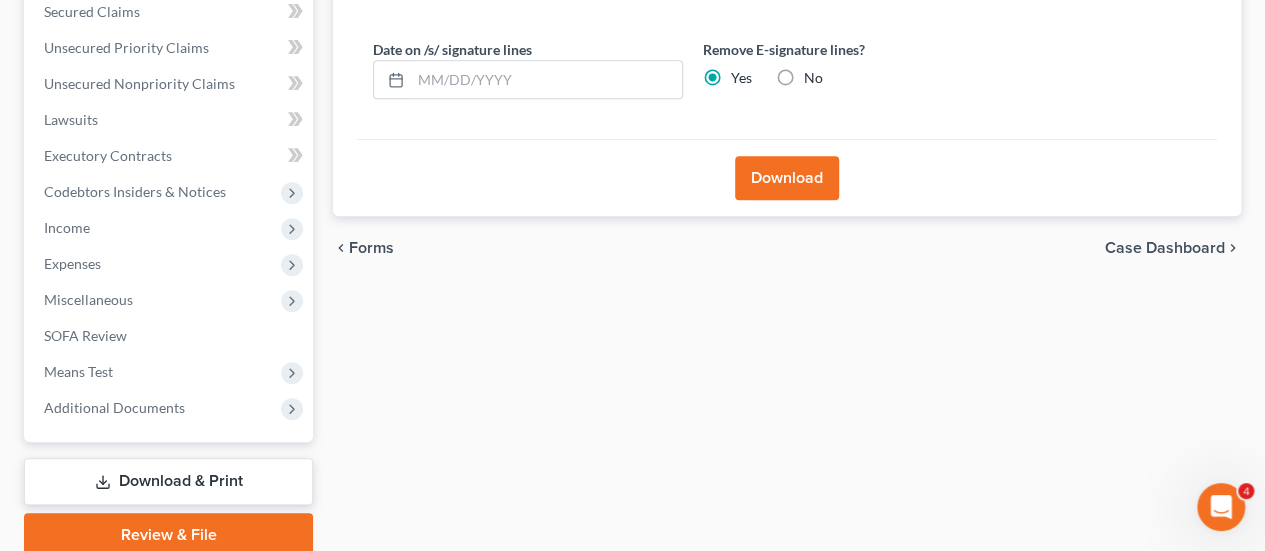 scroll, scrollTop: 509, scrollLeft: 0, axis: vertical 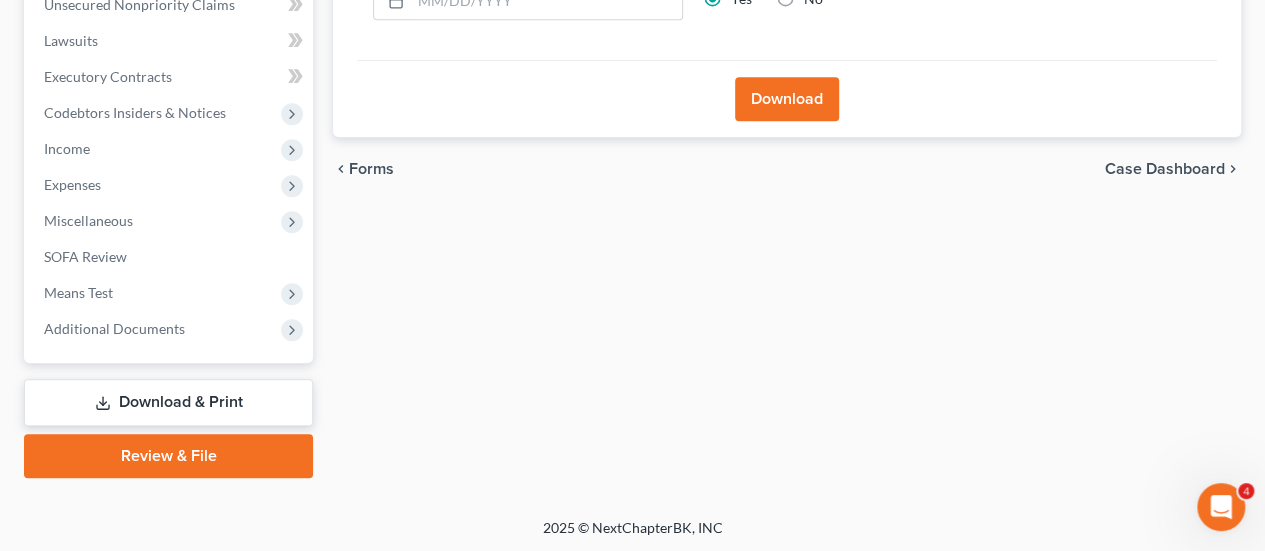 click on "Download & Print" at bounding box center (168, 402) 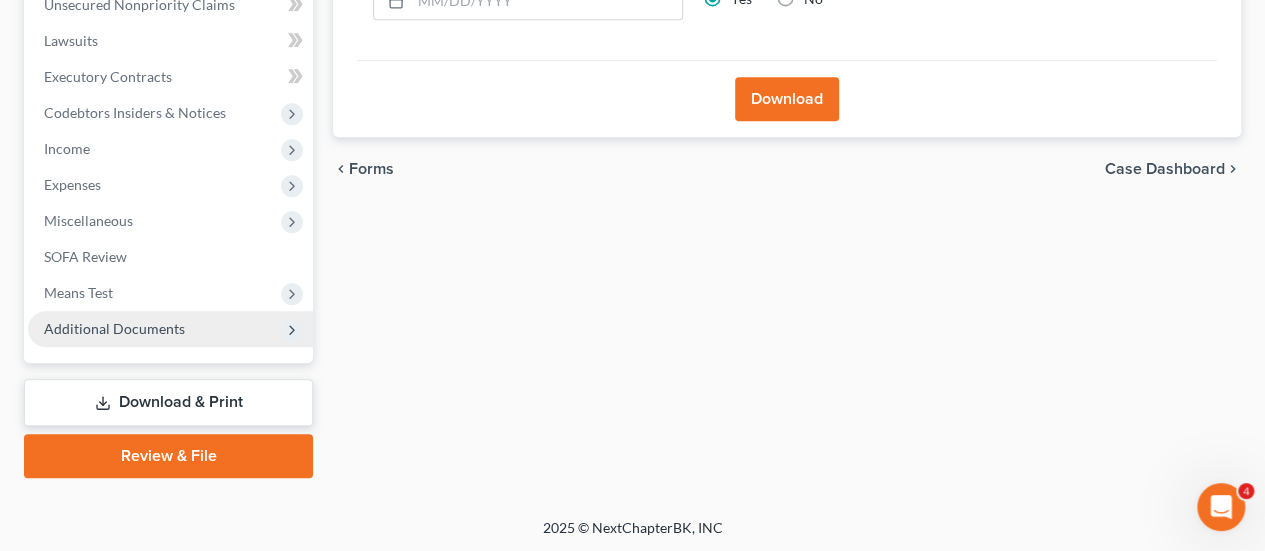 click on "Additional Documents" at bounding box center [170, 329] 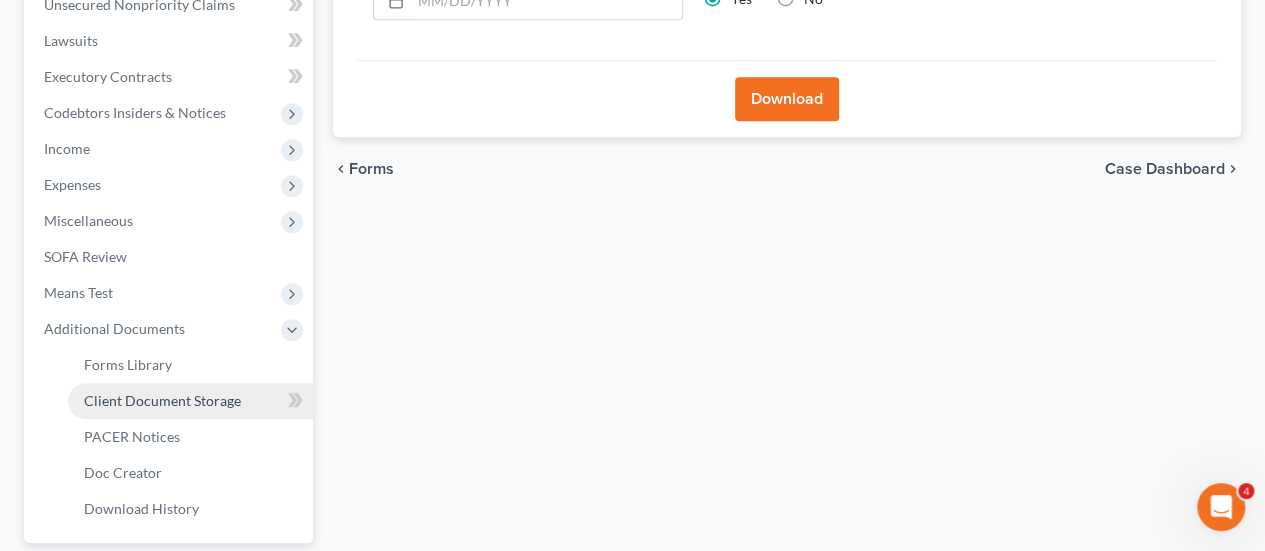 drag, startPoint x: 188, startPoint y: 401, endPoint x: 434, endPoint y: 383, distance: 246.65765 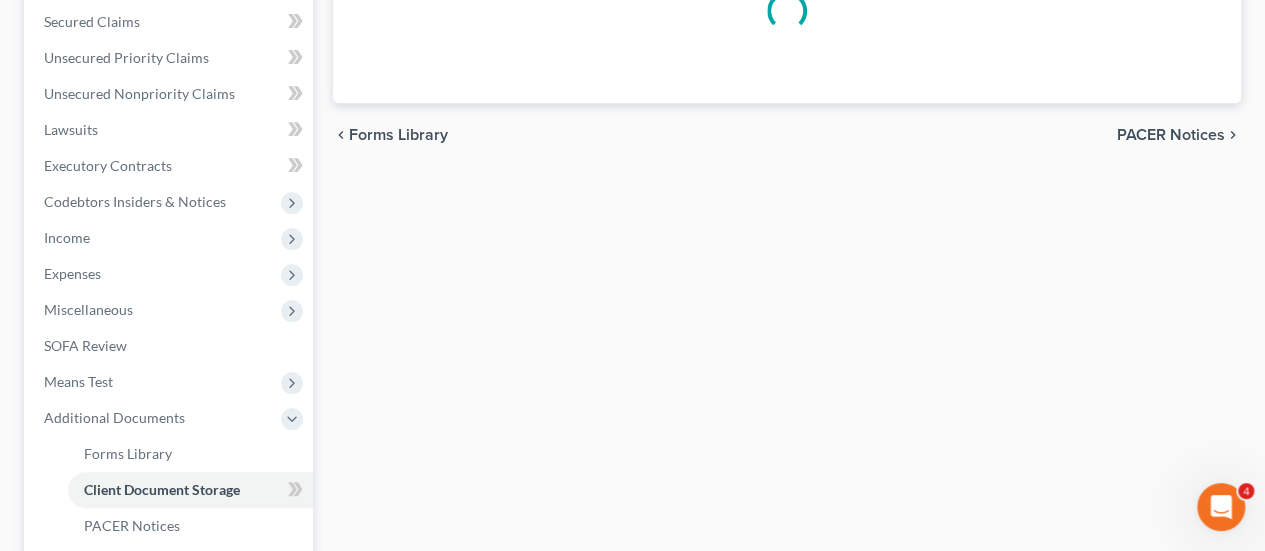 scroll, scrollTop: 186, scrollLeft: 0, axis: vertical 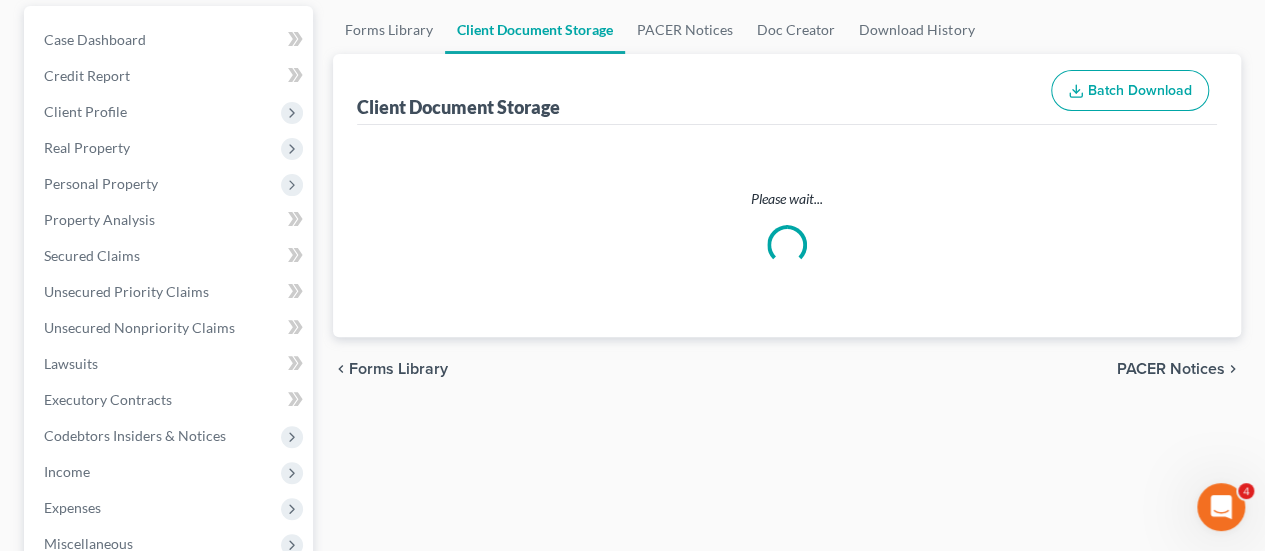 select on "10" 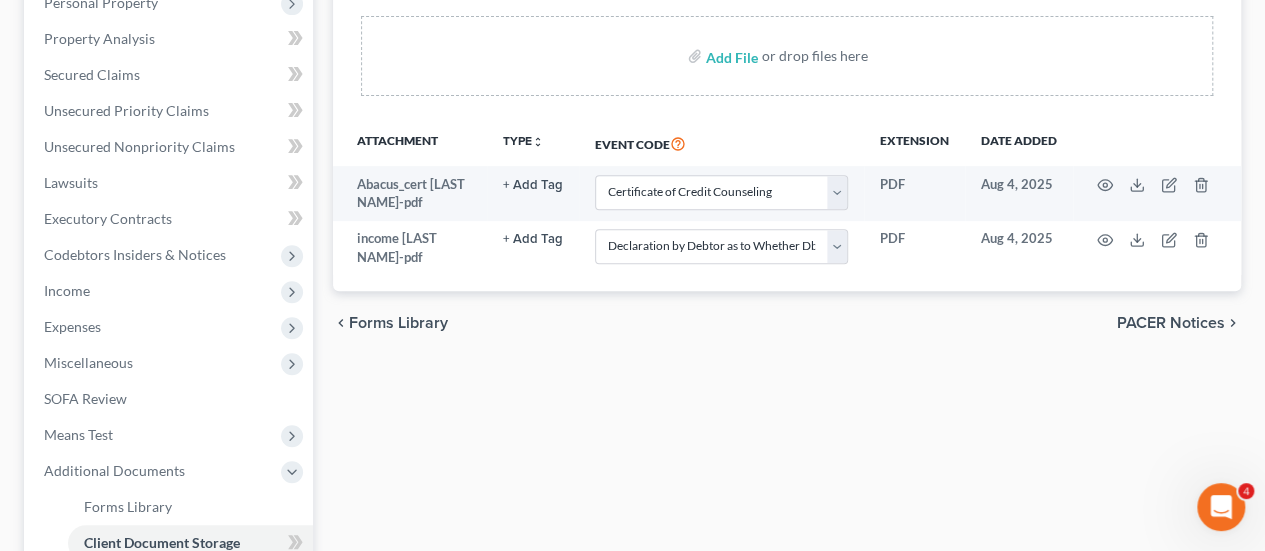 scroll, scrollTop: 400, scrollLeft: 0, axis: vertical 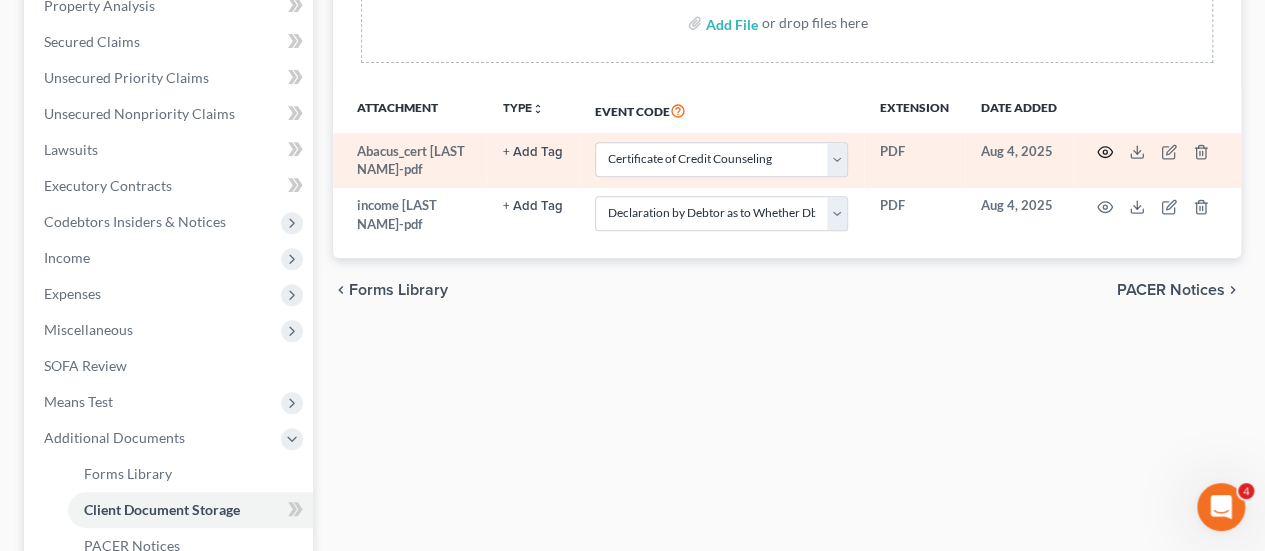 click 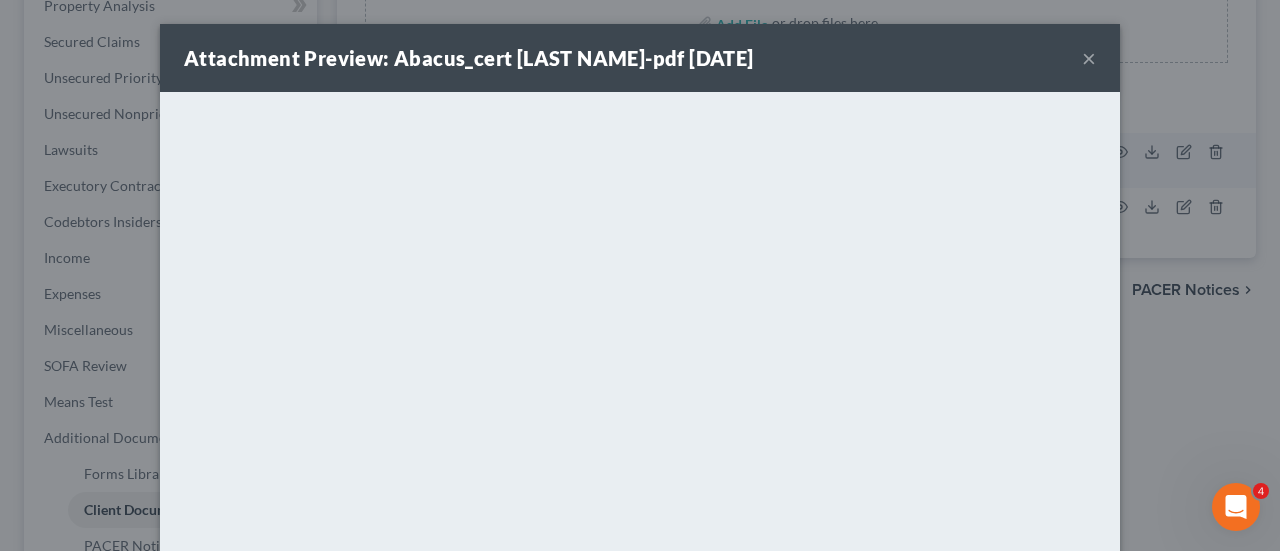 click on "×" at bounding box center [1089, 58] 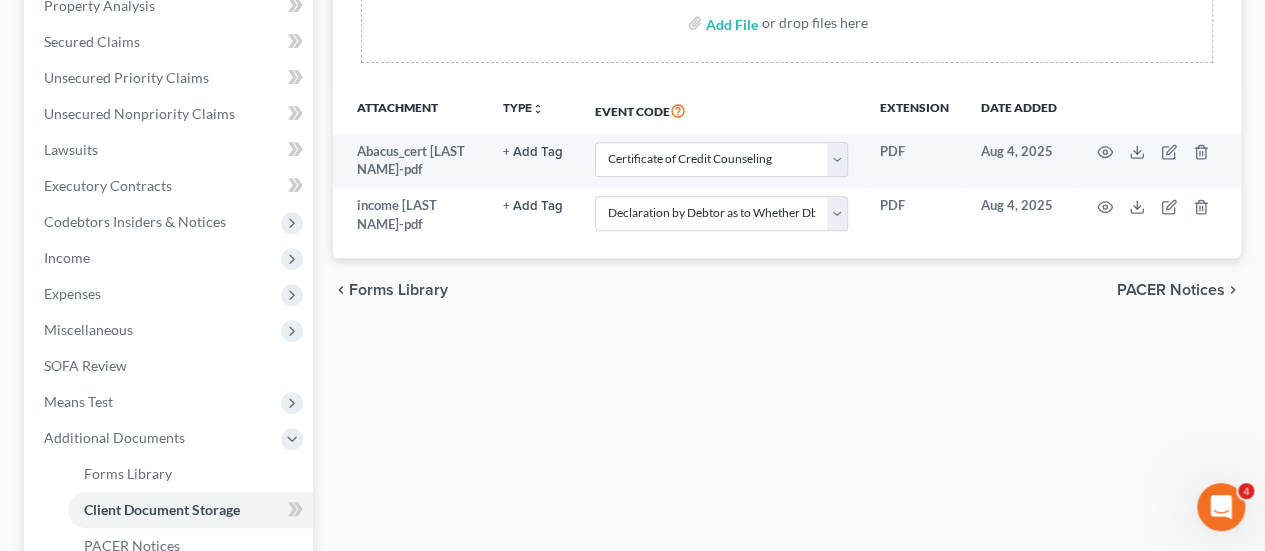 click on "Add File
or drop files here" at bounding box center [787, 23] 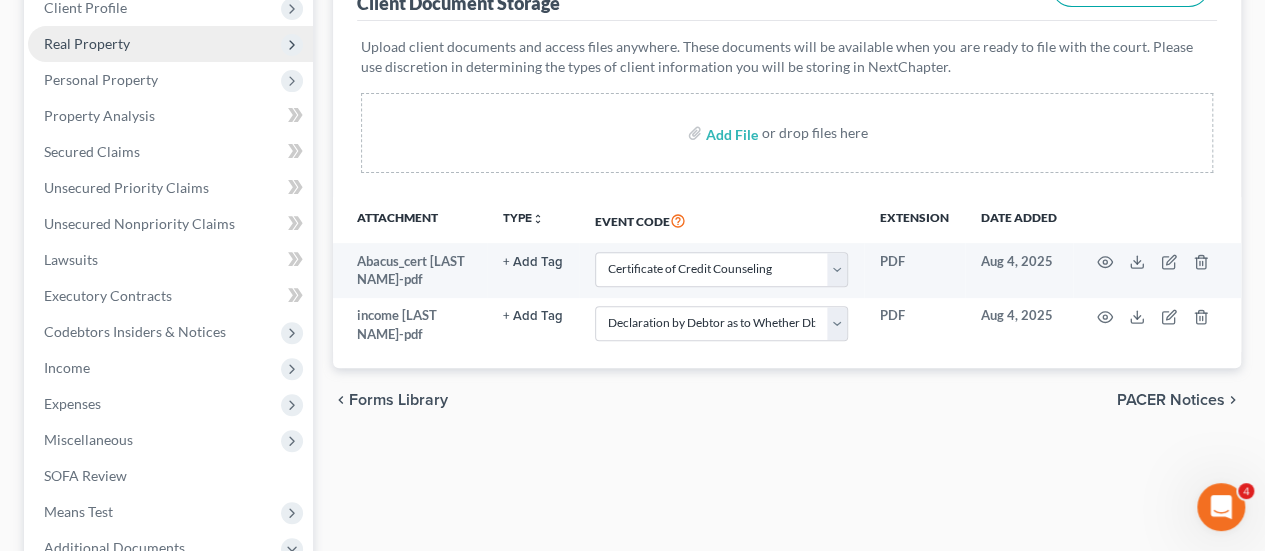 scroll, scrollTop: 200, scrollLeft: 0, axis: vertical 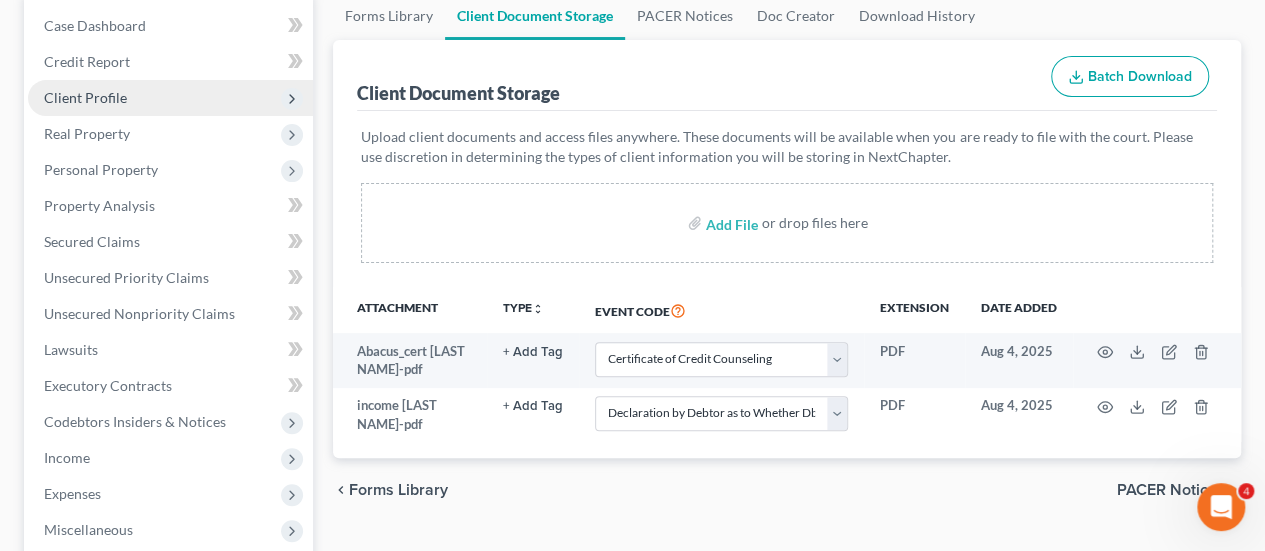 click on "Client Profile" at bounding box center [170, 98] 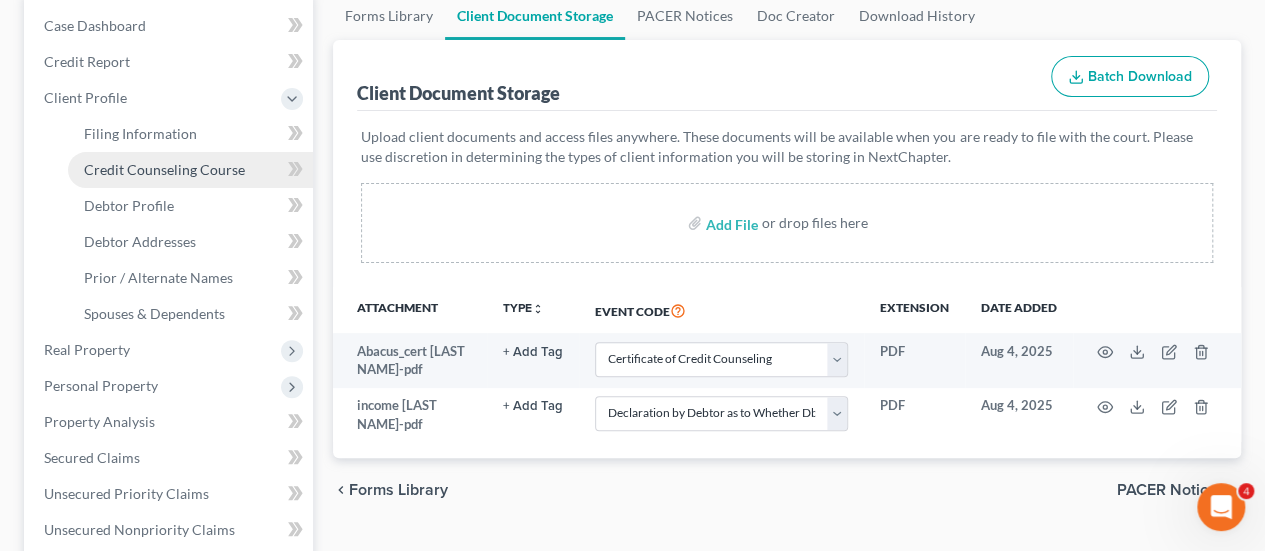 click on "Credit Counseling Course" at bounding box center (164, 169) 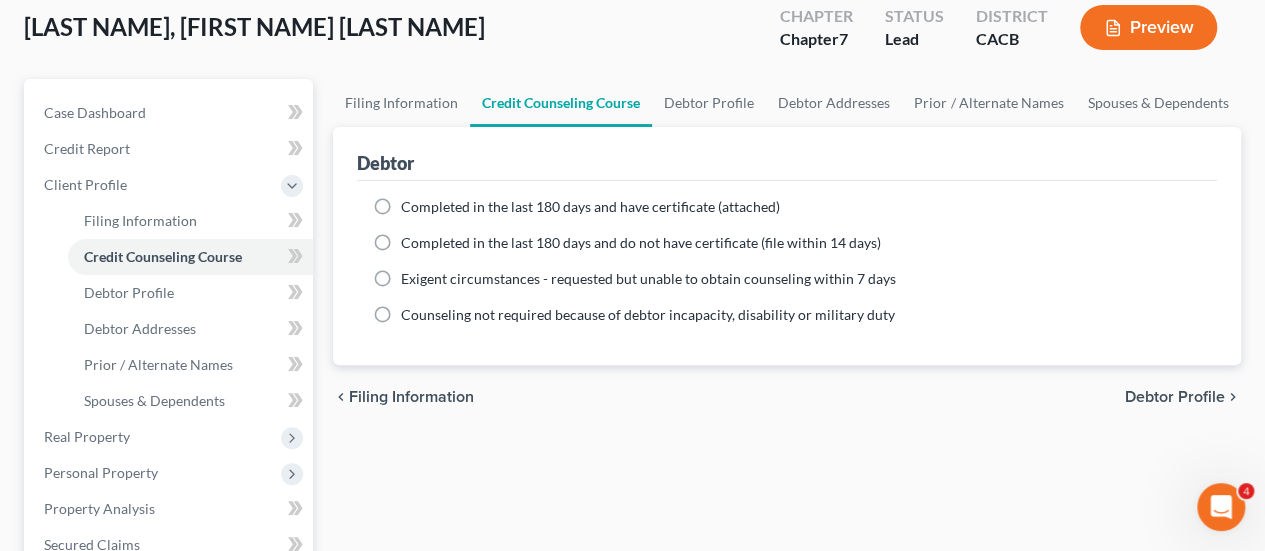 scroll, scrollTop: 0, scrollLeft: 0, axis: both 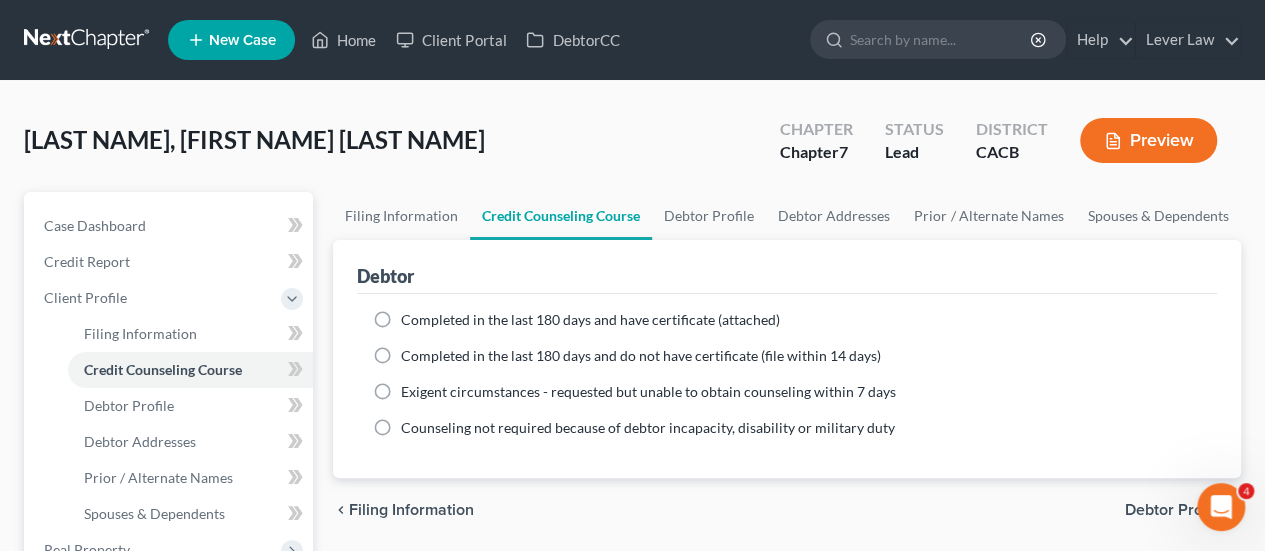 click on "Completed in the last 180 days and have certificate (attached)" at bounding box center [590, 319] 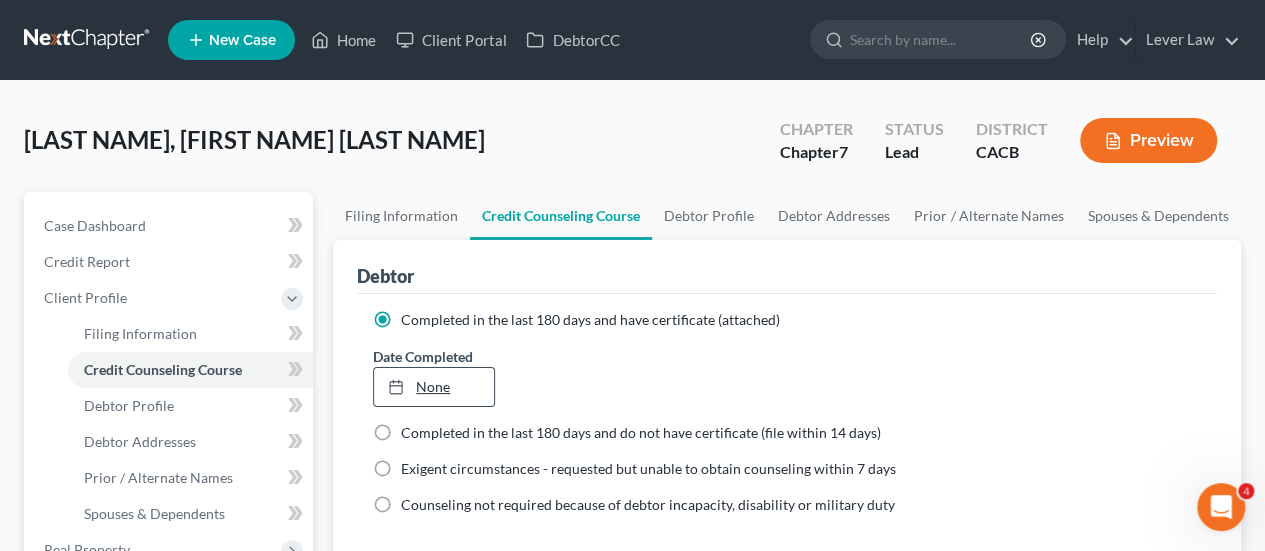 click on "None" at bounding box center [433, 387] 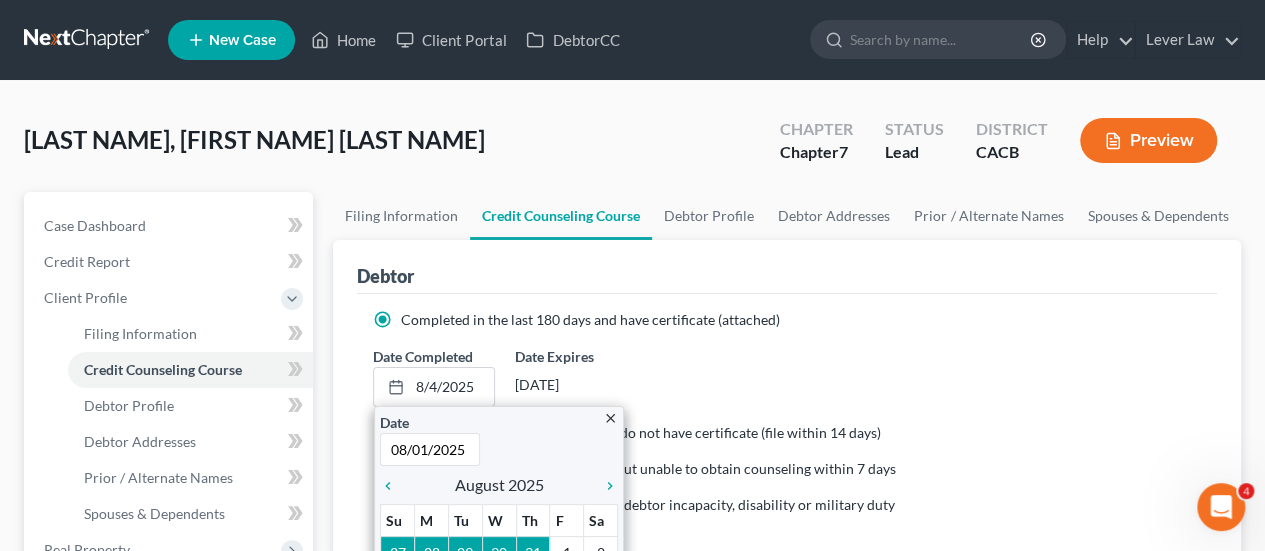 type on "8/1/2025" 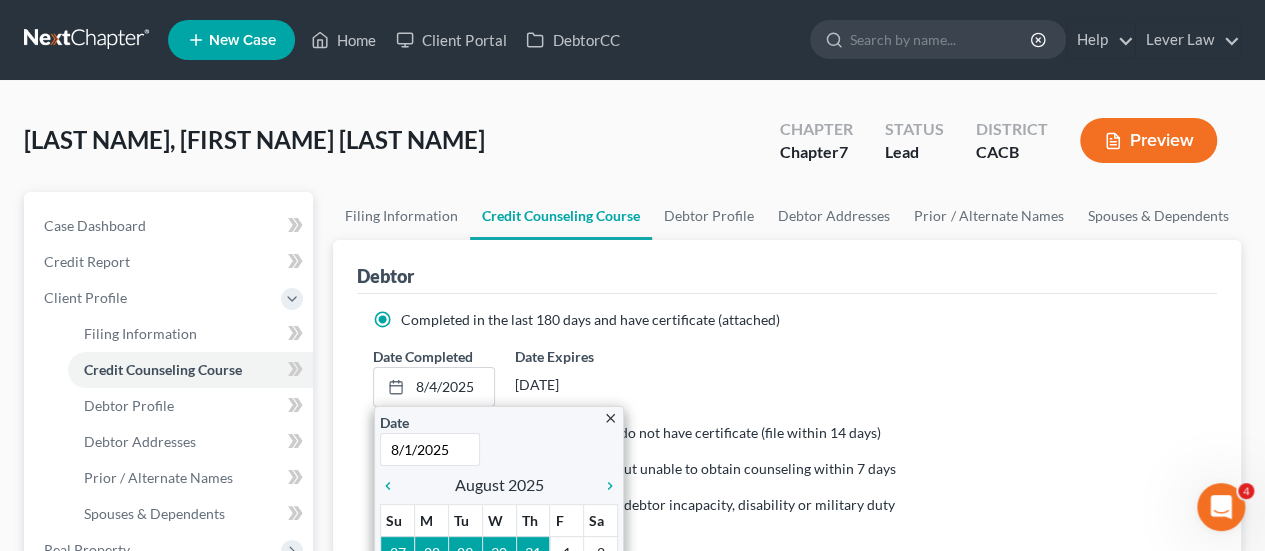 drag, startPoint x: 860, startPoint y: 343, endPoint x: 862, endPoint y: 353, distance: 10.198039 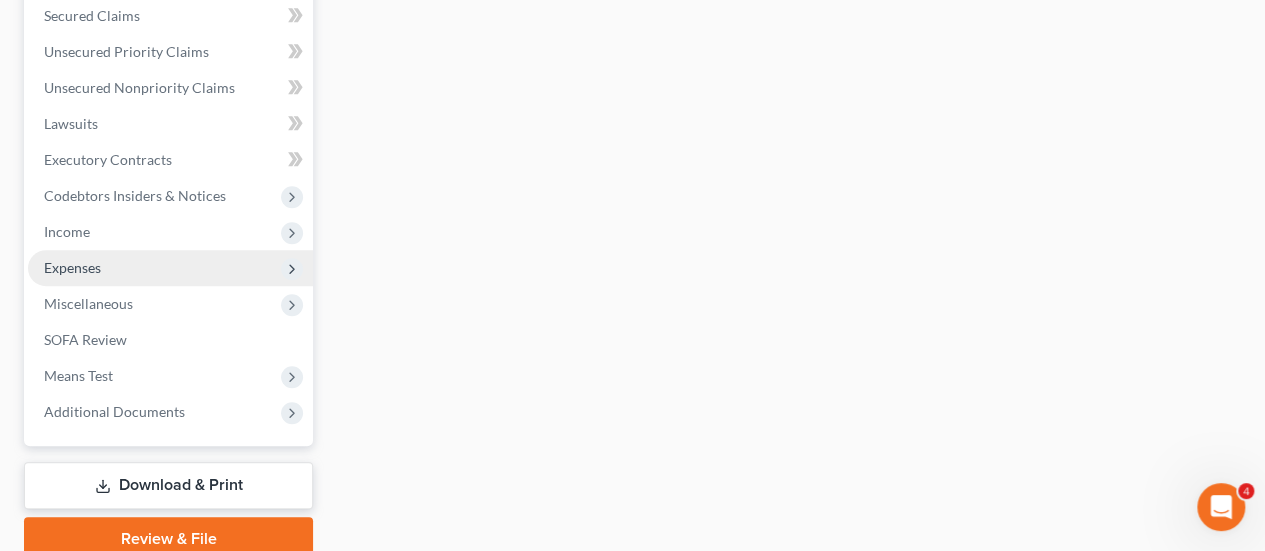 scroll, scrollTop: 625, scrollLeft: 0, axis: vertical 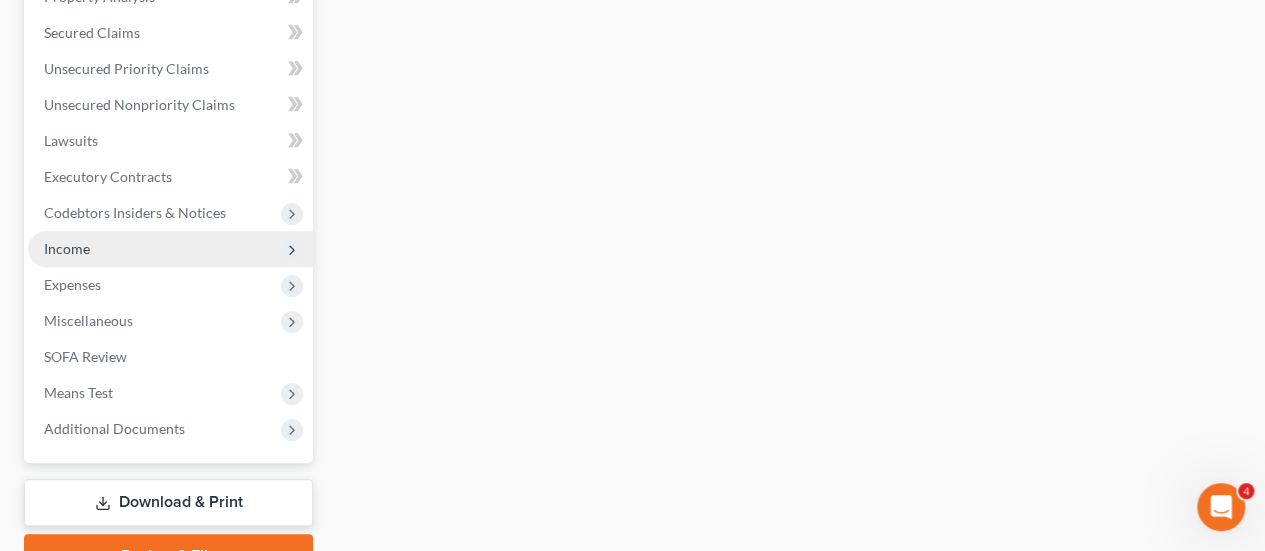 click on "Income" at bounding box center (170, 249) 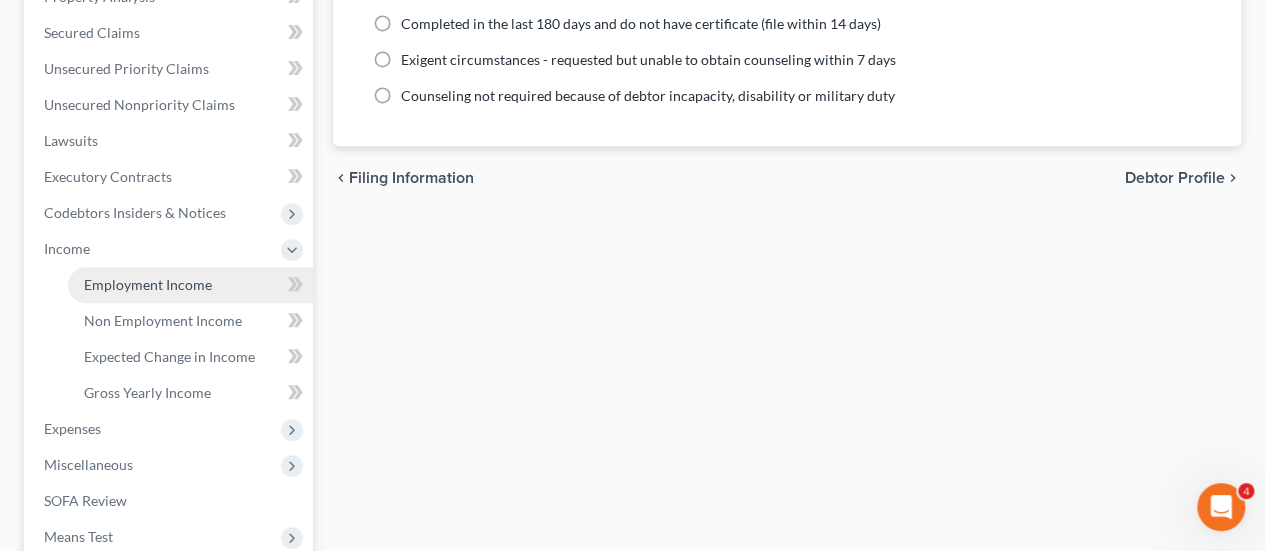 click on "Employment Income" at bounding box center [148, 284] 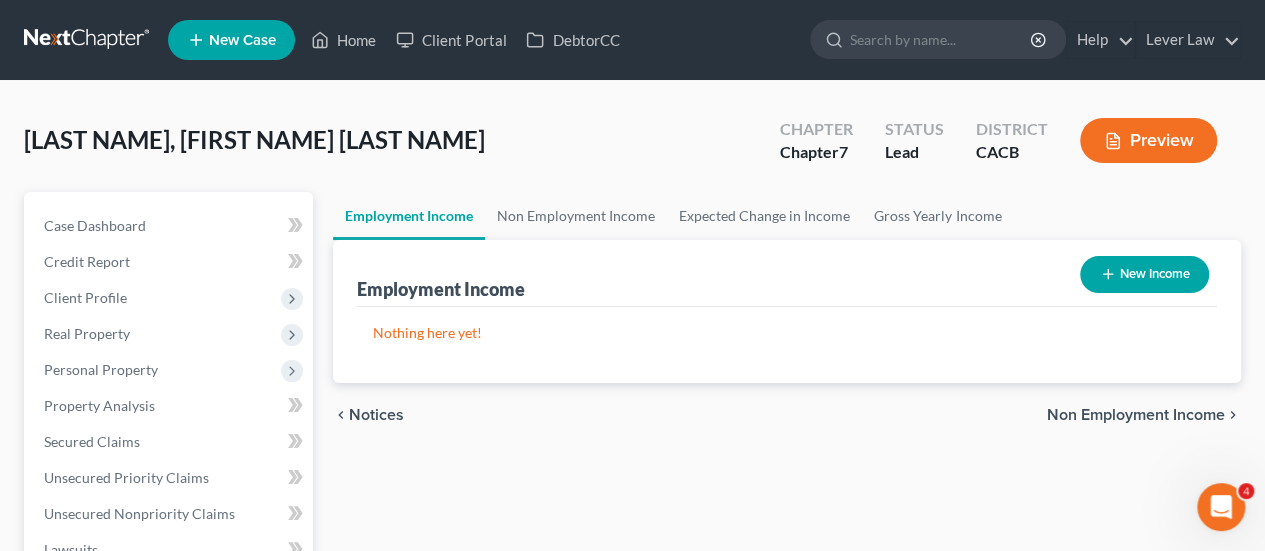 scroll, scrollTop: 200, scrollLeft: 0, axis: vertical 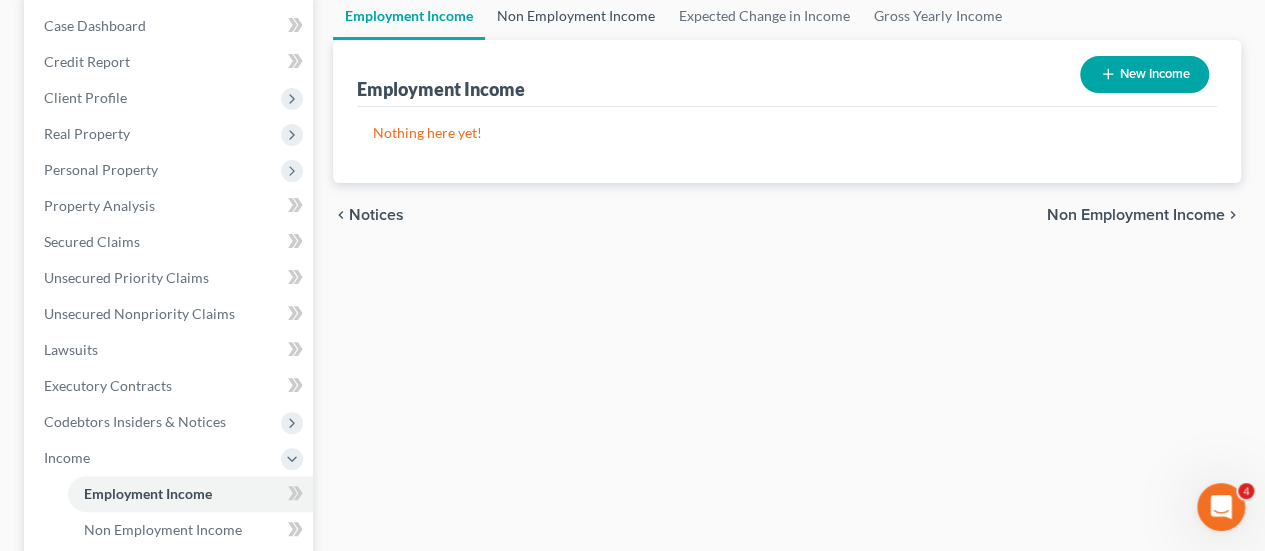 click on "Non Employment Income" at bounding box center (576, 16) 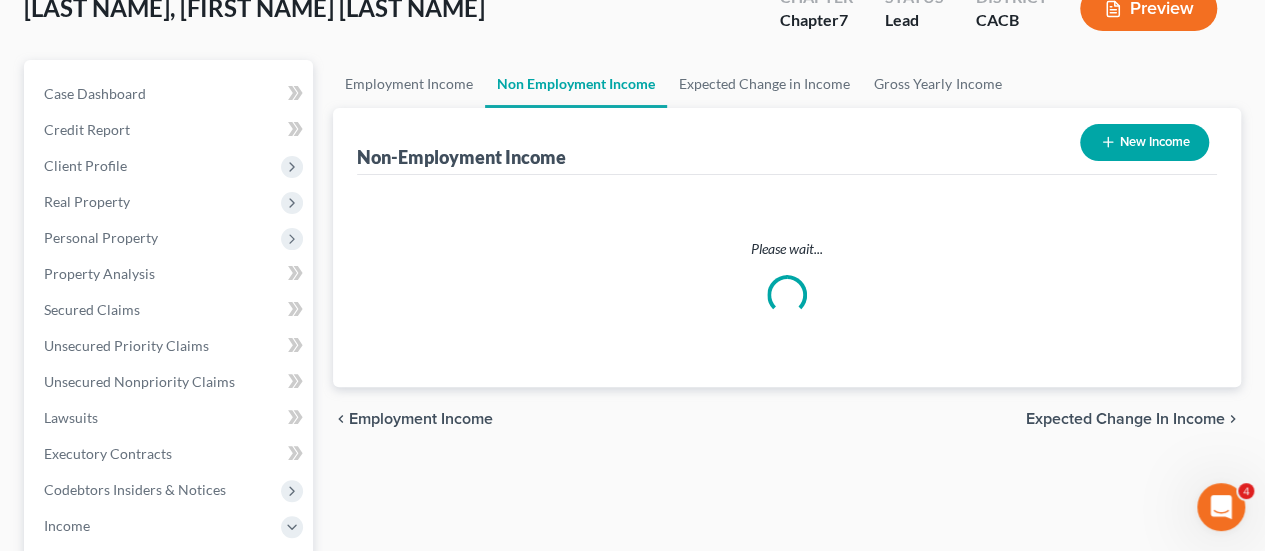 scroll, scrollTop: 0, scrollLeft: 0, axis: both 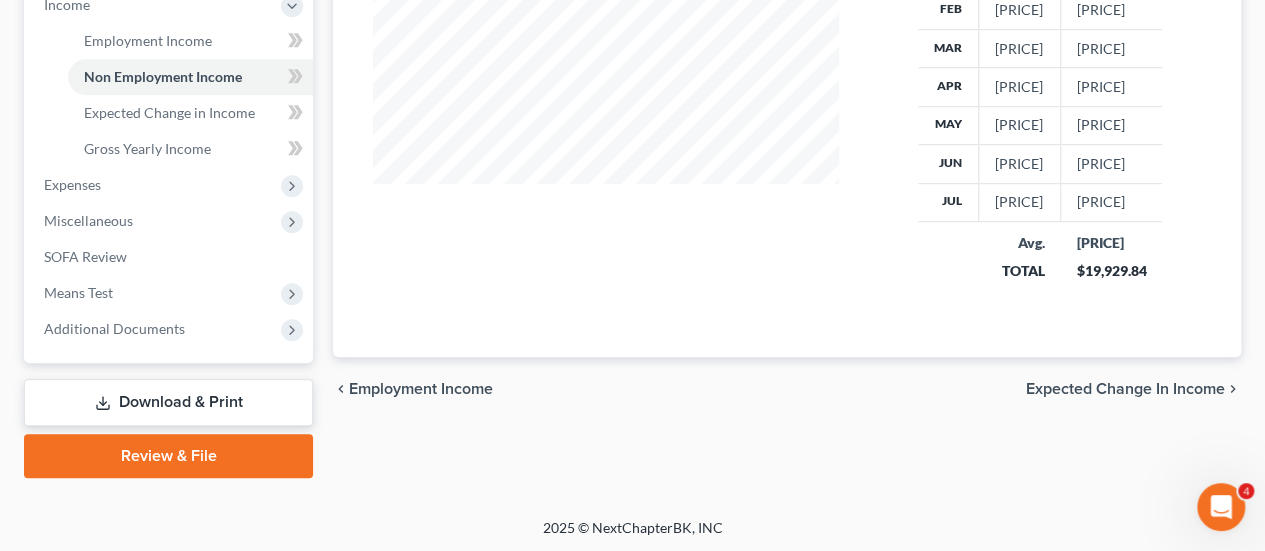 click on "Download & Print" at bounding box center [168, 402] 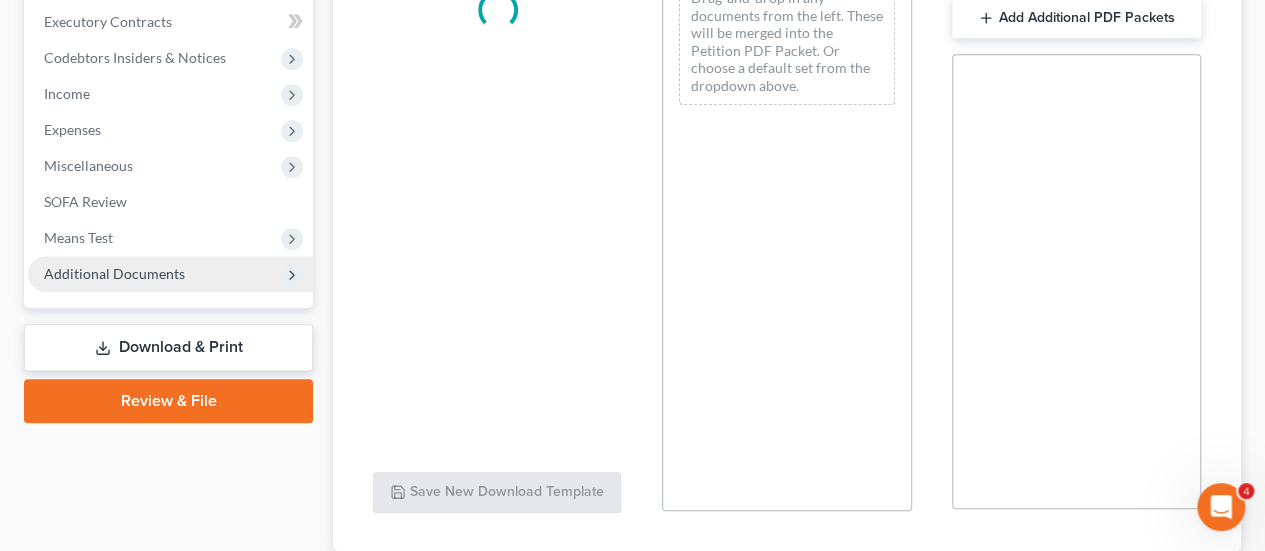 scroll, scrollTop: 147, scrollLeft: 0, axis: vertical 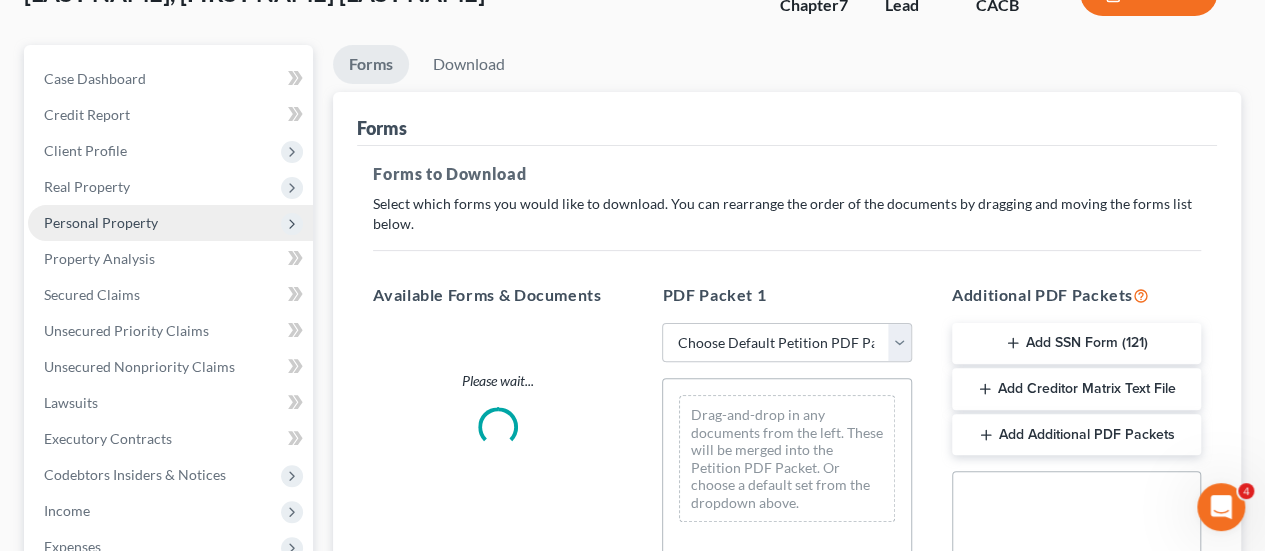 drag, startPoint x: 127, startPoint y: 336, endPoint x: 194, endPoint y: 367, distance: 73.82411 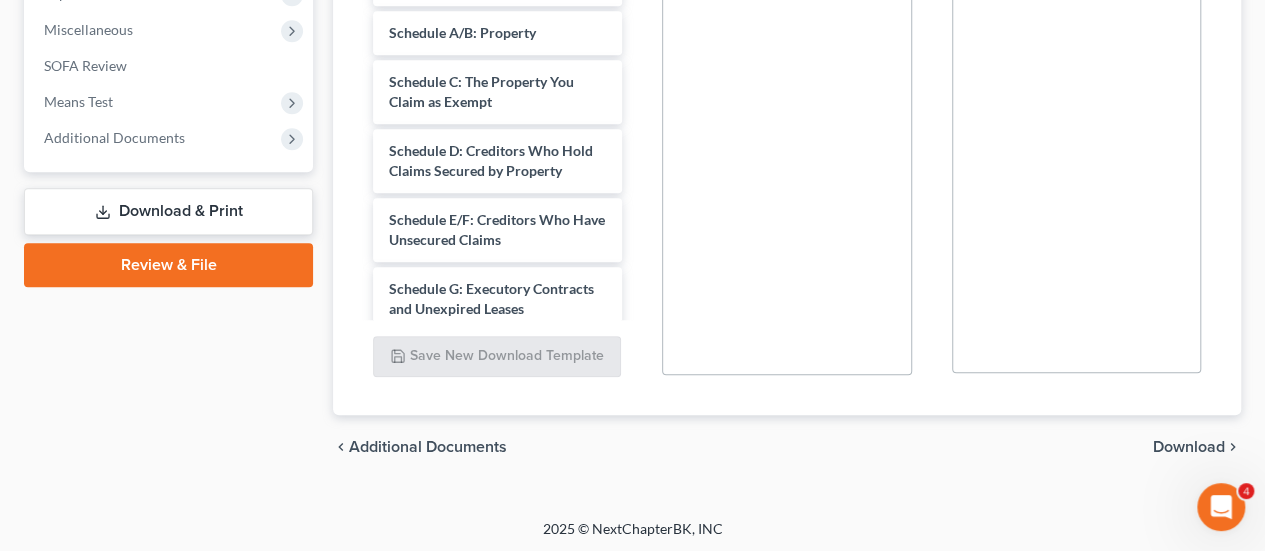 scroll, scrollTop: 702, scrollLeft: 0, axis: vertical 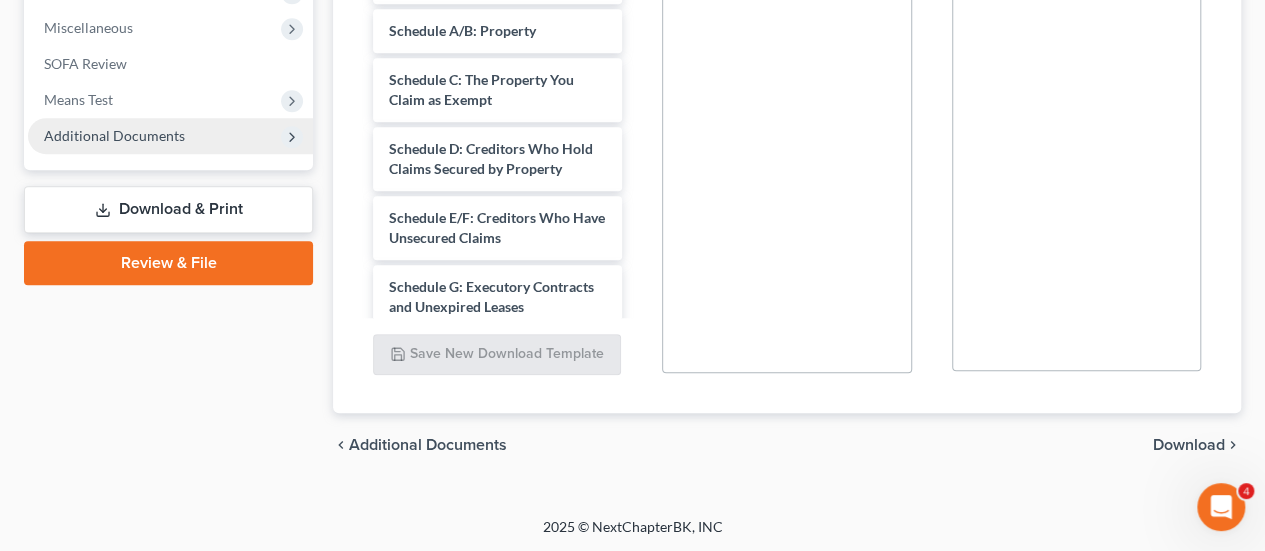 click on "Additional Documents" at bounding box center (170, 136) 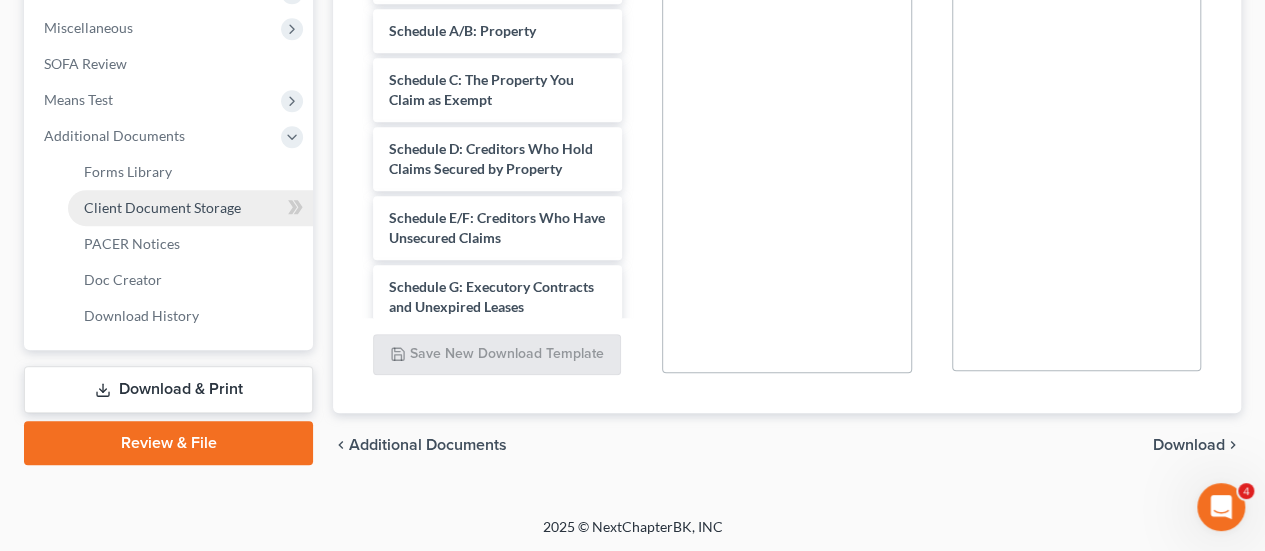 click on "Client Document Storage" at bounding box center [190, 208] 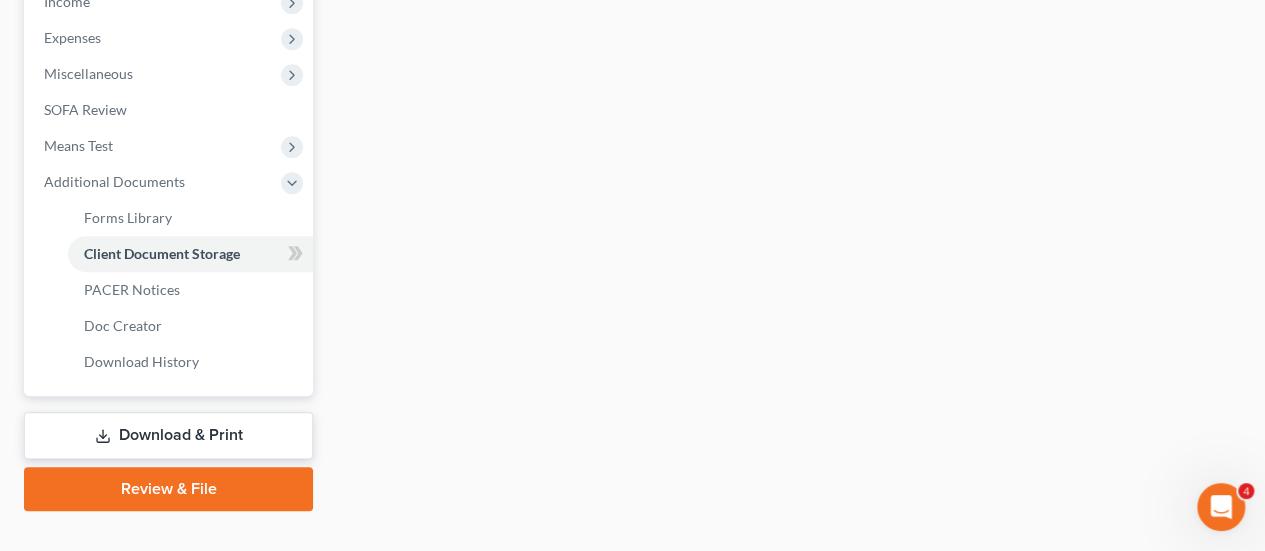 select on "10" 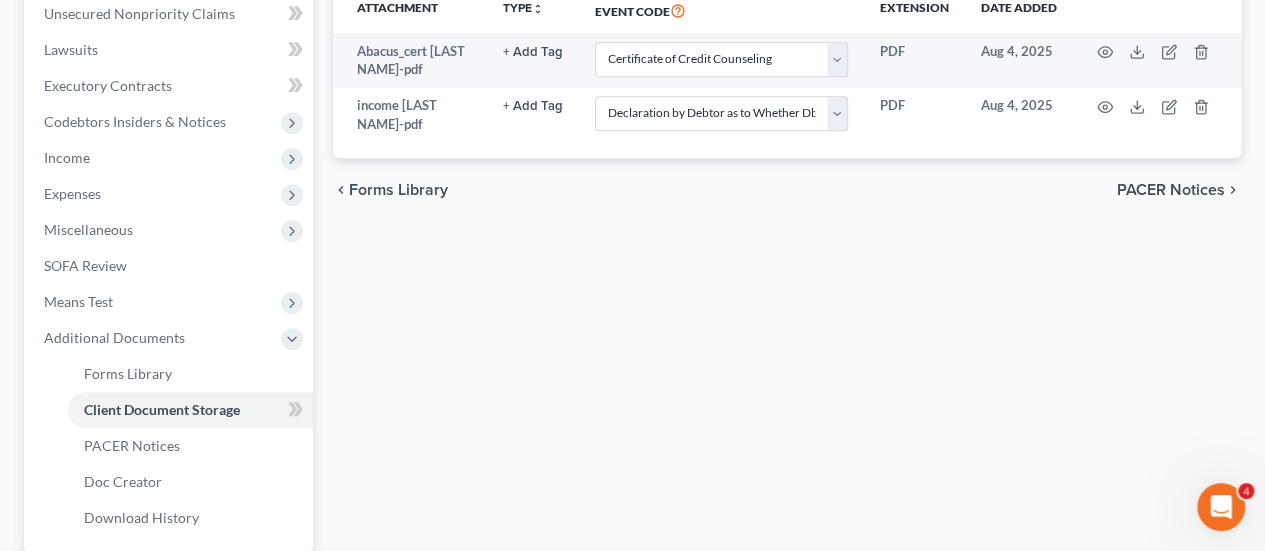scroll, scrollTop: 200, scrollLeft: 0, axis: vertical 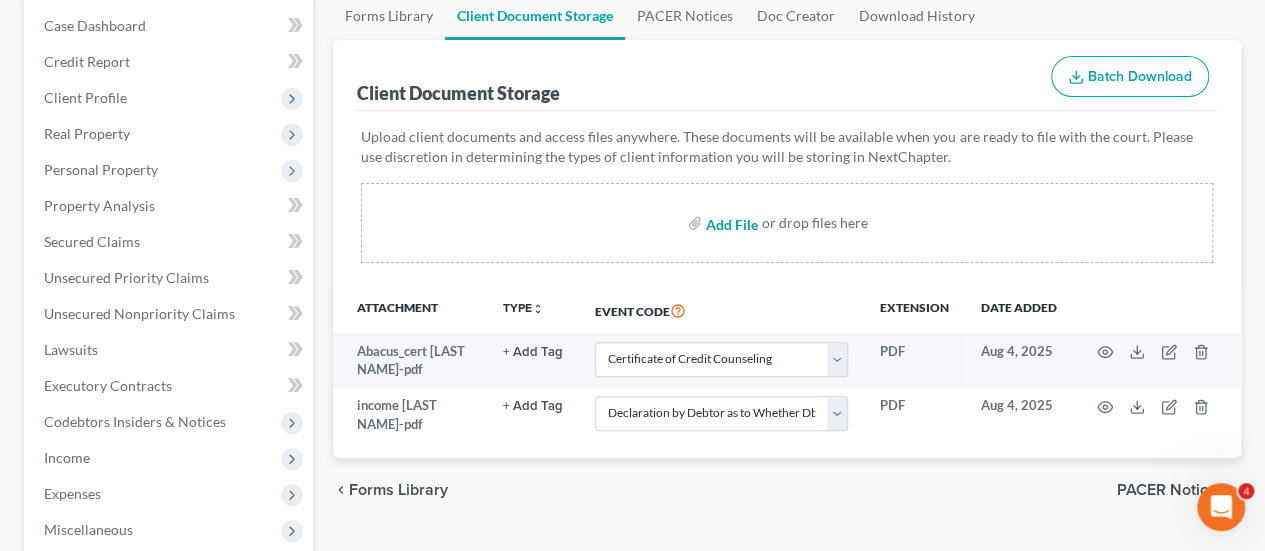 click at bounding box center (730, 223) 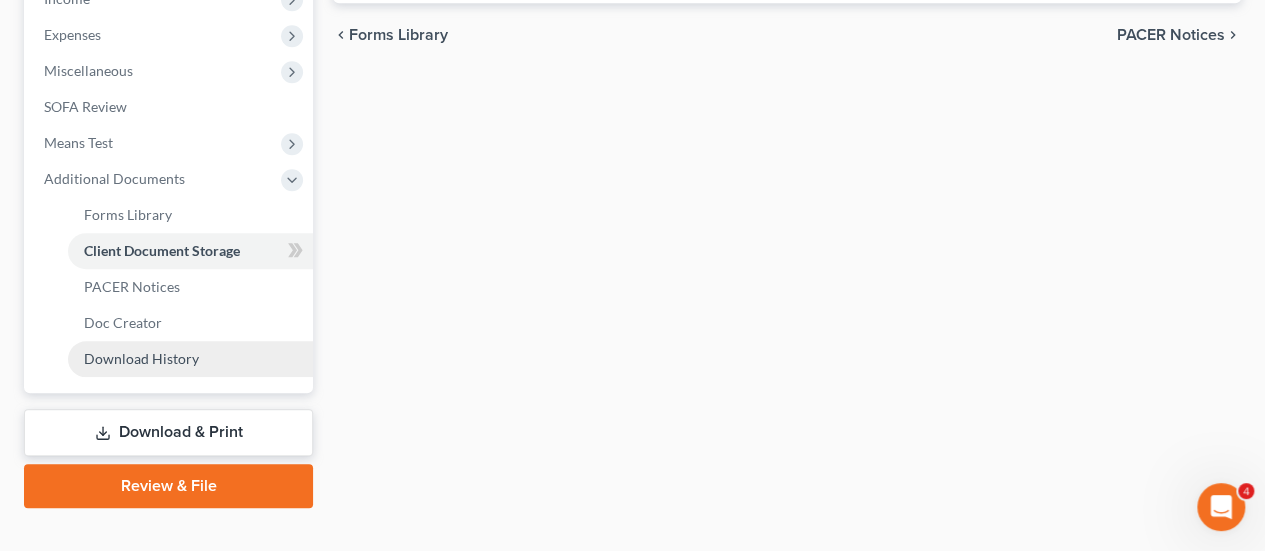 scroll, scrollTop: 689, scrollLeft: 0, axis: vertical 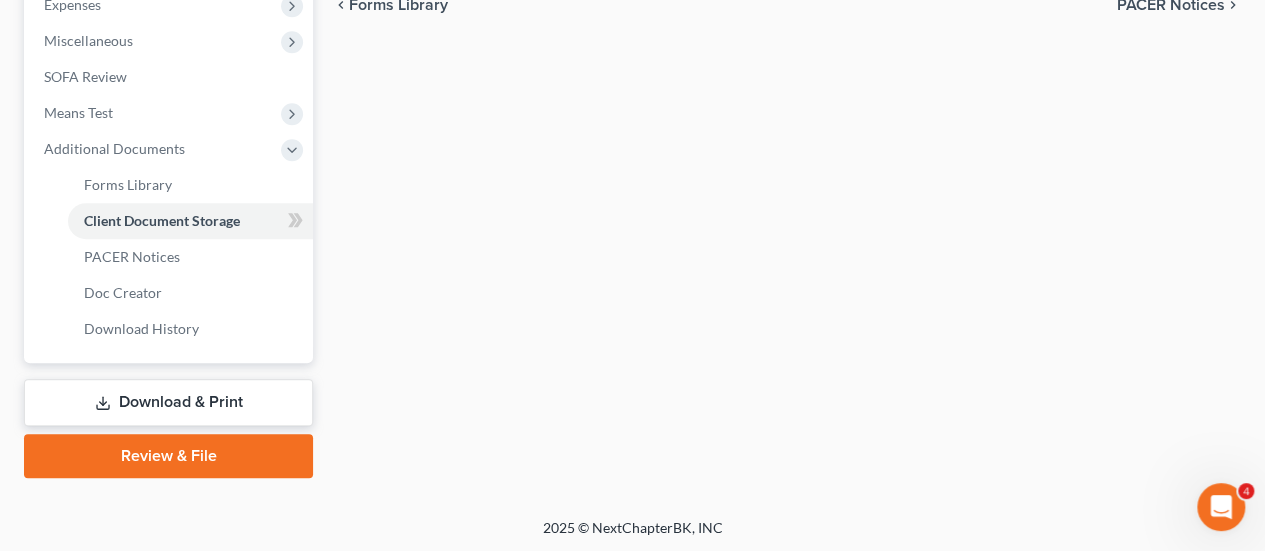 click on "Review & File" at bounding box center [168, 456] 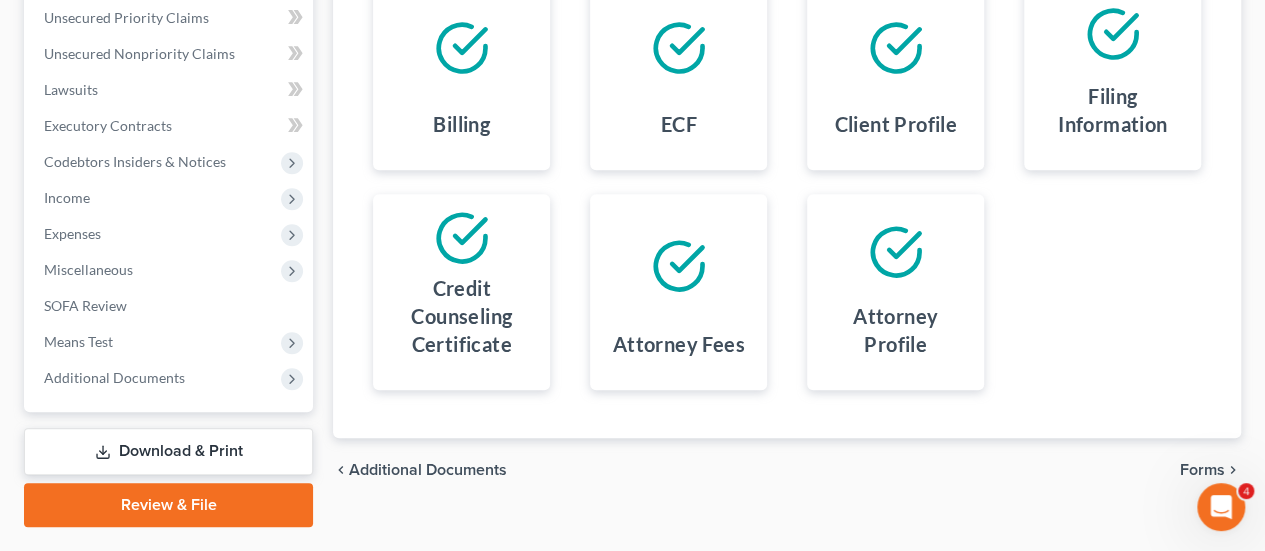 scroll, scrollTop: 509, scrollLeft: 0, axis: vertical 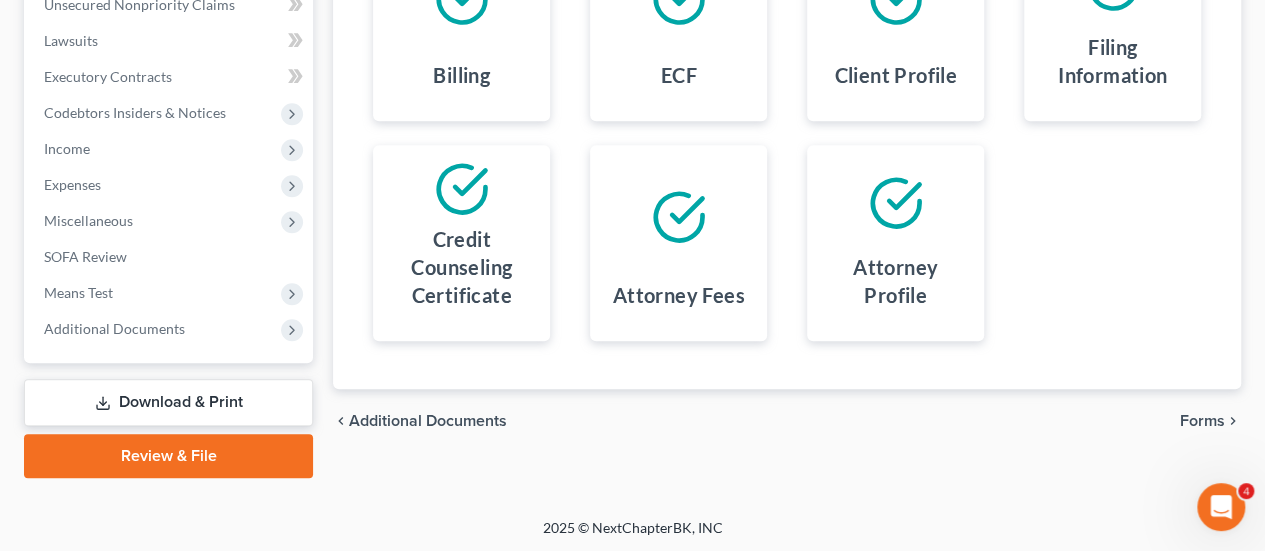 click on "Forms" at bounding box center [1202, 421] 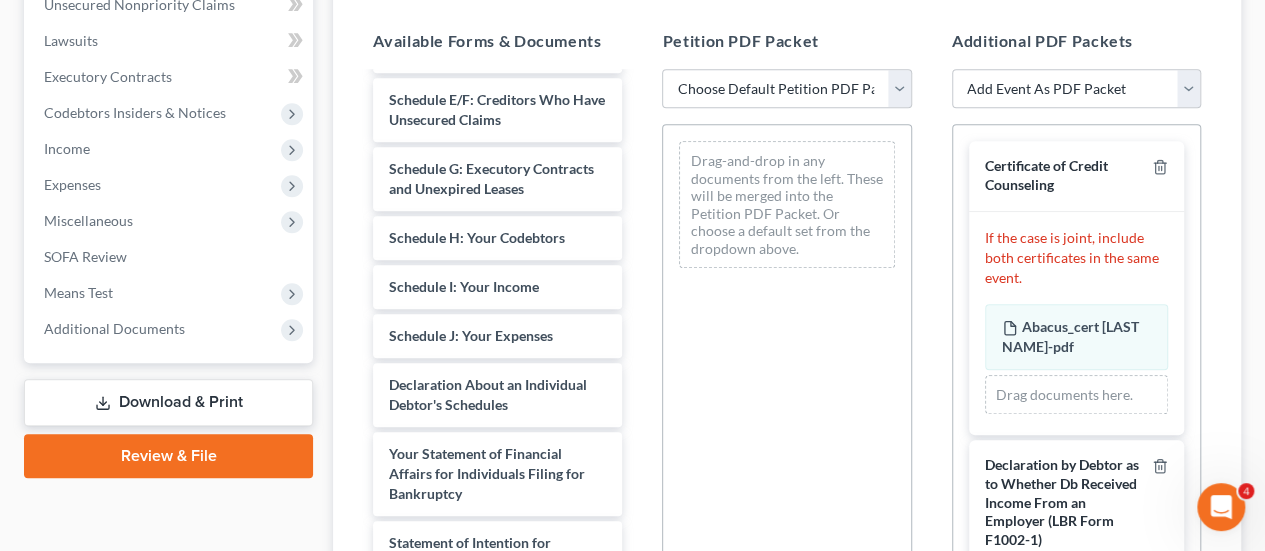 scroll, scrollTop: 697, scrollLeft: 0, axis: vertical 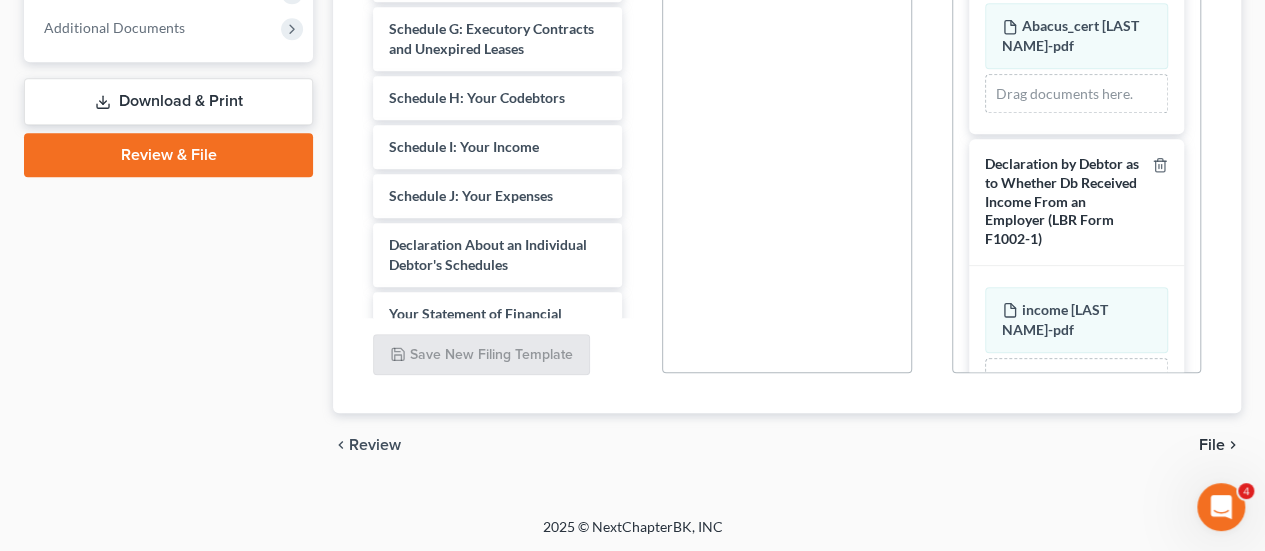 click on "Petition PDF Packet     Choose Default Petition PDF Packet Complete Bankruptcy Petition (all forms and schedules) Emergency Filing (Voluntary Petition and Creditor List Only) Drag-and-drop in any documents from the left. These will be merged into the Petition PDF Packet. Or choose a default set from the dropdown above." at bounding box center [786, 51] 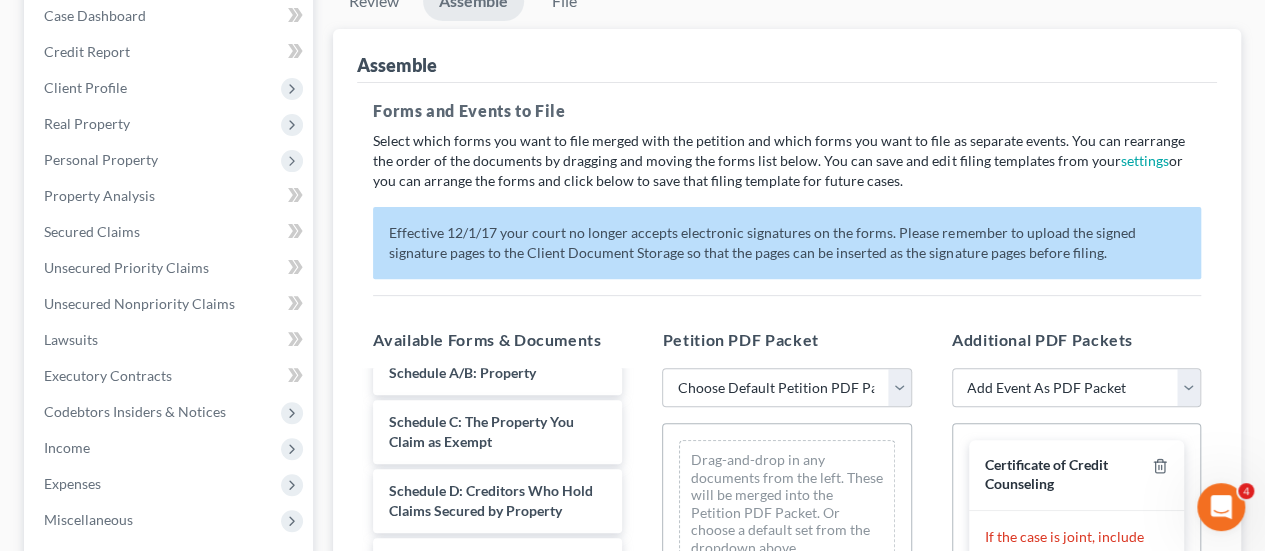 scroll, scrollTop: 510, scrollLeft: 0, axis: vertical 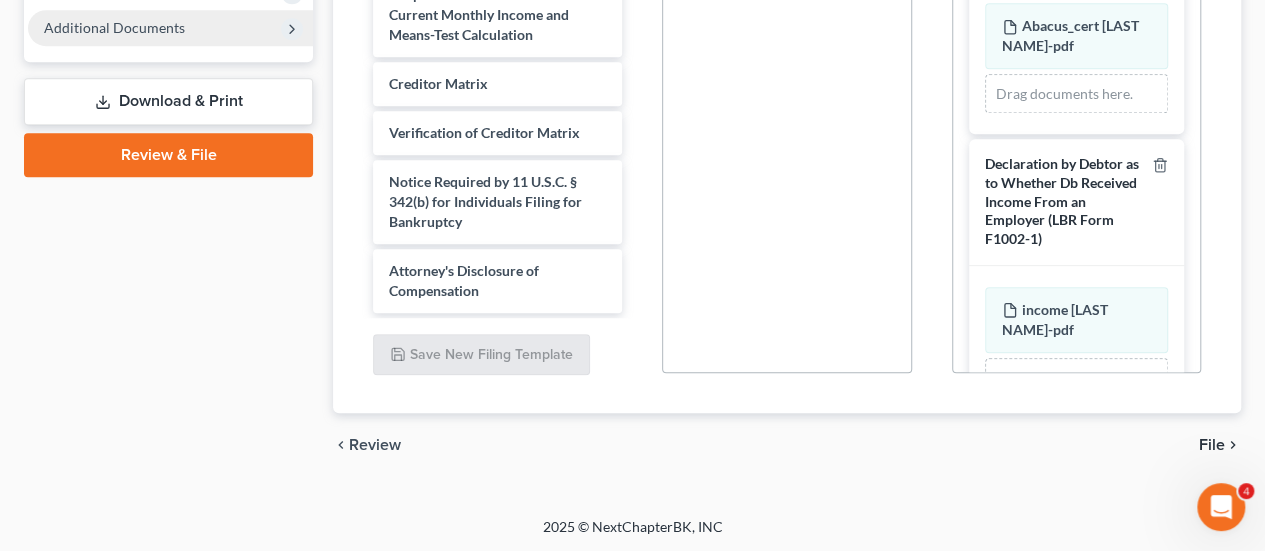 click on "Additional Documents" at bounding box center (170, 28) 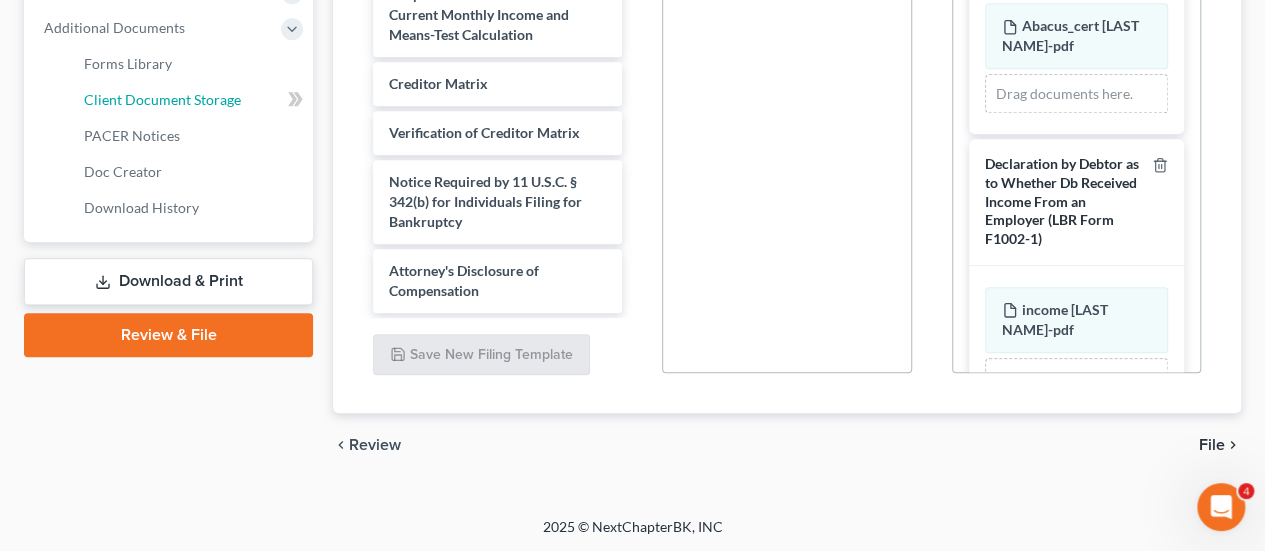 drag, startPoint x: 168, startPoint y: 103, endPoint x: 528, endPoint y: 158, distance: 364.17715 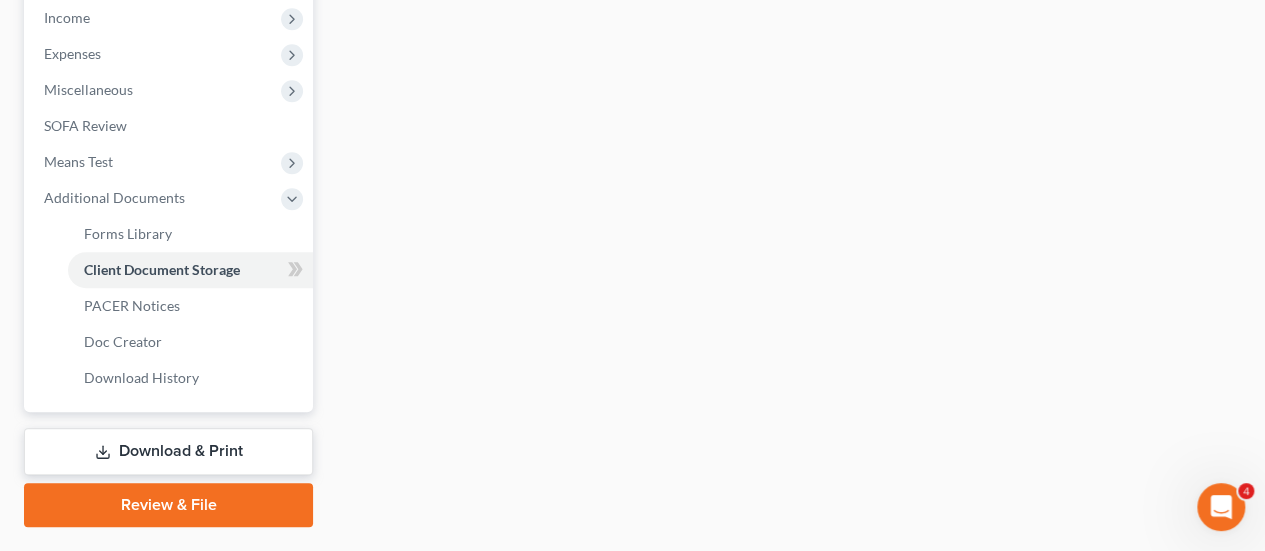 scroll, scrollTop: 274, scrollLeft: 0, axis: vertical 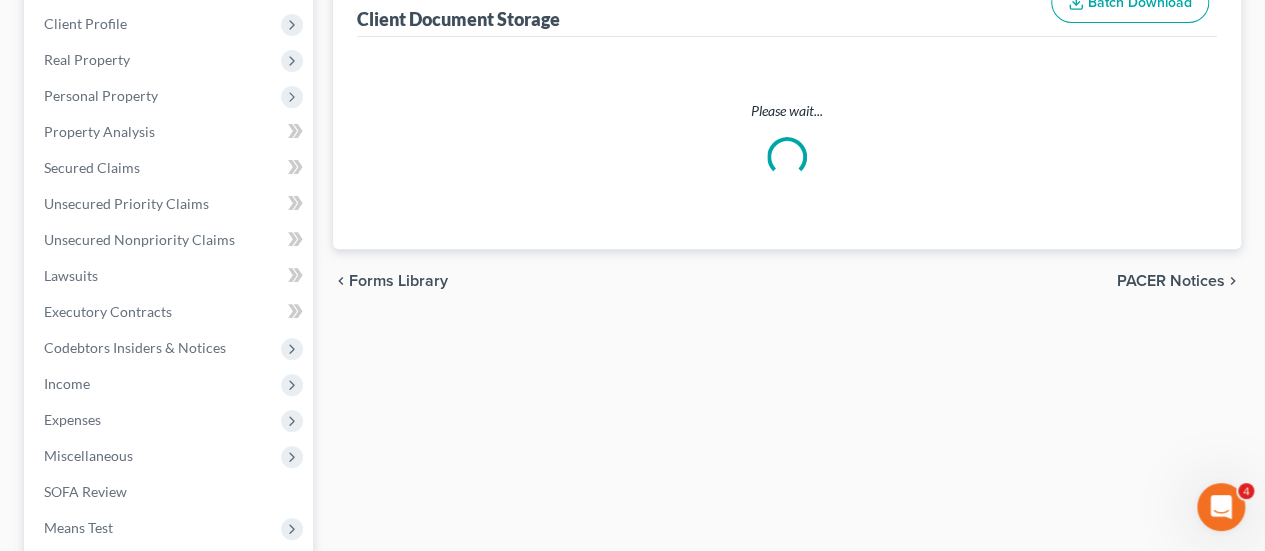 select on "10" 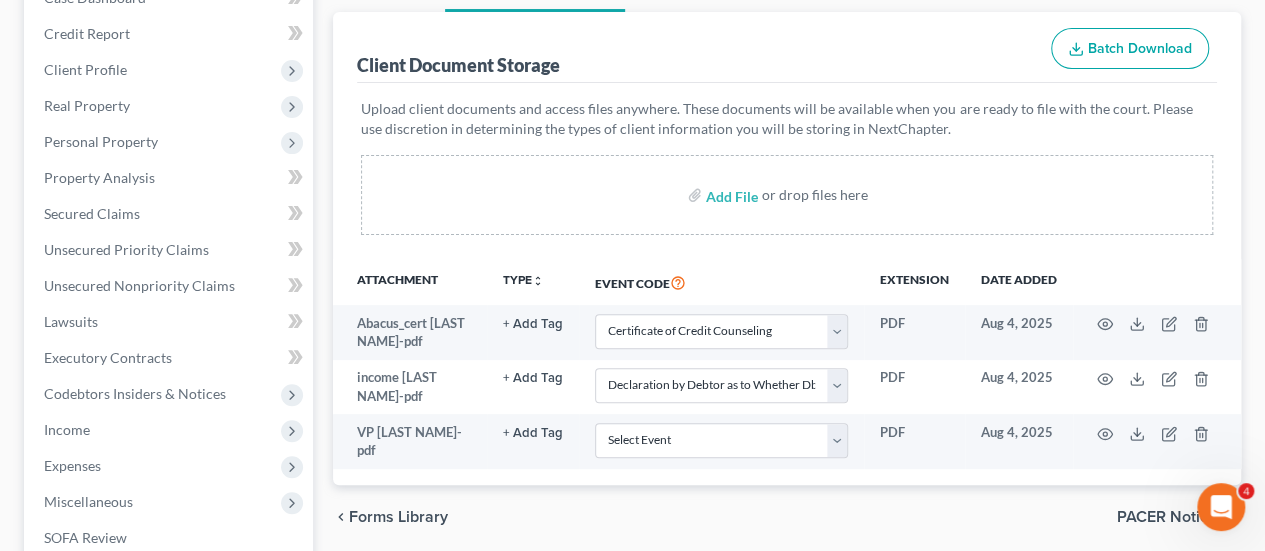 scroll, scrollTop: 400, scrollLeft: 0, axis: vertical 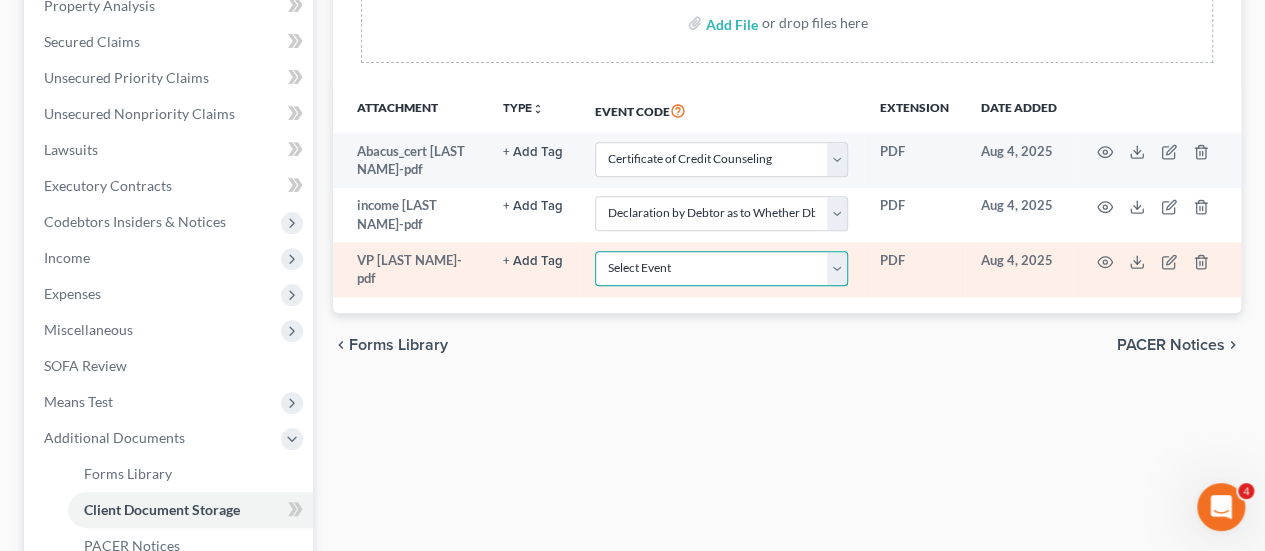 click on "Select Event Amended Chapter 11 Plan Amended Chapter 11 Small Business Plan Amended Chapter 13 Plan Amended Disclosure Statement Amended List of Creditors (Fee) Amendment - Amending Schedules D and/or E/F (Official Form 106D, 106E/F, 206D, or 206E/F) (Fee) Attachment to Voluntary Petition for Non-Individuals (Chapter 11) (Official Form 201A) Attorney's Discl of Comp Arrangement in Indv Ch 7 Case (LBR Form F2090-1) Balance Sheet Cash Flow Statement Certificate of Credit Counseling Certification About a Financial Management Course for Debtor 1 (Official Form 423) Certification About a Financial Management Course for Debtor 2 (Joint Debtor) (Official Form 423) Chapter 11 Ballots Chapter 11 Plan Chapter 11 Small Business Plan Chapter 11 Statement of Your Current Monthly Income (Official Form 122B) Chapter 11 or Chapter 9: List of Creditors Who Have the 20 Largest Unsecured Claims and Are Not Insi Chapter 13 Calculation of Disposable Income (Official Form 122C-2) Chapter 13 Plan (LBR F3015-1) Disclosure Statement" at bounding box center (721, 268) 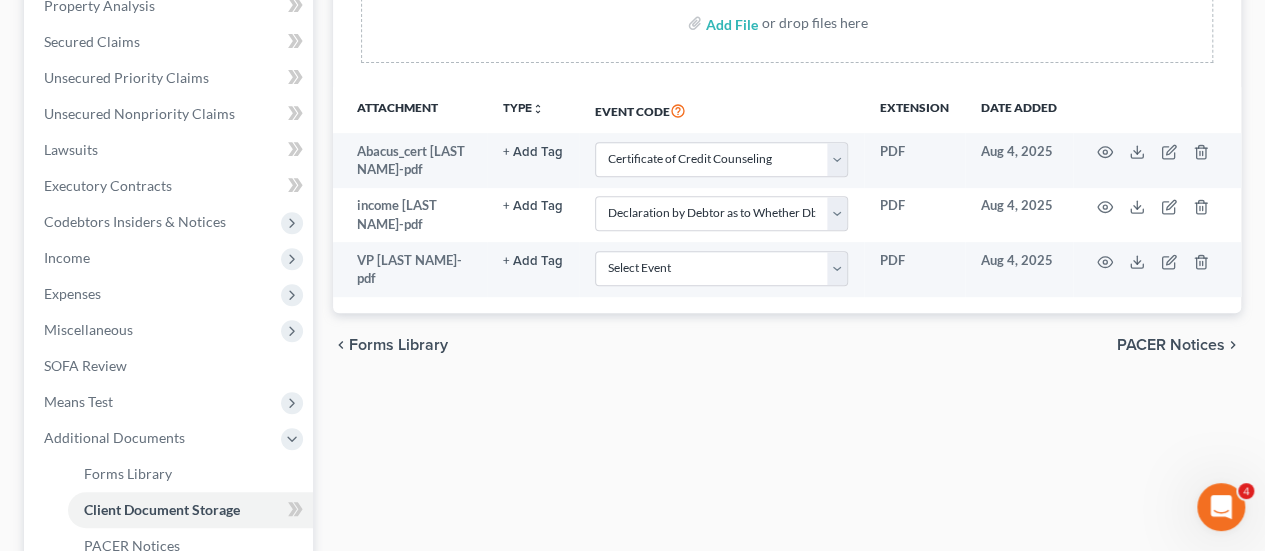 drag, startPoint x: 696, startPoint y: 341, endPoint x: 640, endPoint y: 333, distance: 56.568542 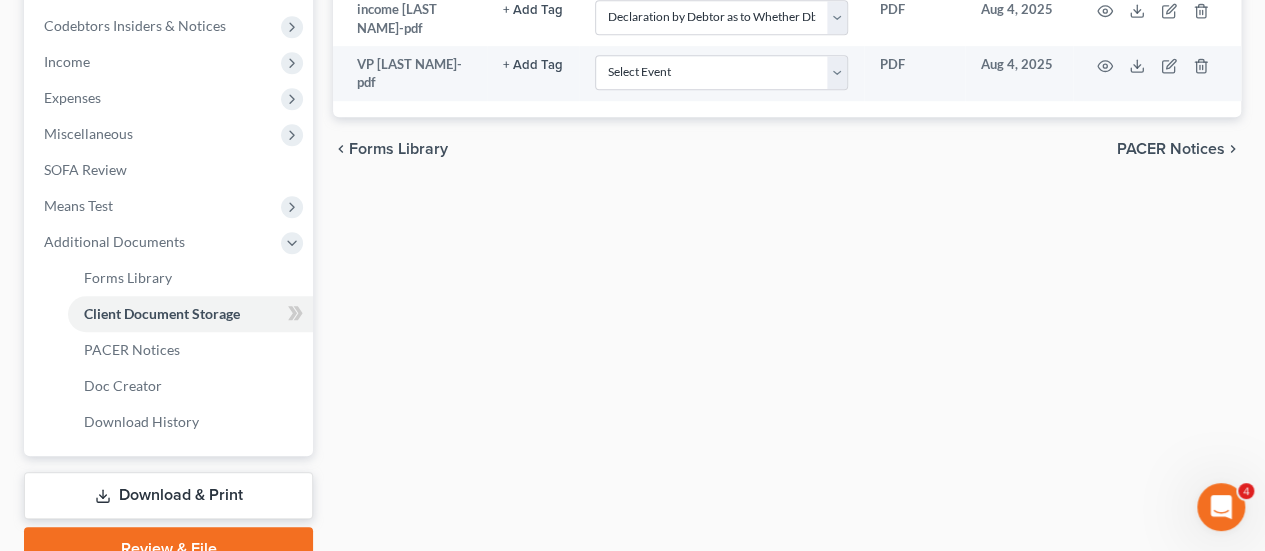 scroll, scrollTop: 689, scrollLeft: 0, axis: vertical 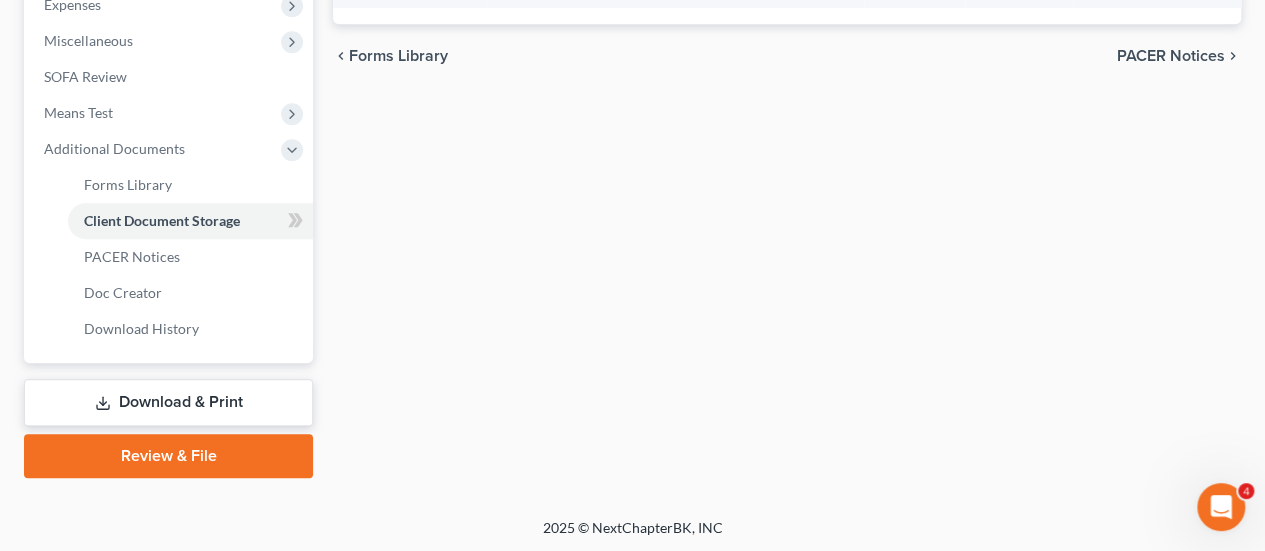 click on "Review & File" at bounding box center [168, 456] 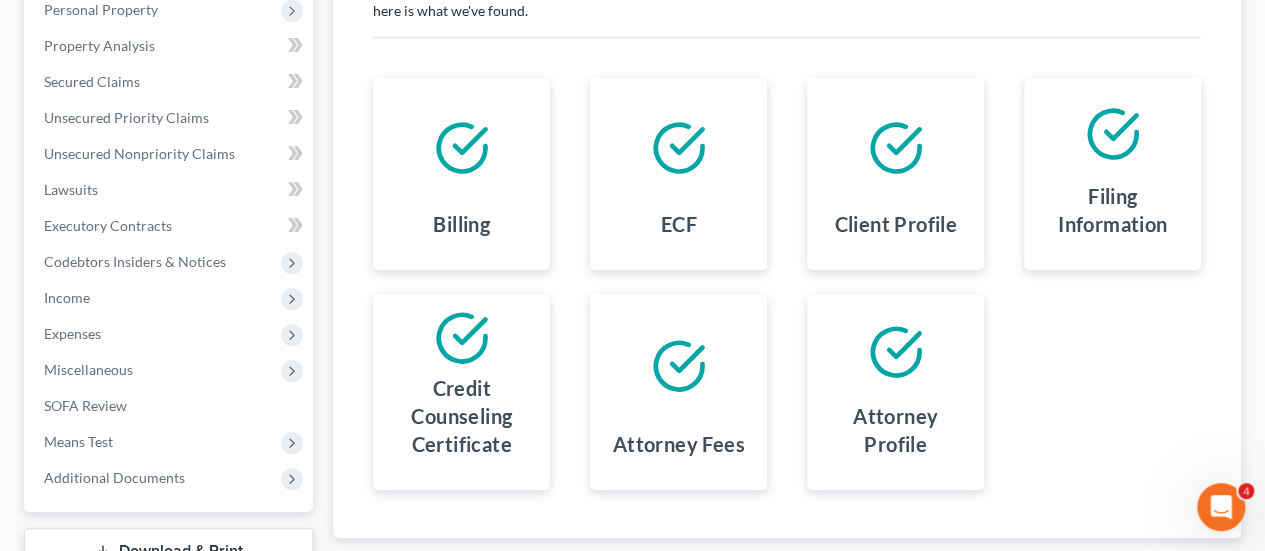 scroll, scrollTop: 509, scrollLeft: 0, axis: vertical 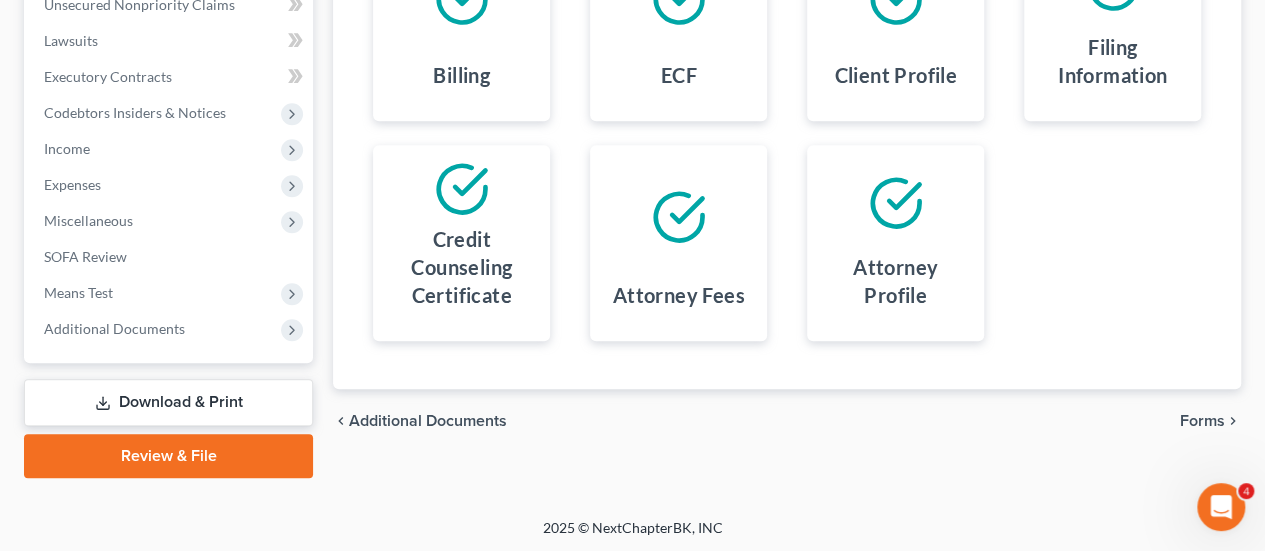 click on "Forms" at bounding box center (1202, 421) 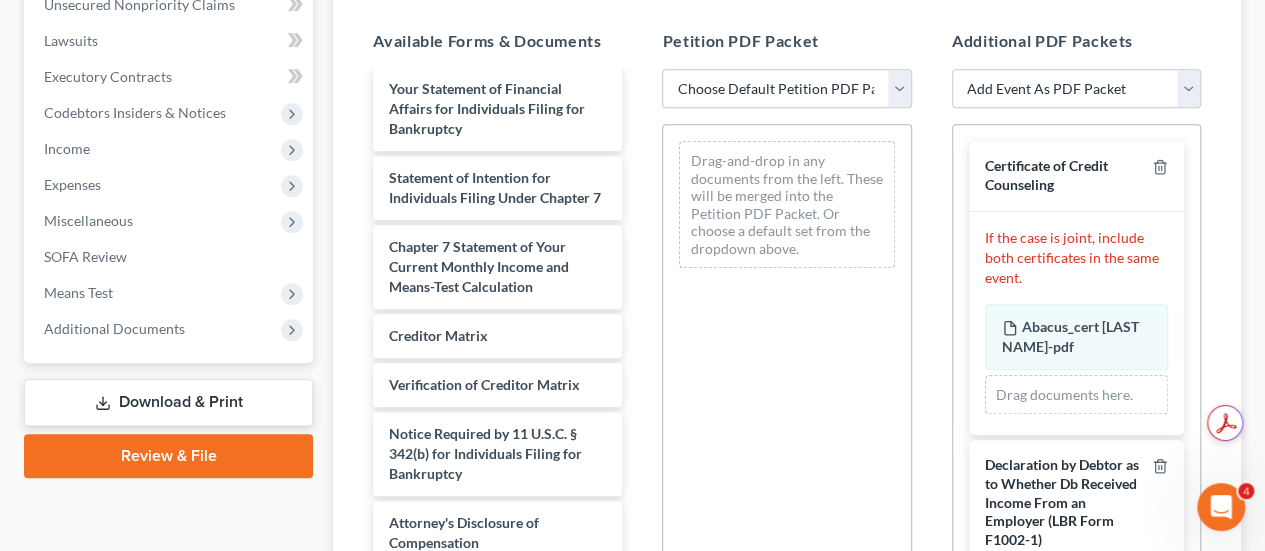 scroll, scrollTop: 746, scrollLeft: 0, axis: vertical 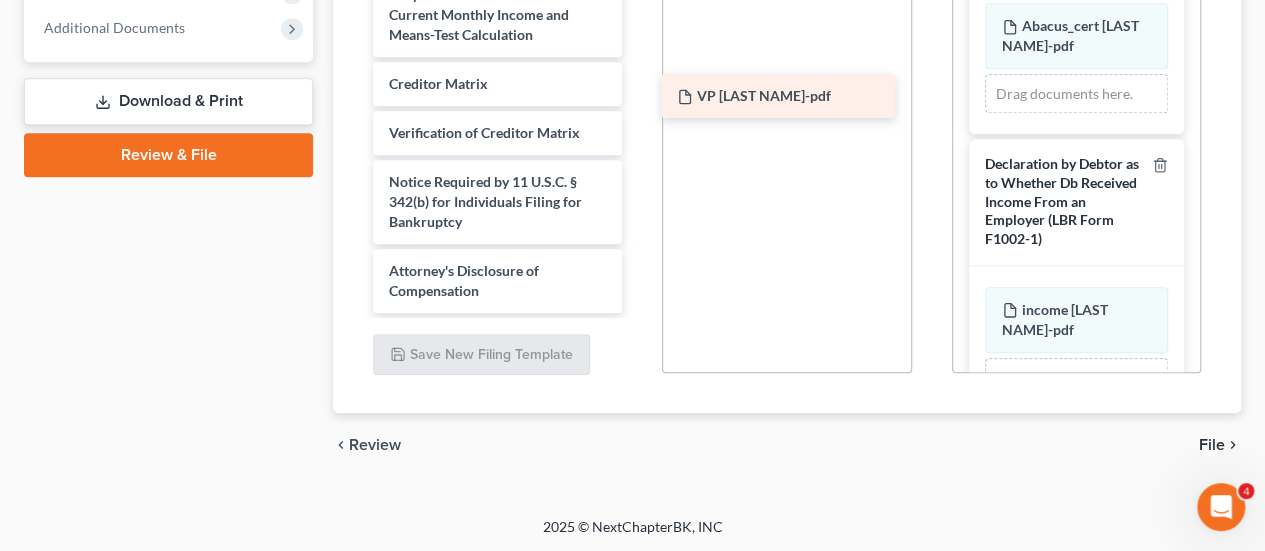 drag, startPoint x: 551, startPoint y: 285, endPoint x: 839, endPoint y: 92, distance: 346.68863 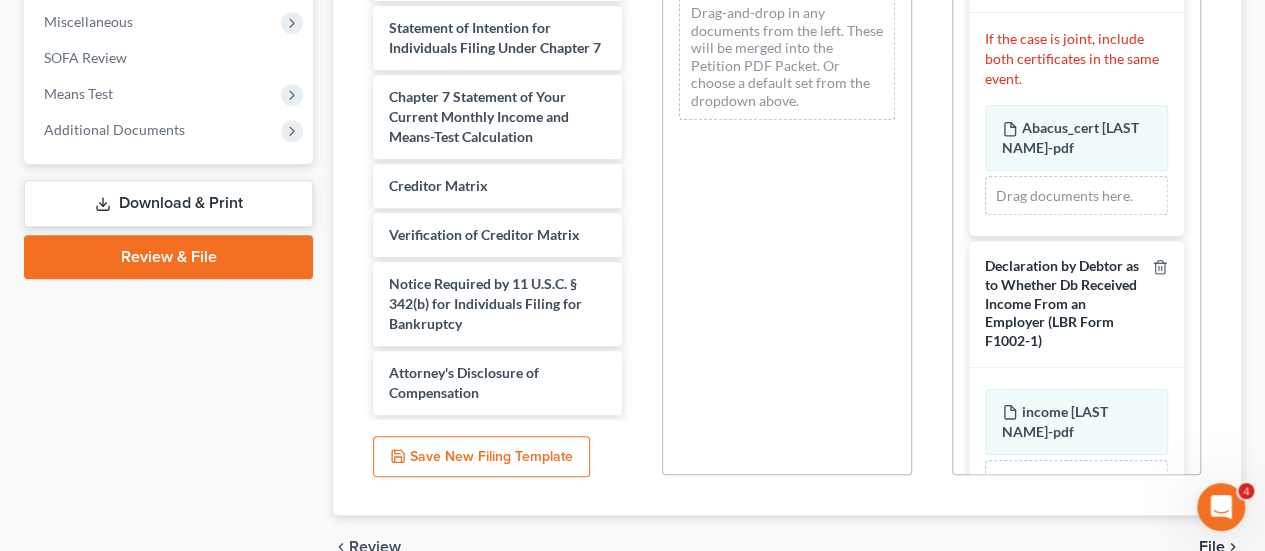 scroll, scrollTop: 610, scrollLeft: 0, axis: vertical 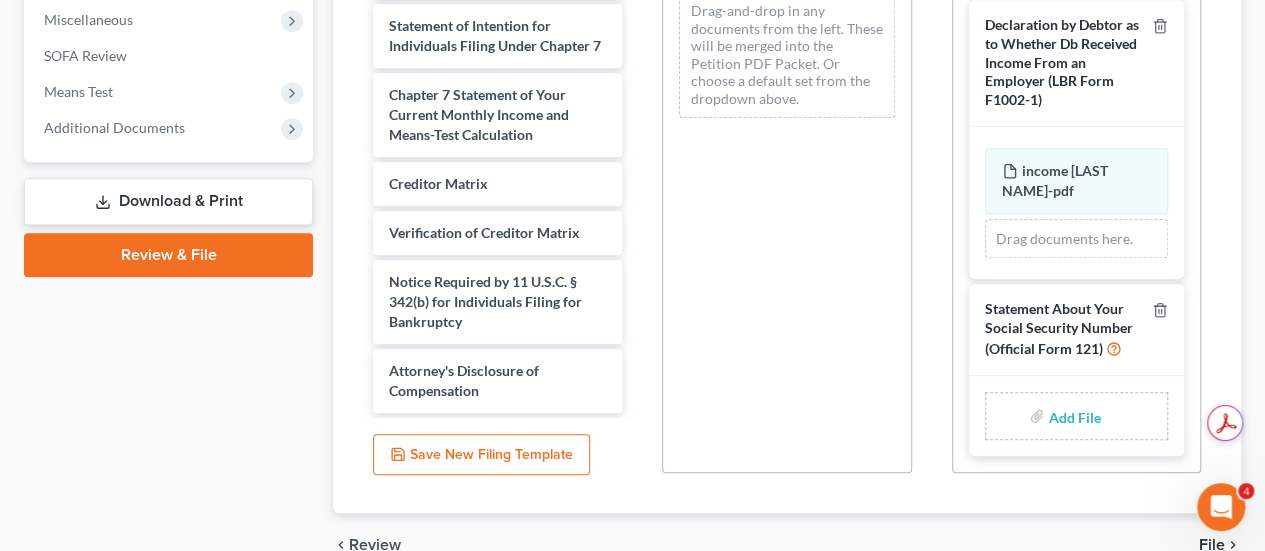 click at bounding box center (1072, 416) 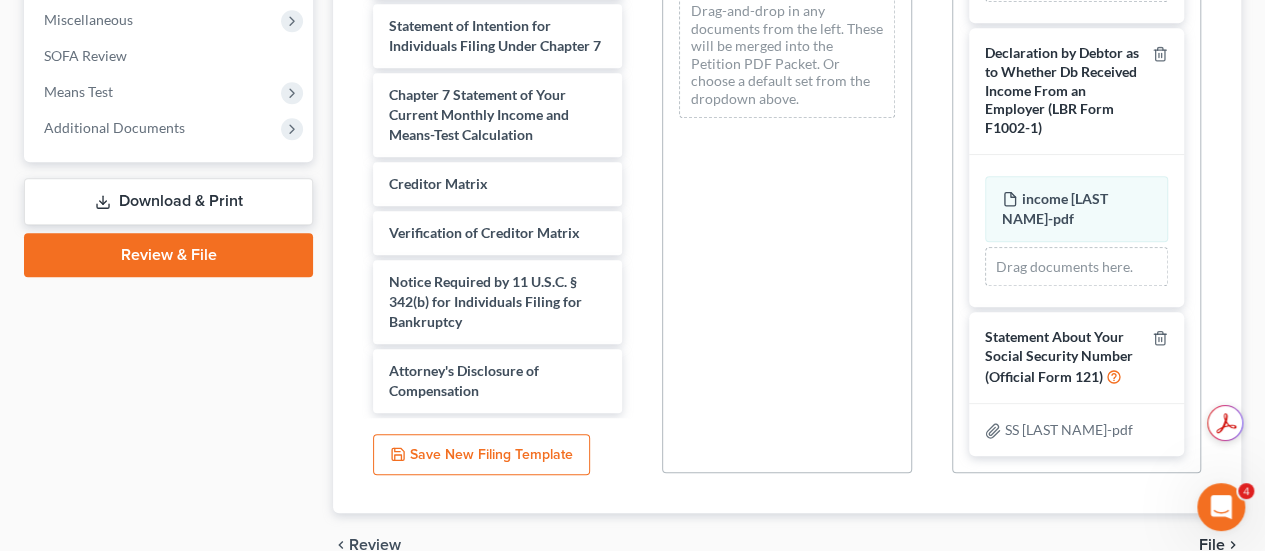 scroll, scrollTop: 224, scrollLeft: 0, axis: vertical 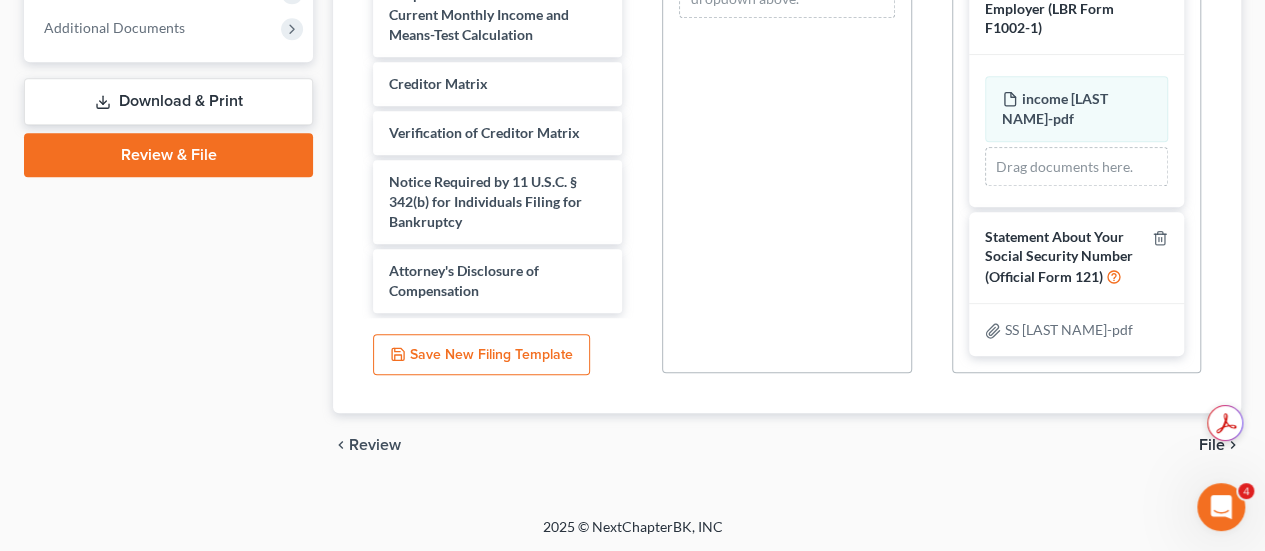 click on "File" at bounding box center [1212, 445] 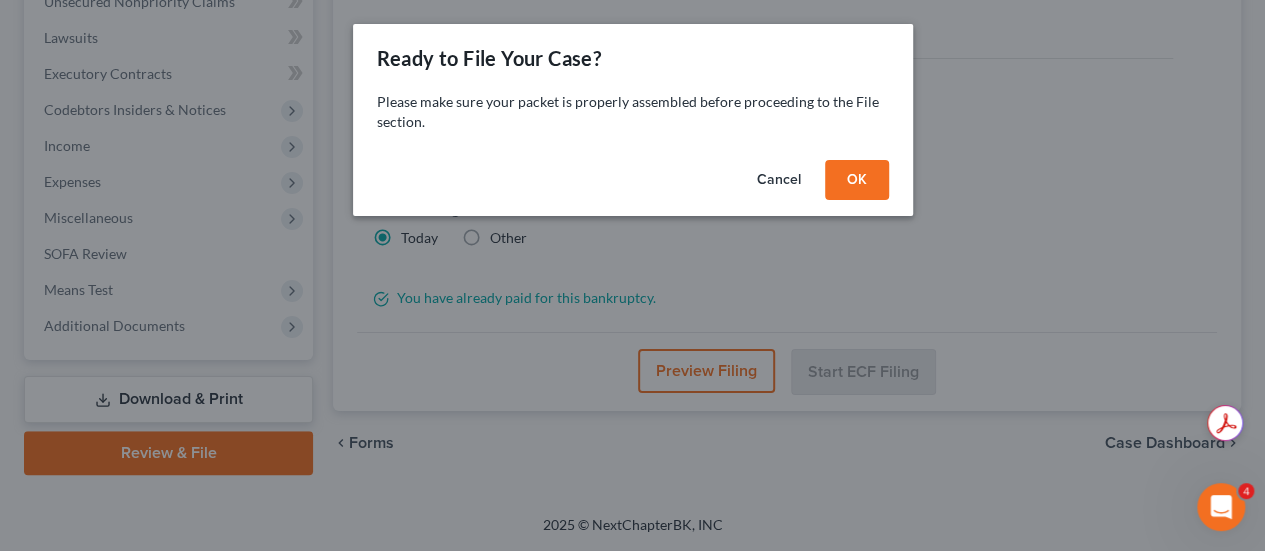 scroll 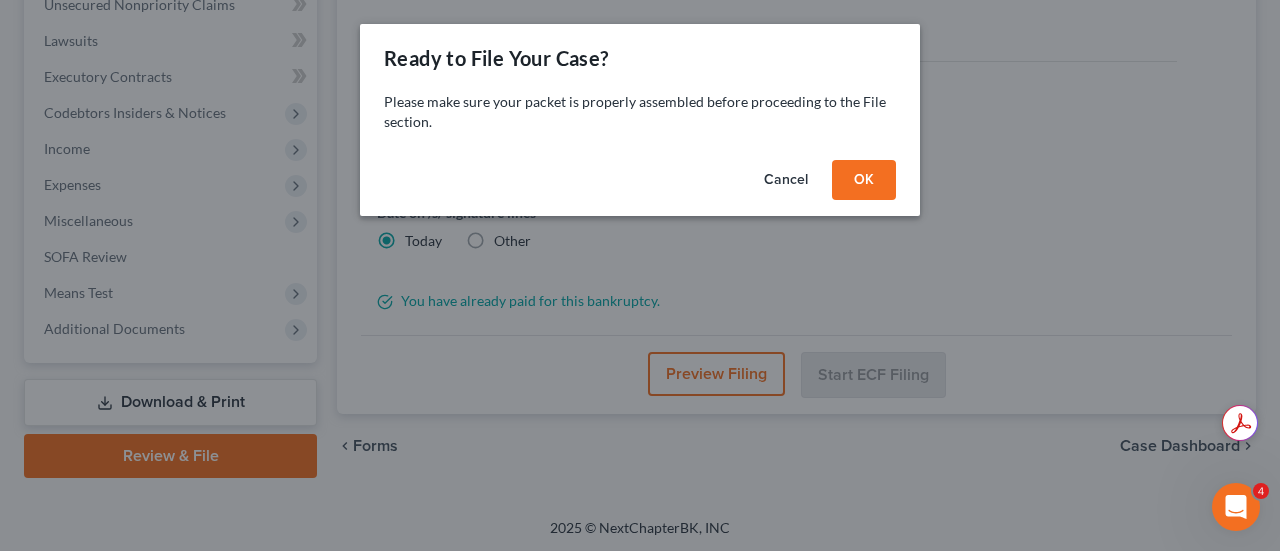 click on "OK" at bounding box center [864, 180] 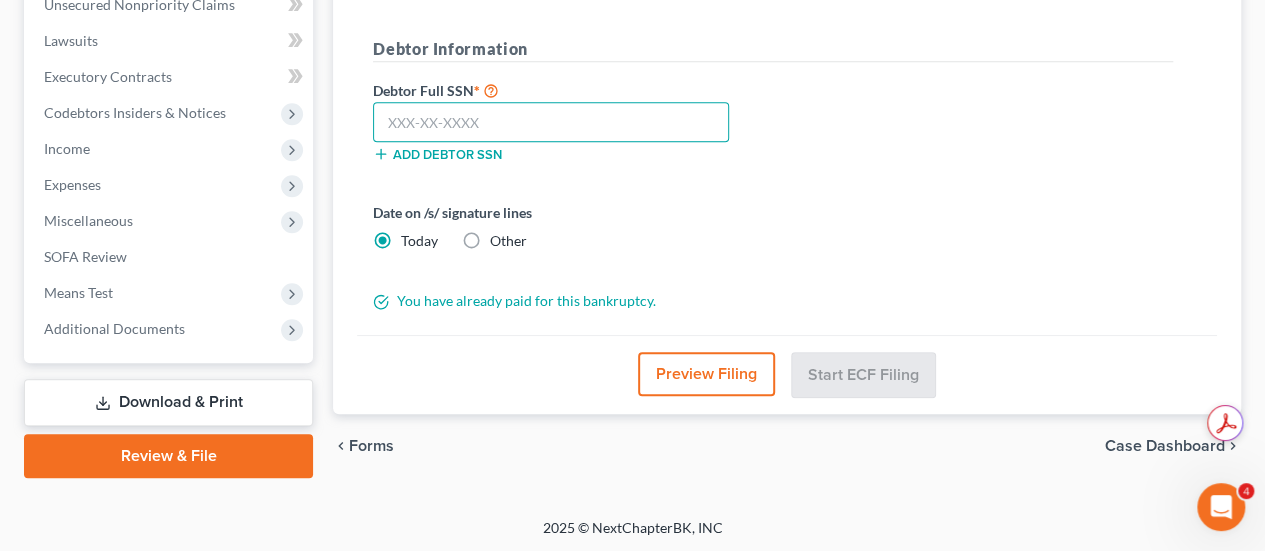 click at bounding box center (551, 122) 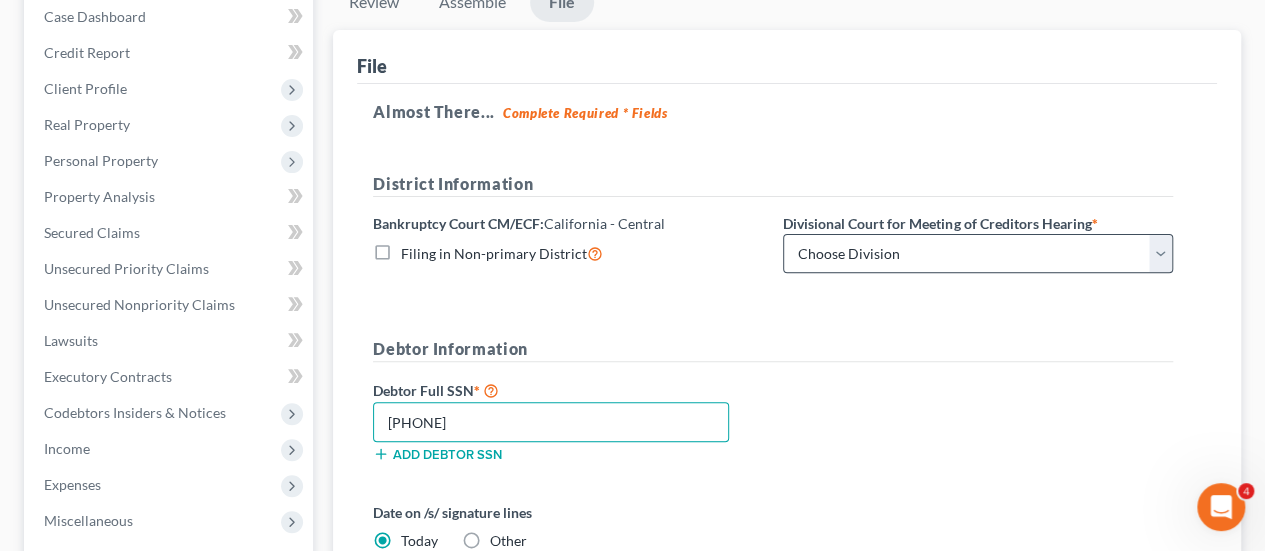 type on "[PHONE]" 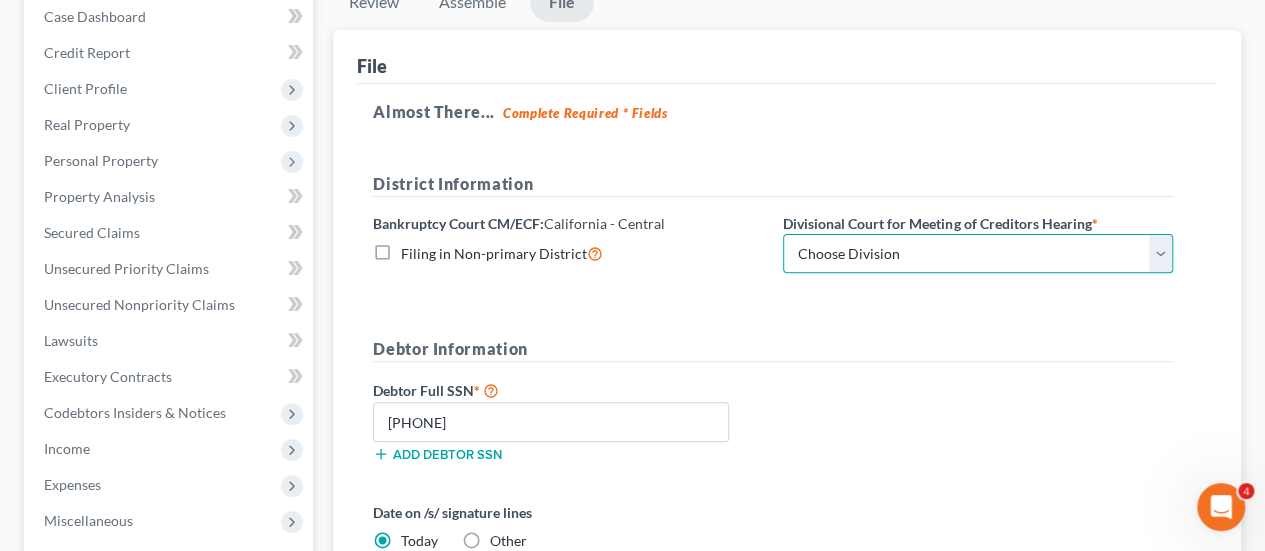 click on "Choose Division San Fernando Valley Los Angeles Riverside Santa Ana Santa Barbara" at bounding box center (978, 254) 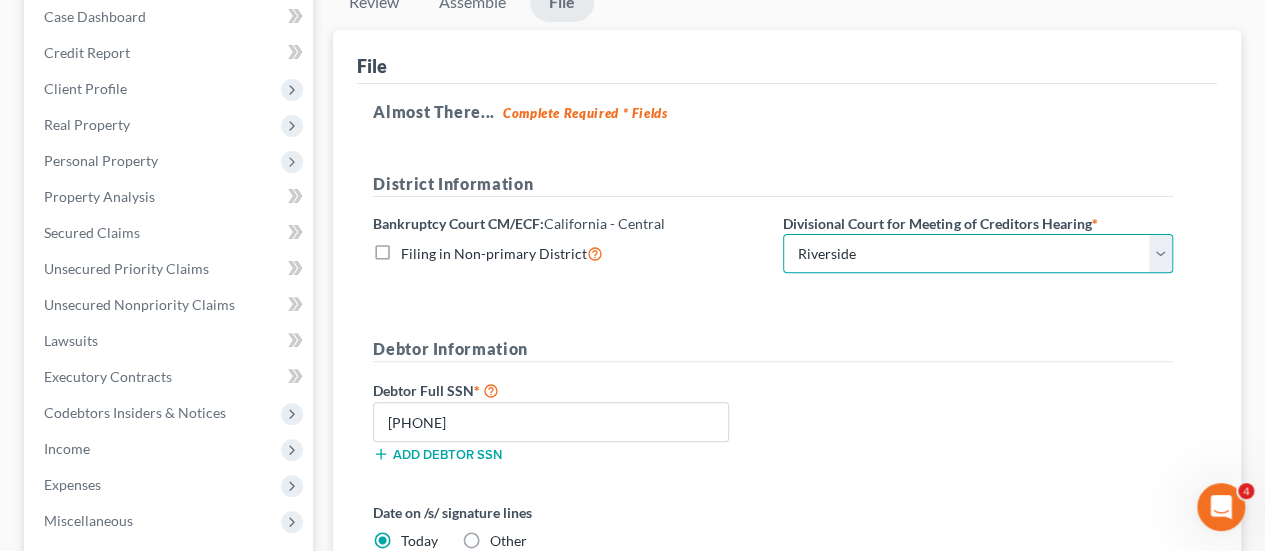 click on "Choose Division San Fernando Valley Los Angeles Riverside Santa Ana Santa Barbara" at bounding box center (978, 254) 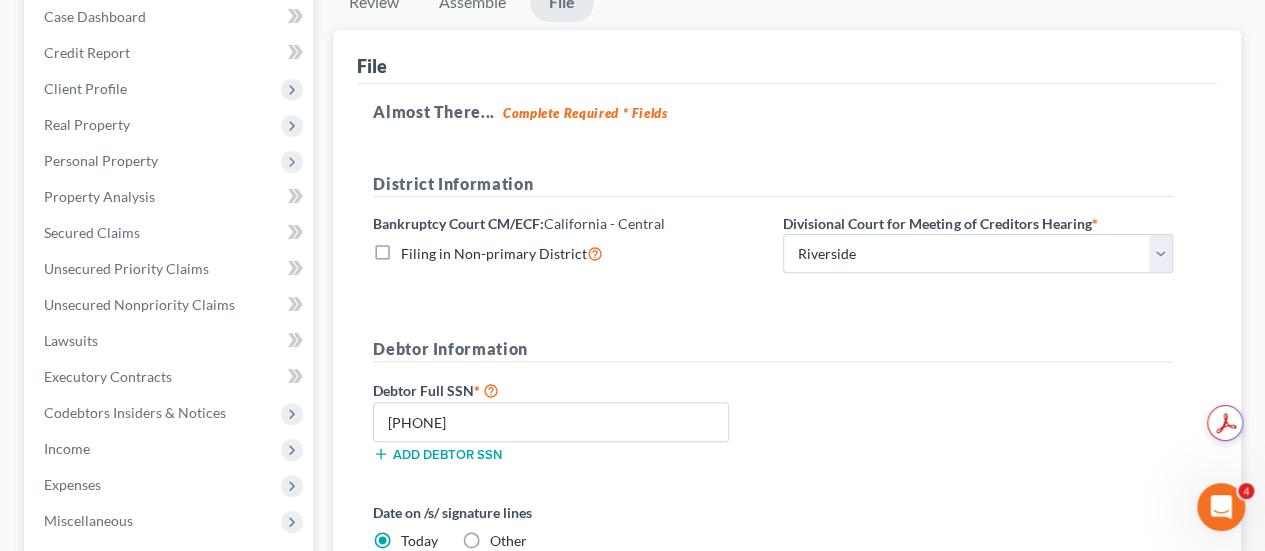 click on "Debtor Information" at bounding box center (773, 349) 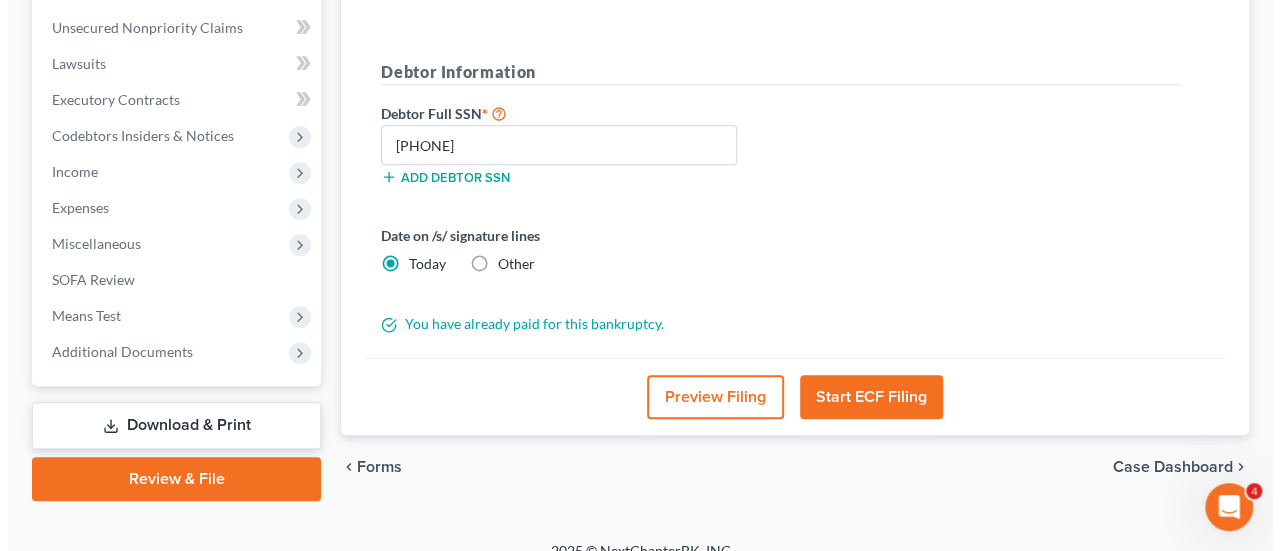 scroll, scrollTop: 509, scrollLeft: 0, axis: vertical 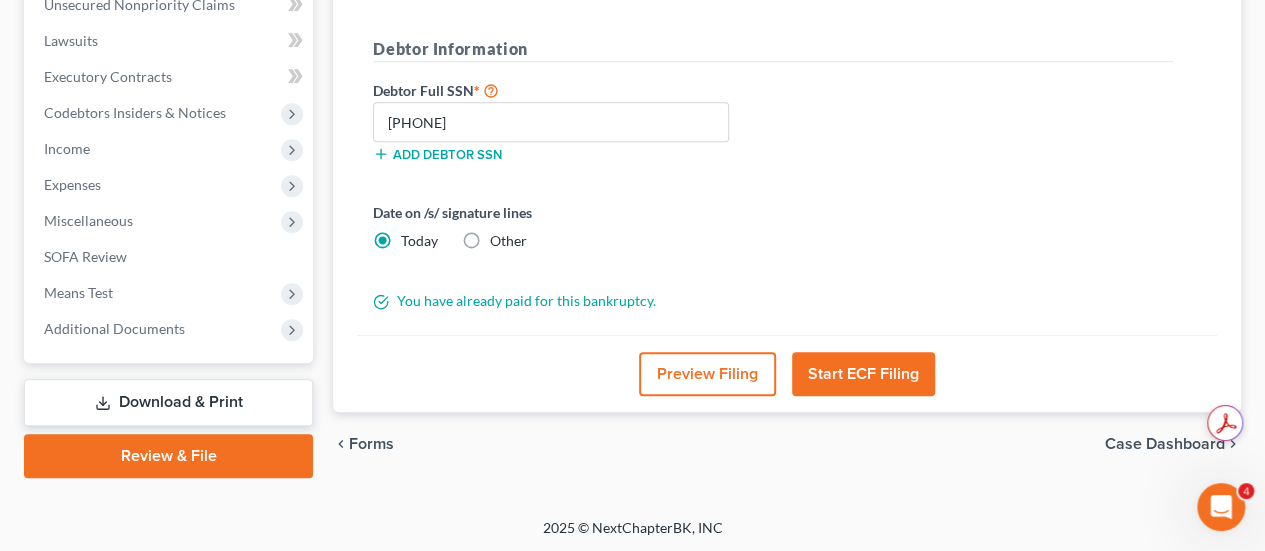 click on "Start ECF Filing" at bounding box center [863, 374] 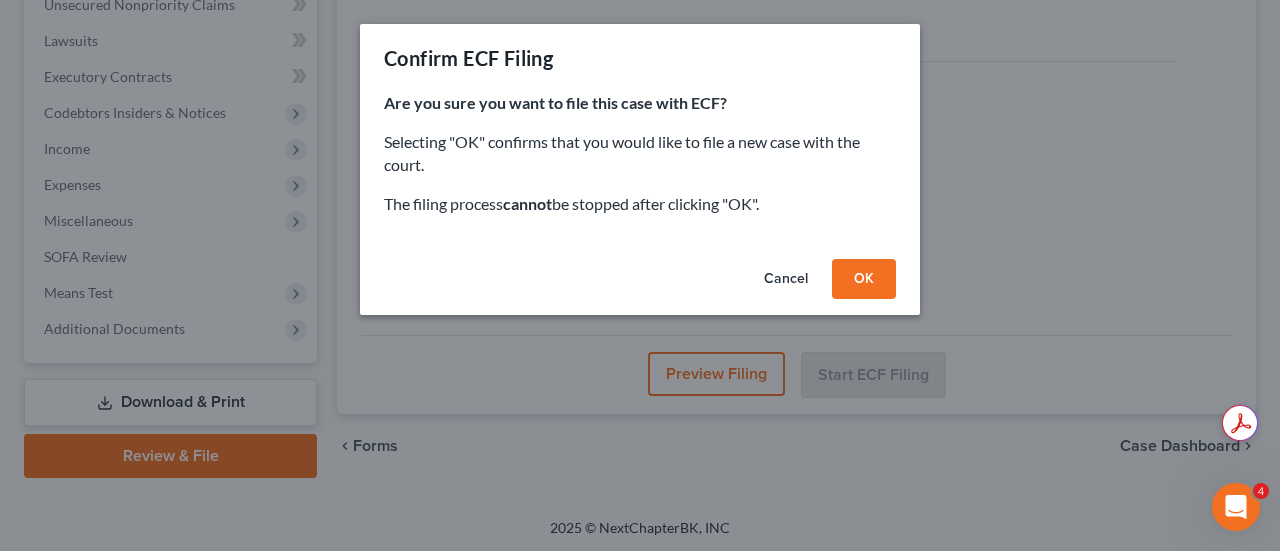 click on "OK" at bounding box center [864, 279] 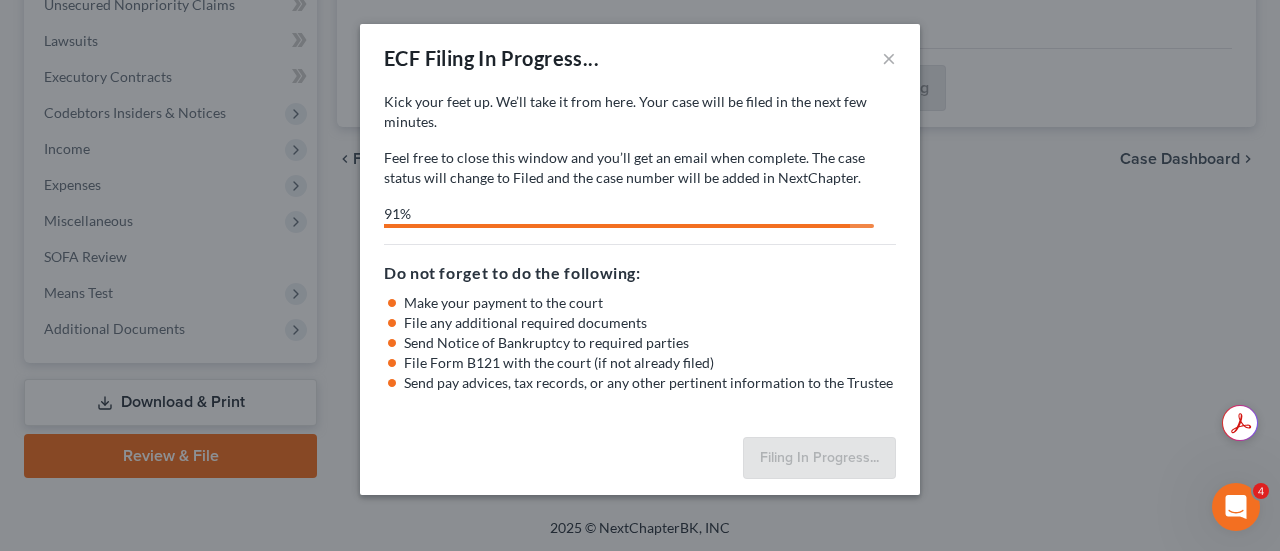 select on "2" 